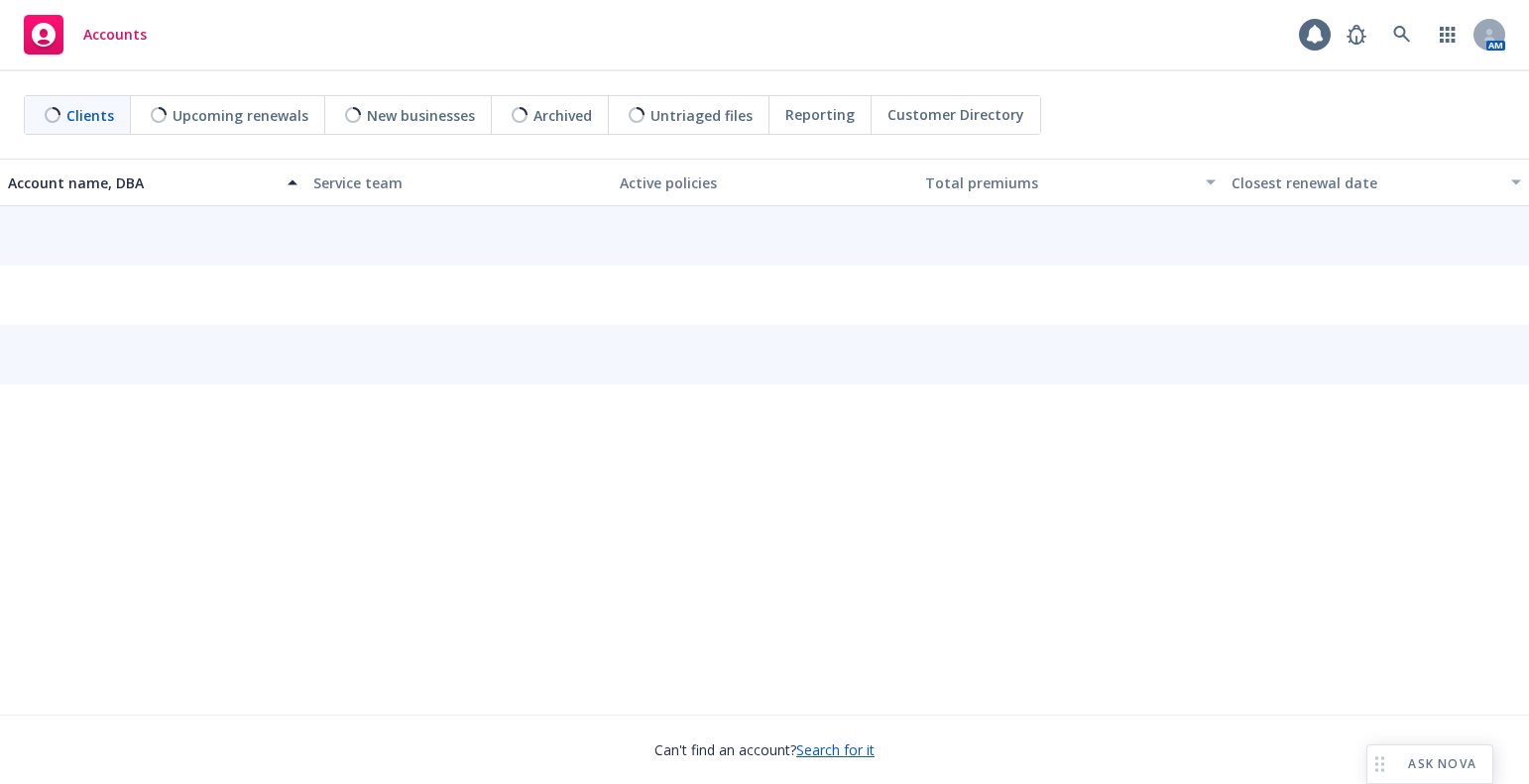 scroll, scrollTop: 0, scrollLeft: 0, axis: both 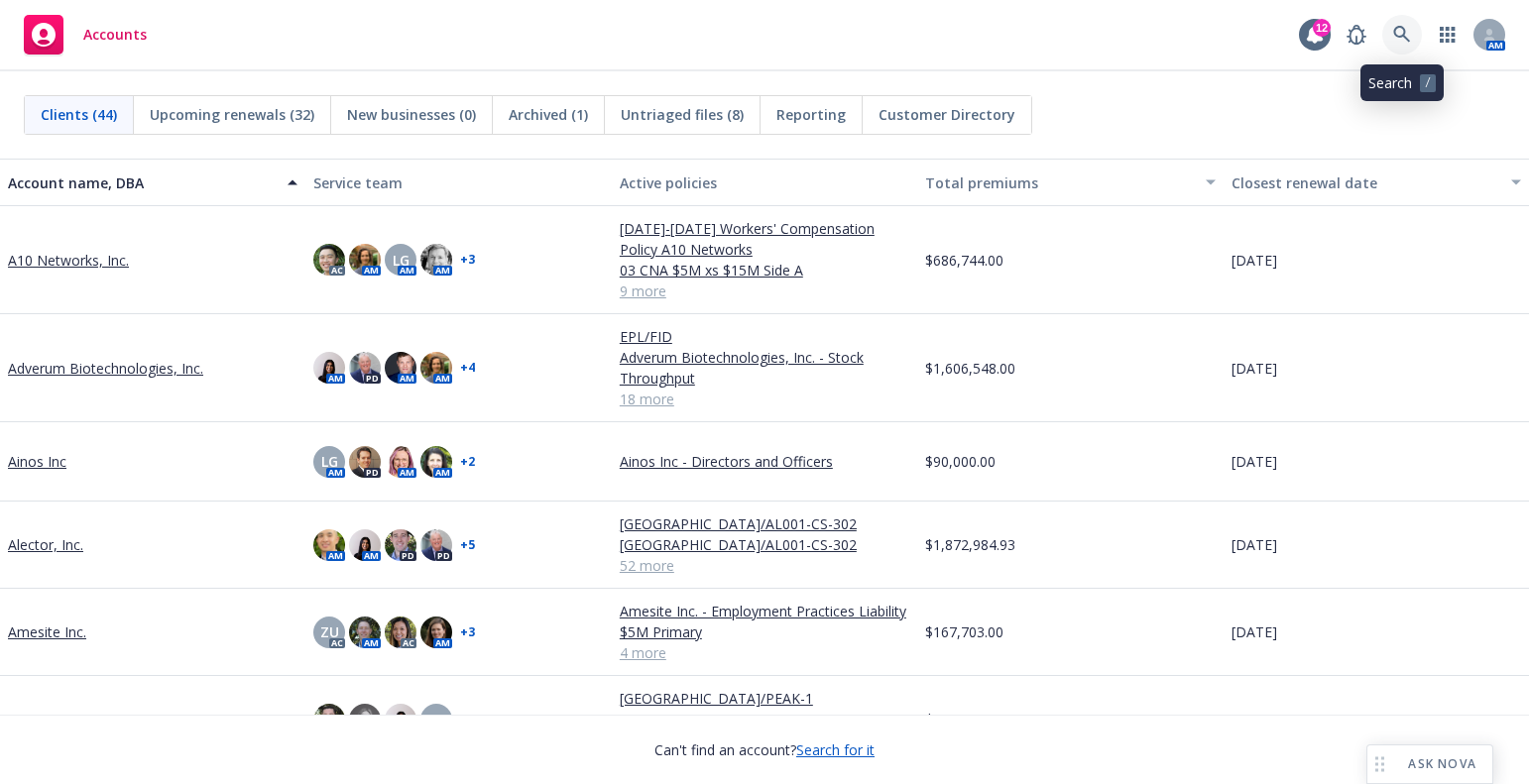 click 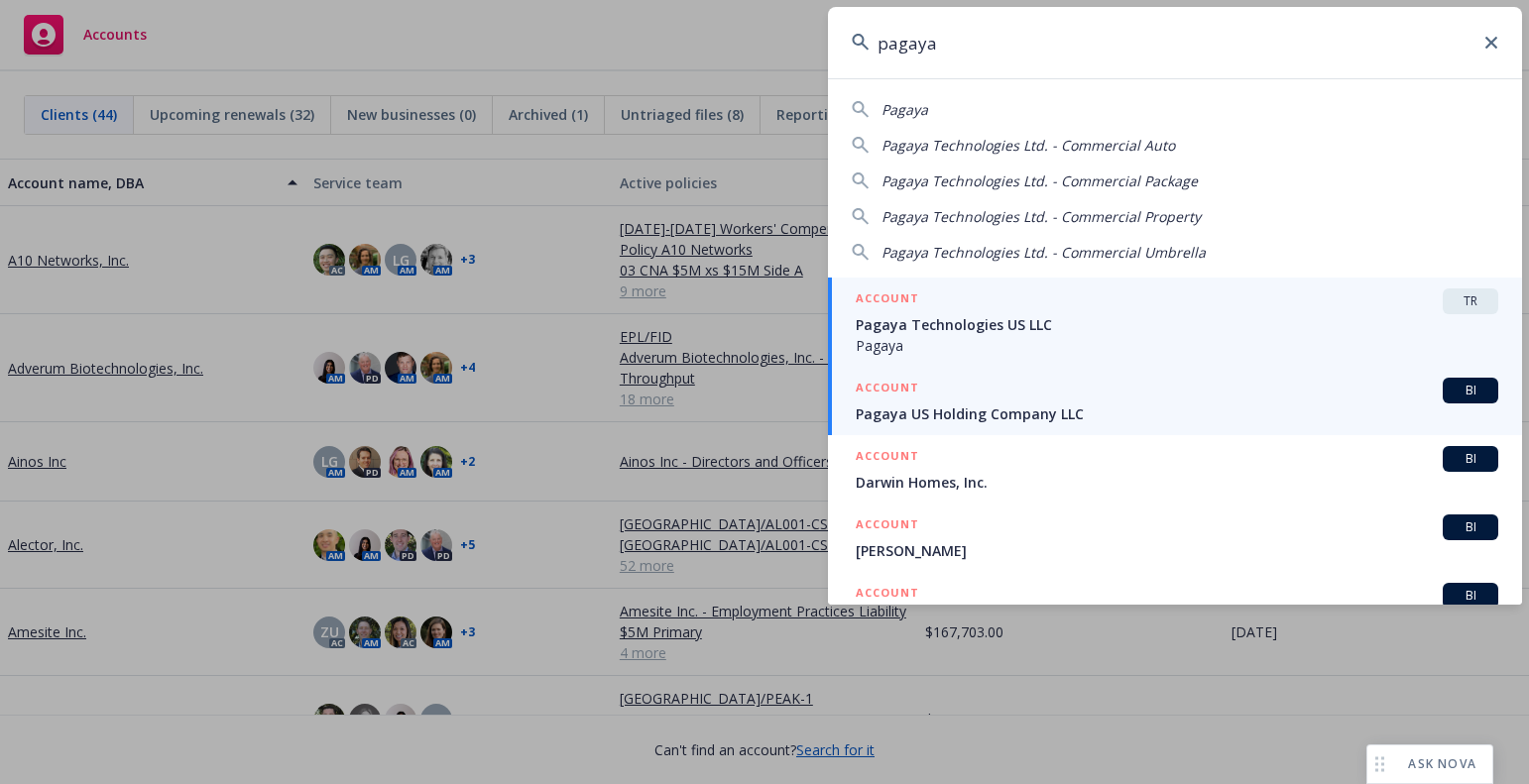 type on "pagaya" 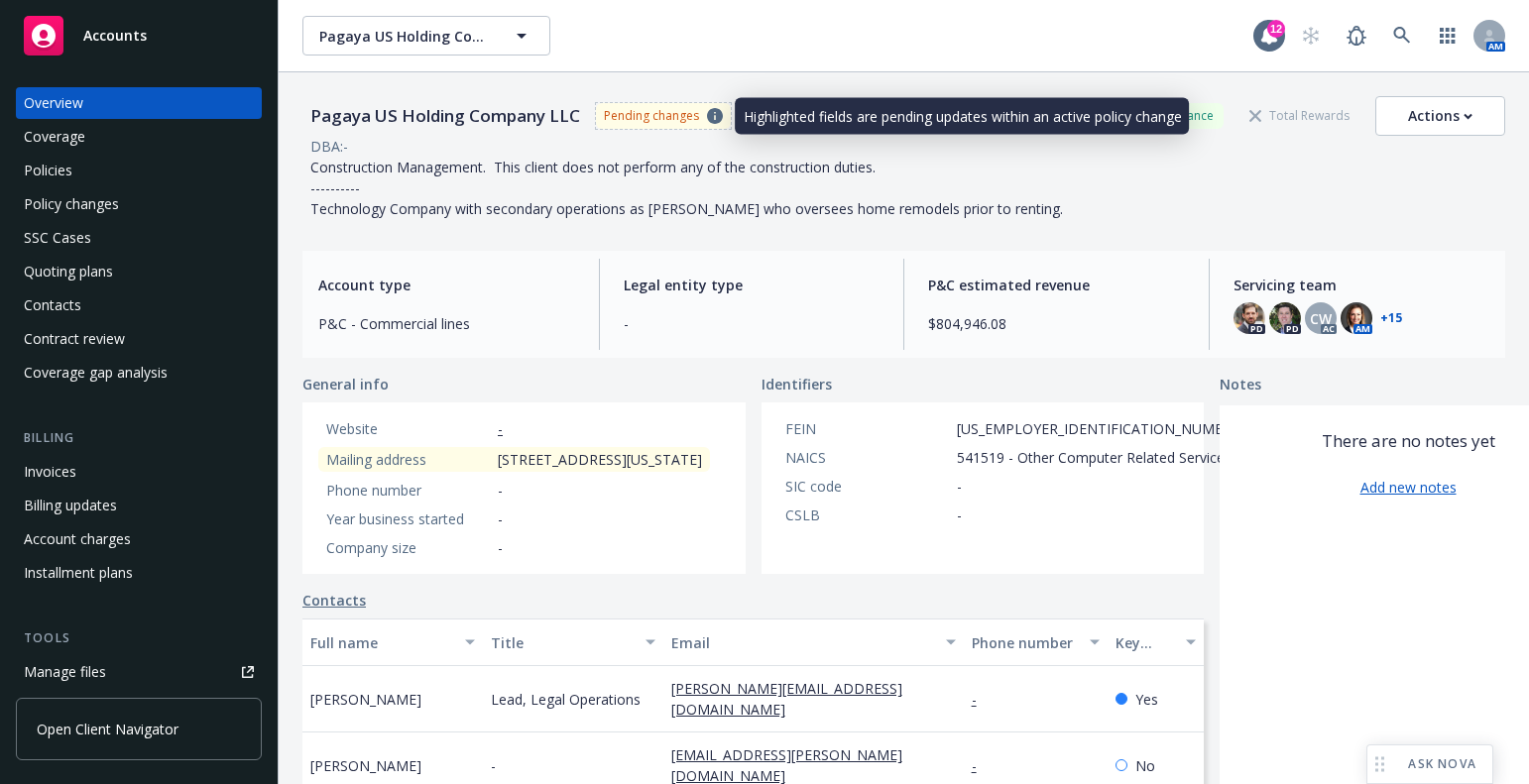 click 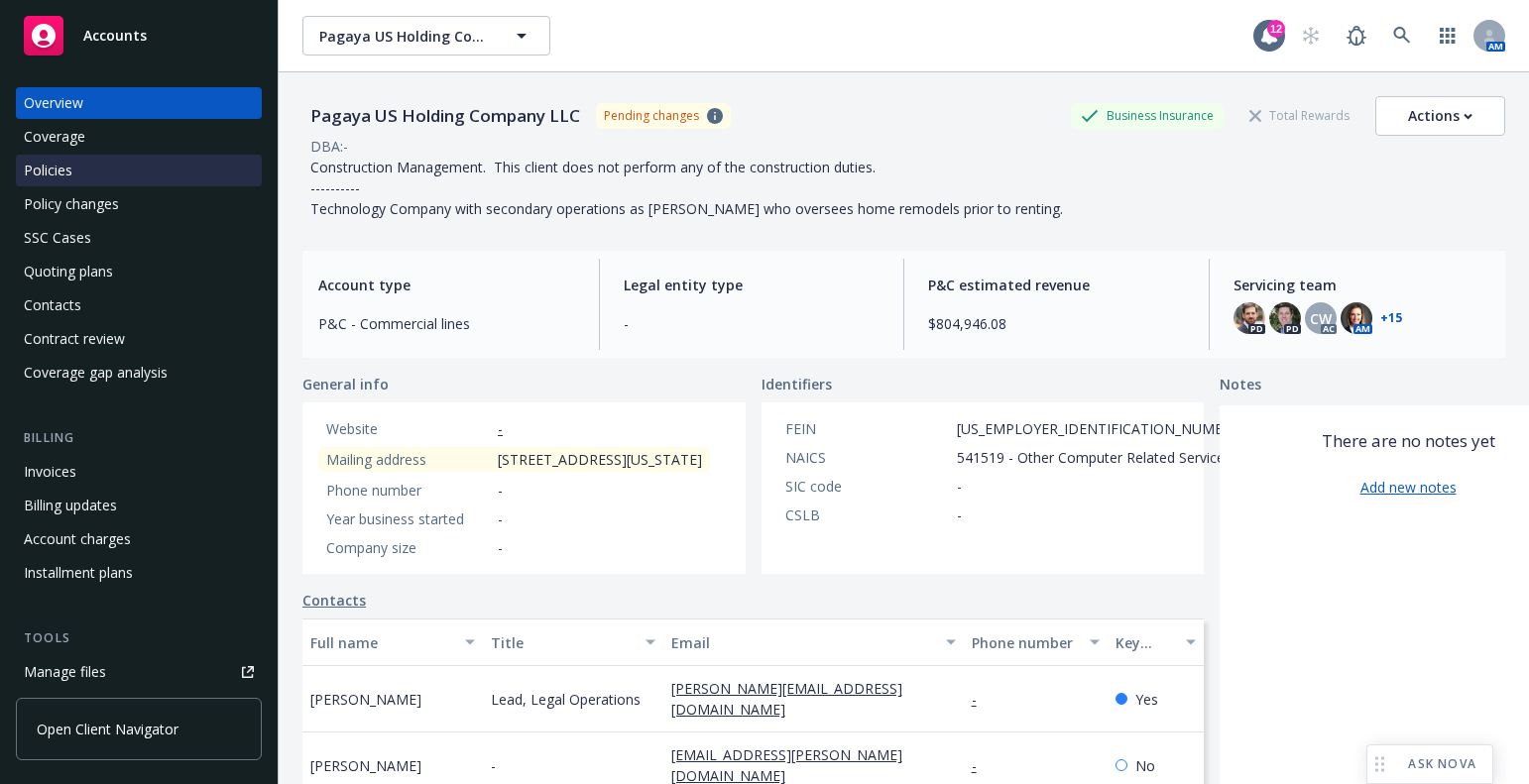 click on "Policies" at bounding box center (48, 170) 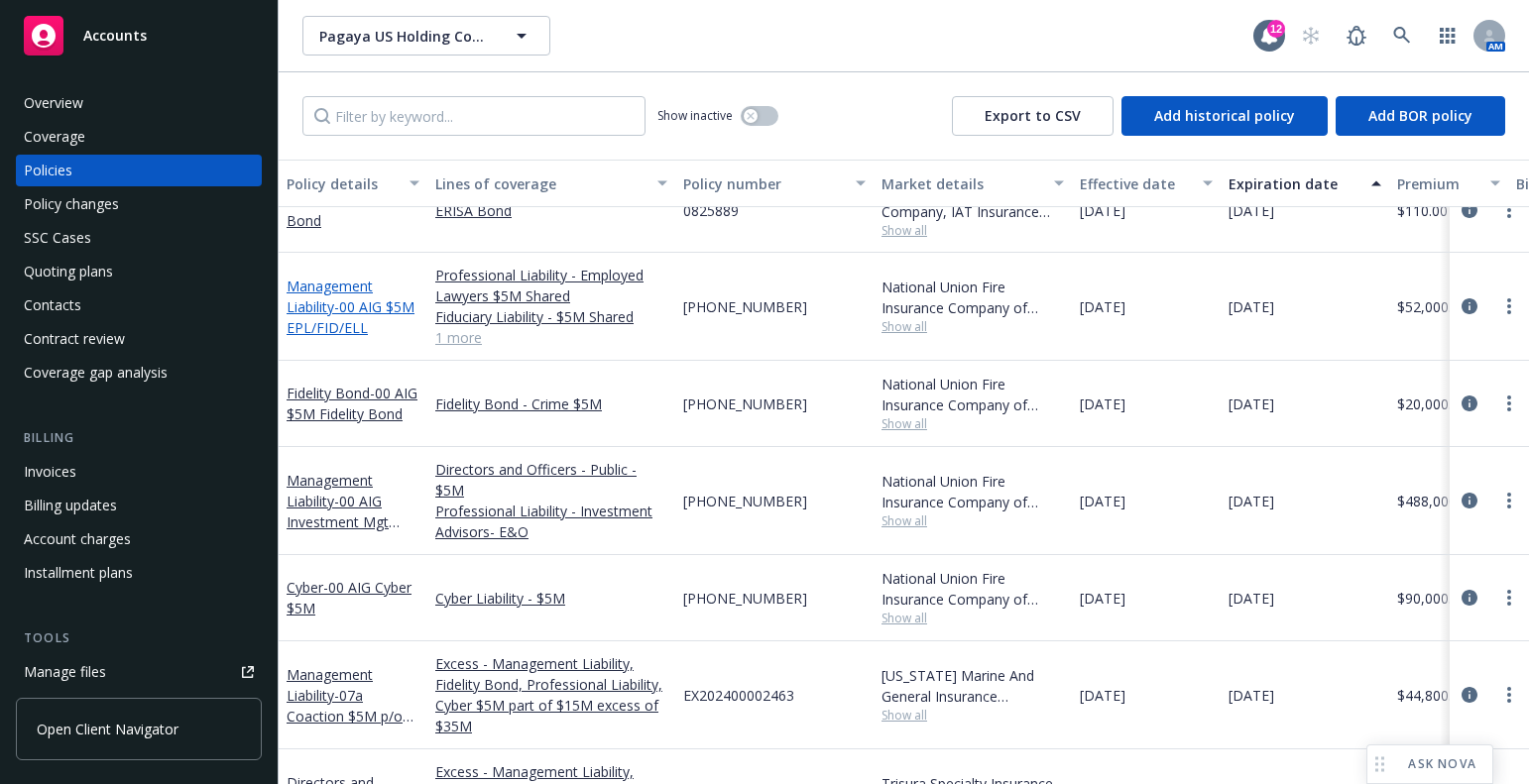 scroll, scrollTop: 0, scrollLeft: 0, axis: both 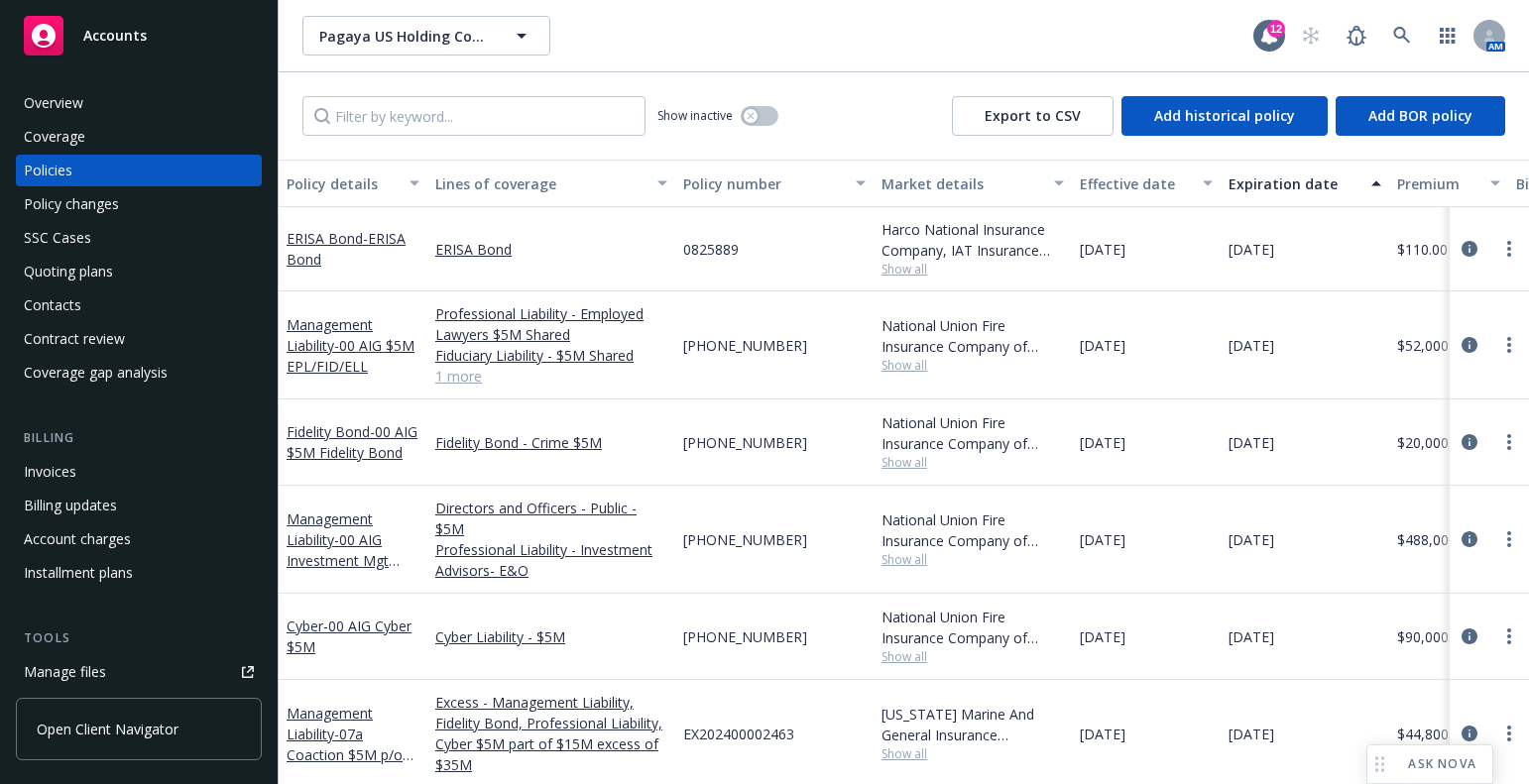 click on "Pagaya US Holding Company LLC Pagaya US Holding Company LLC" at bounding box center [777, 36] 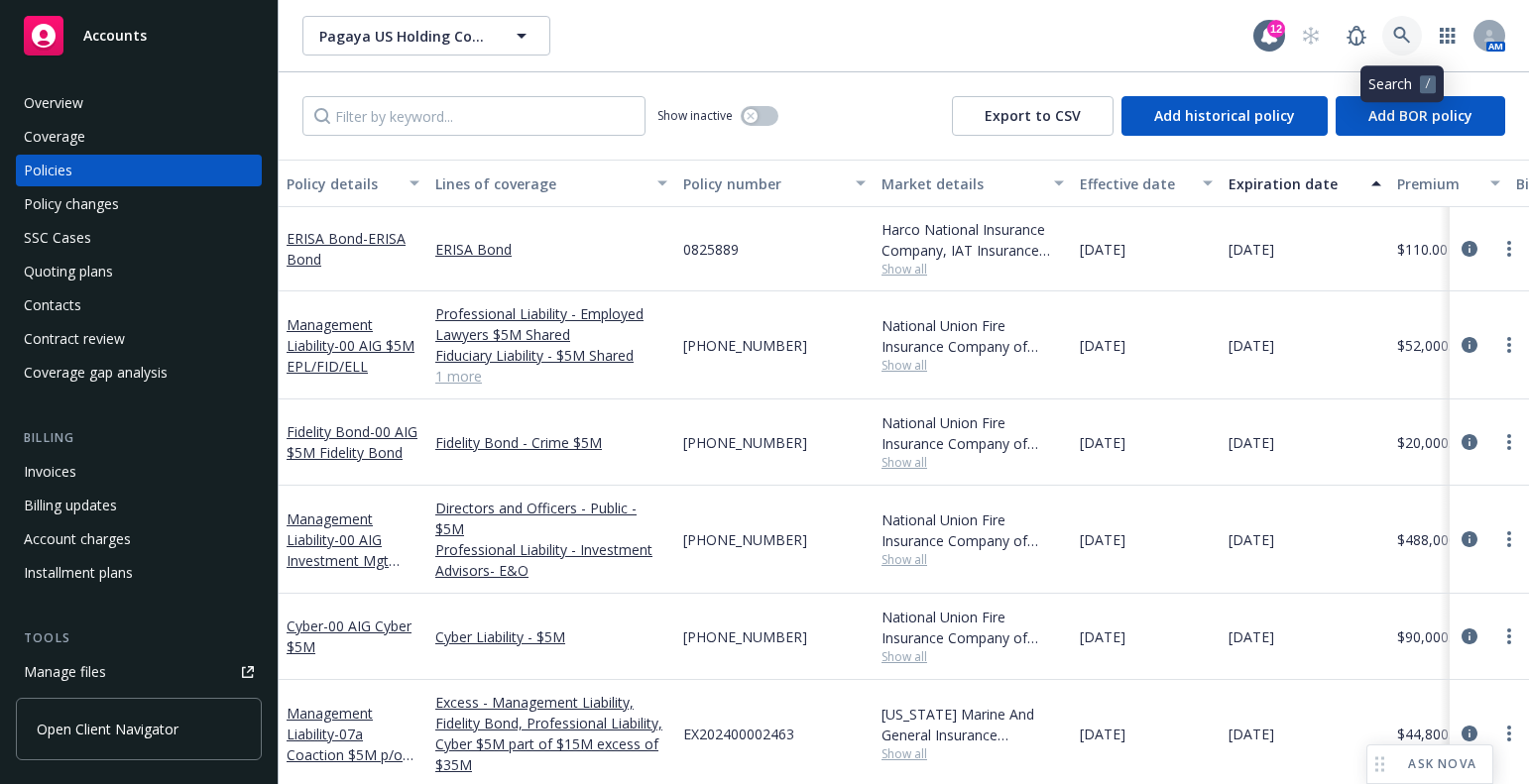 click 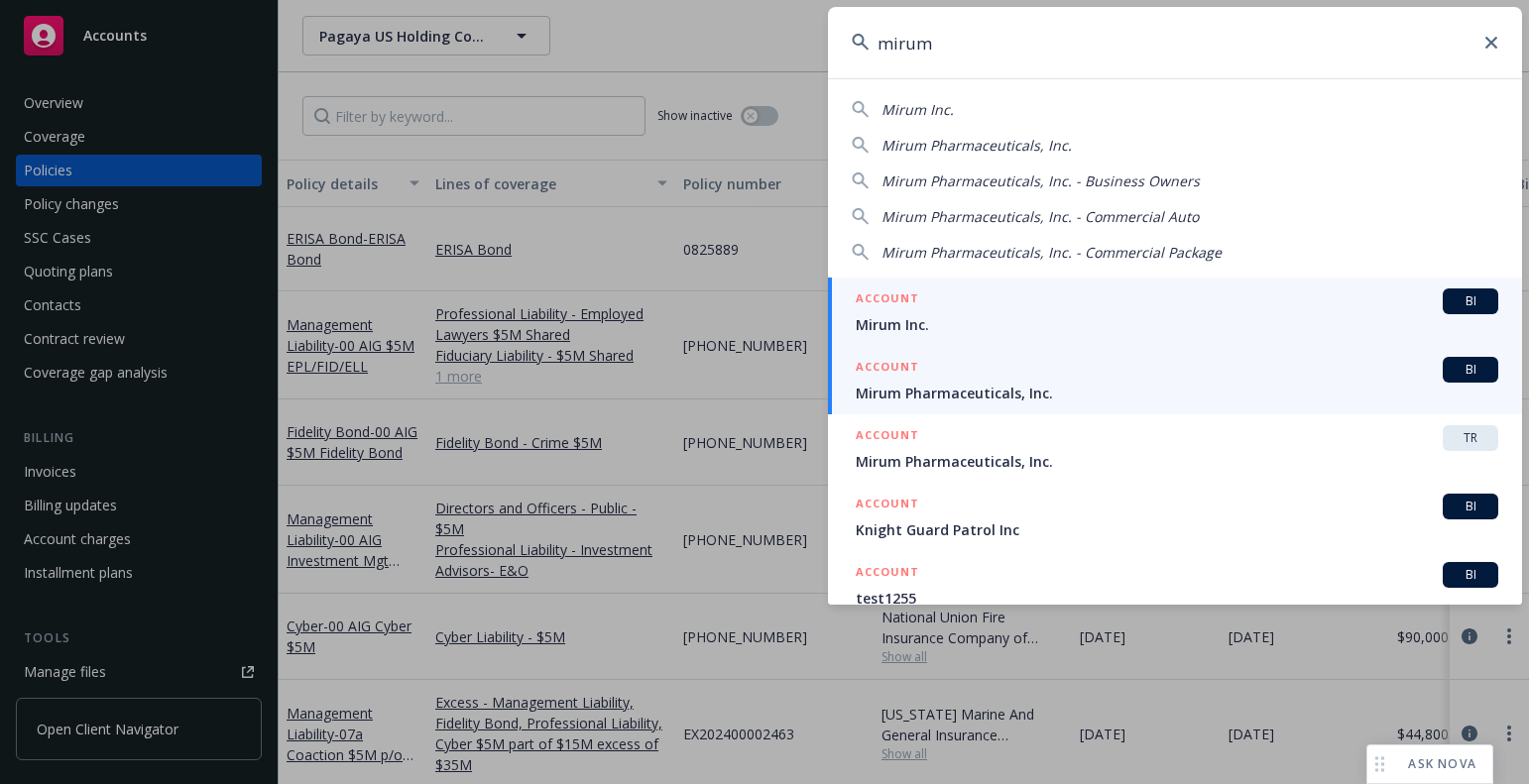 type on "mirum" 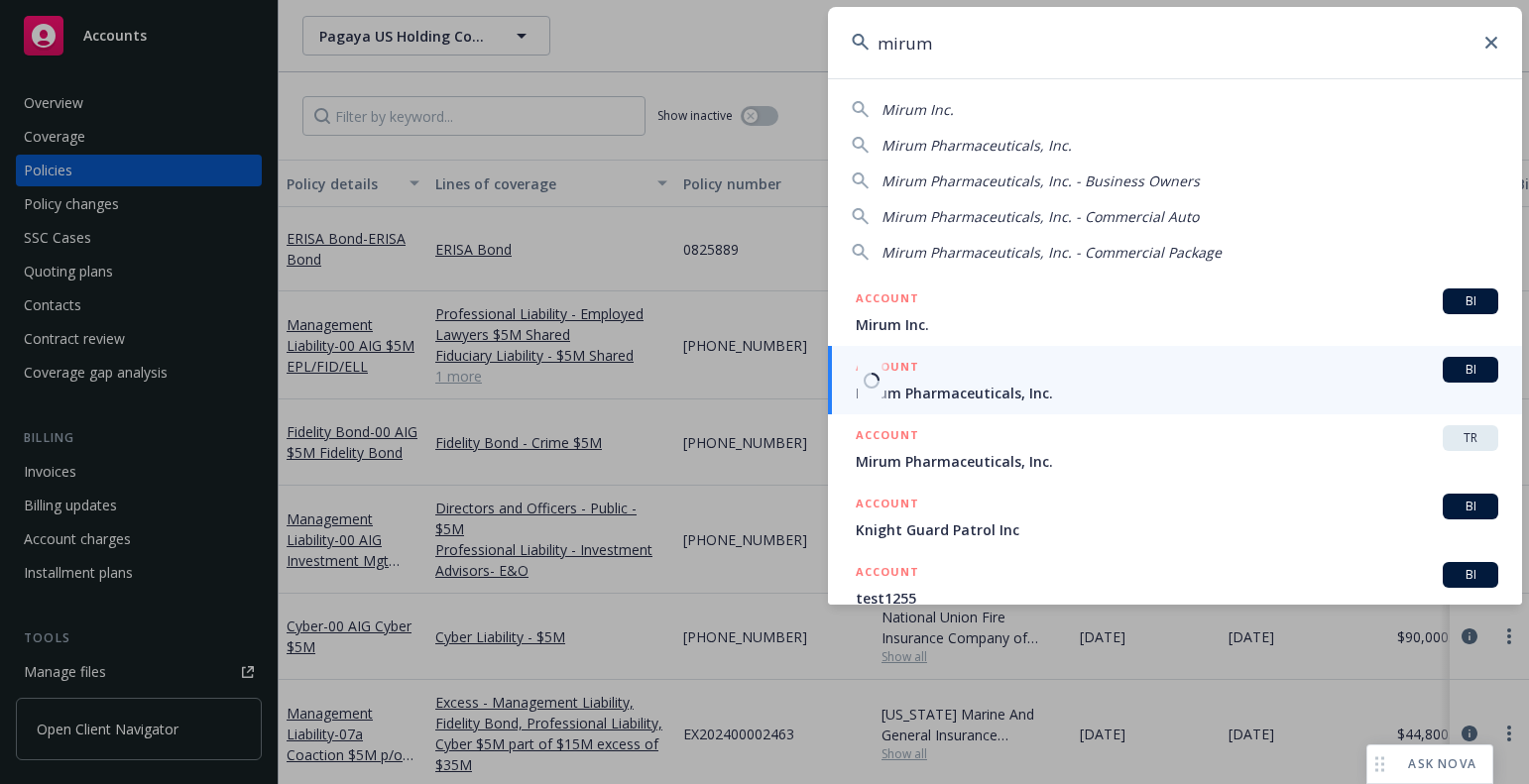 click on "Mirum Pharmaceuticals, Inc." at bounding box center (1177, 392) 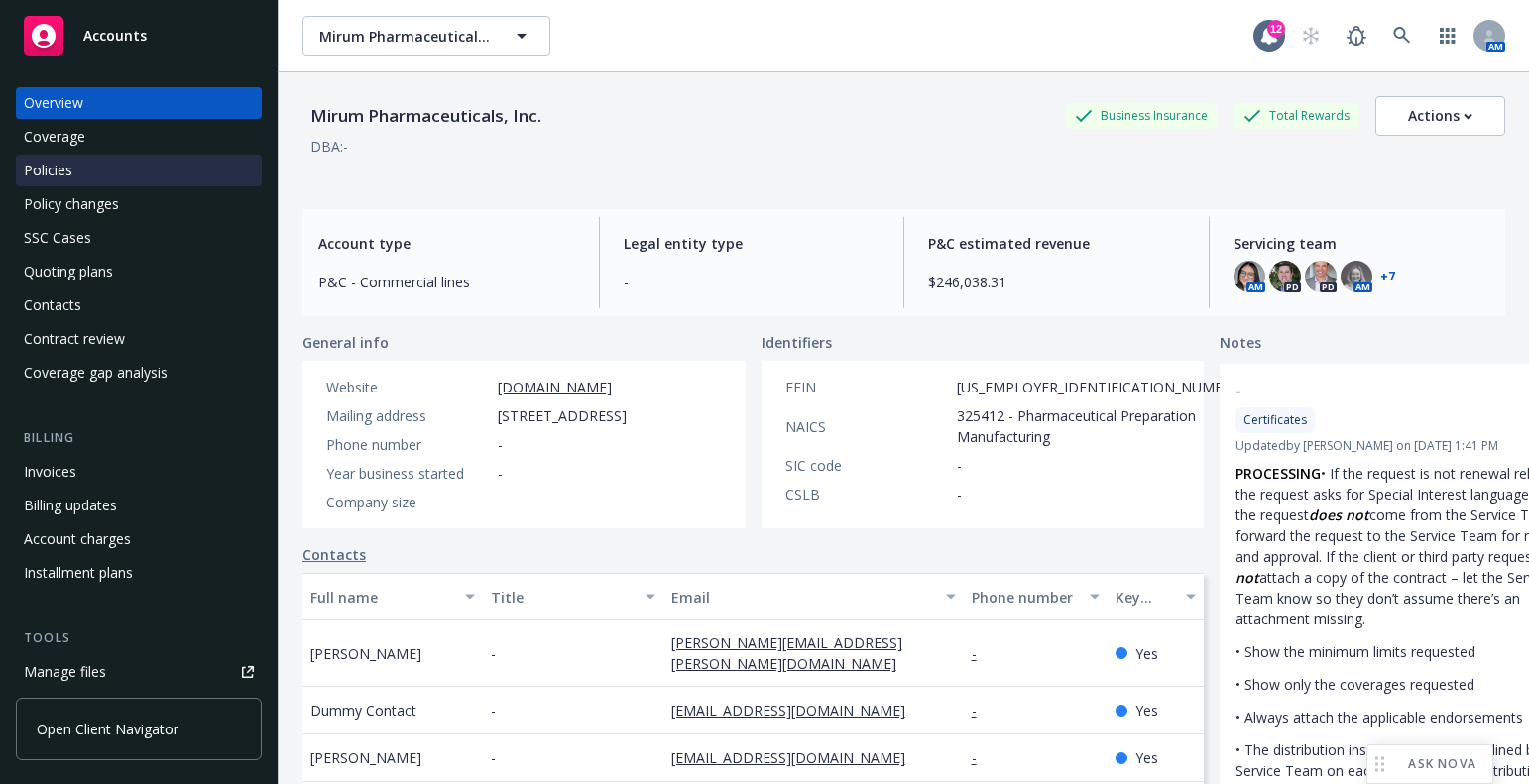 click on "Policies" at bounding box center (48, 170) 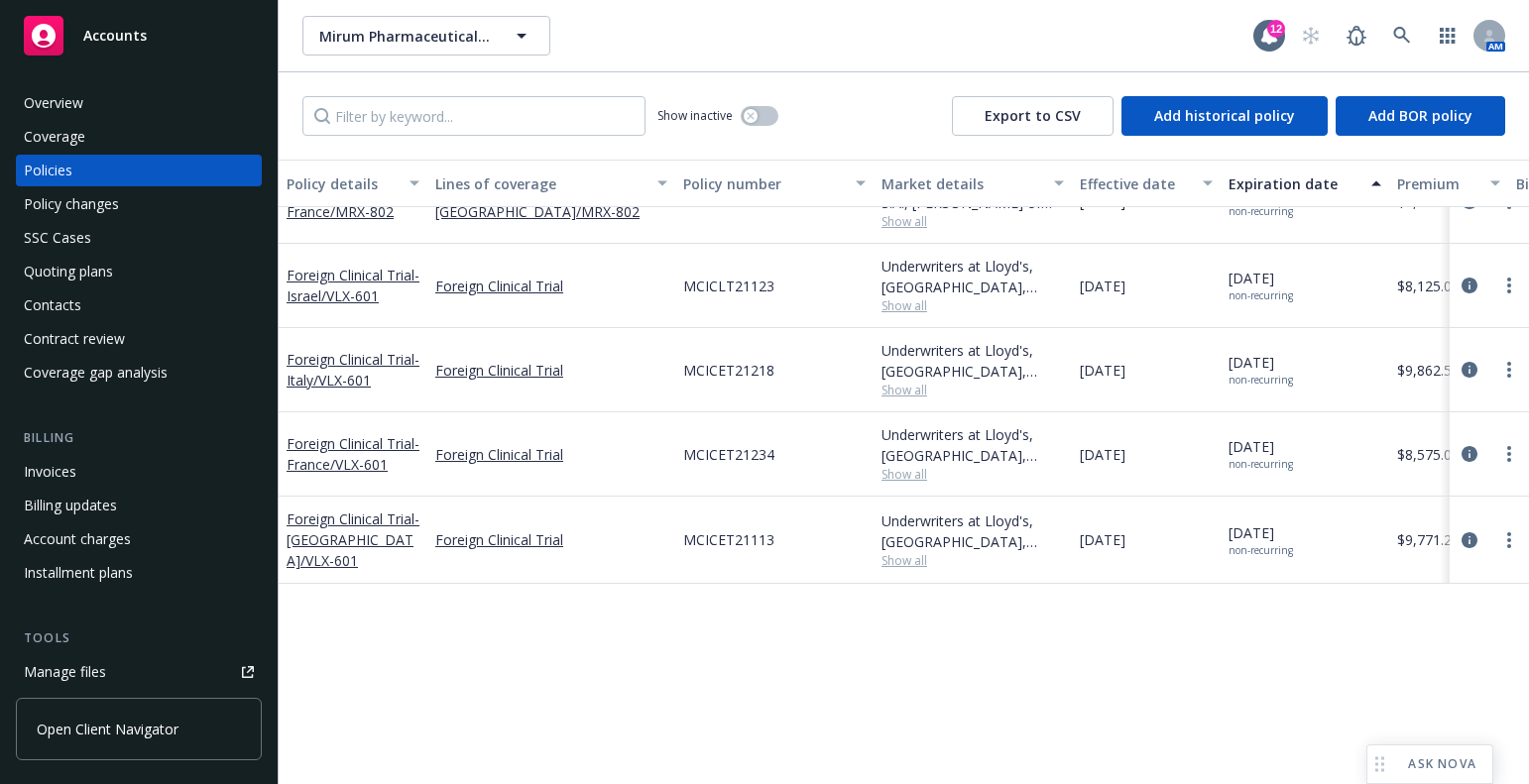 scroll, scrollTop: 2973, scrollLeft: 0, axis: vertical 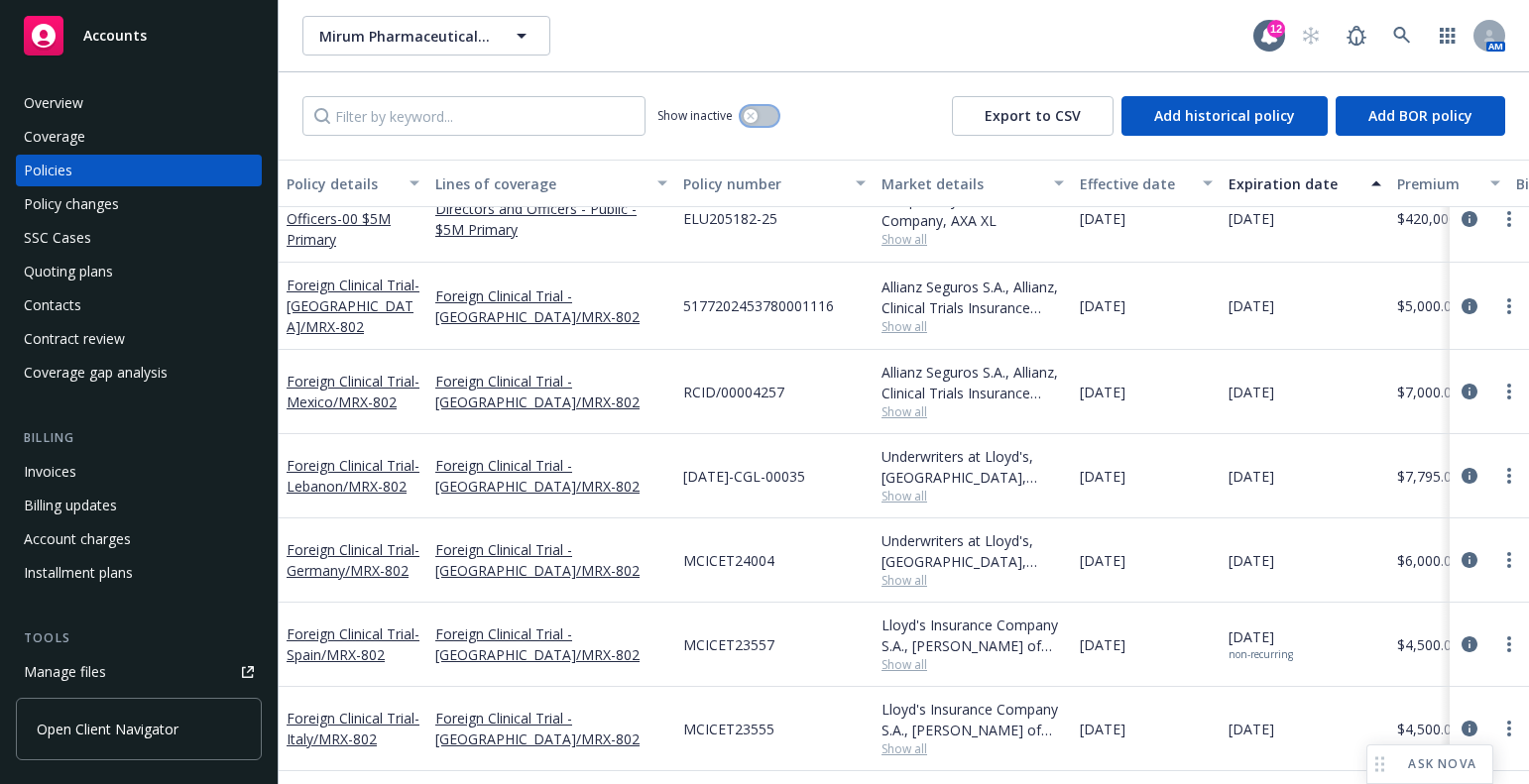 click 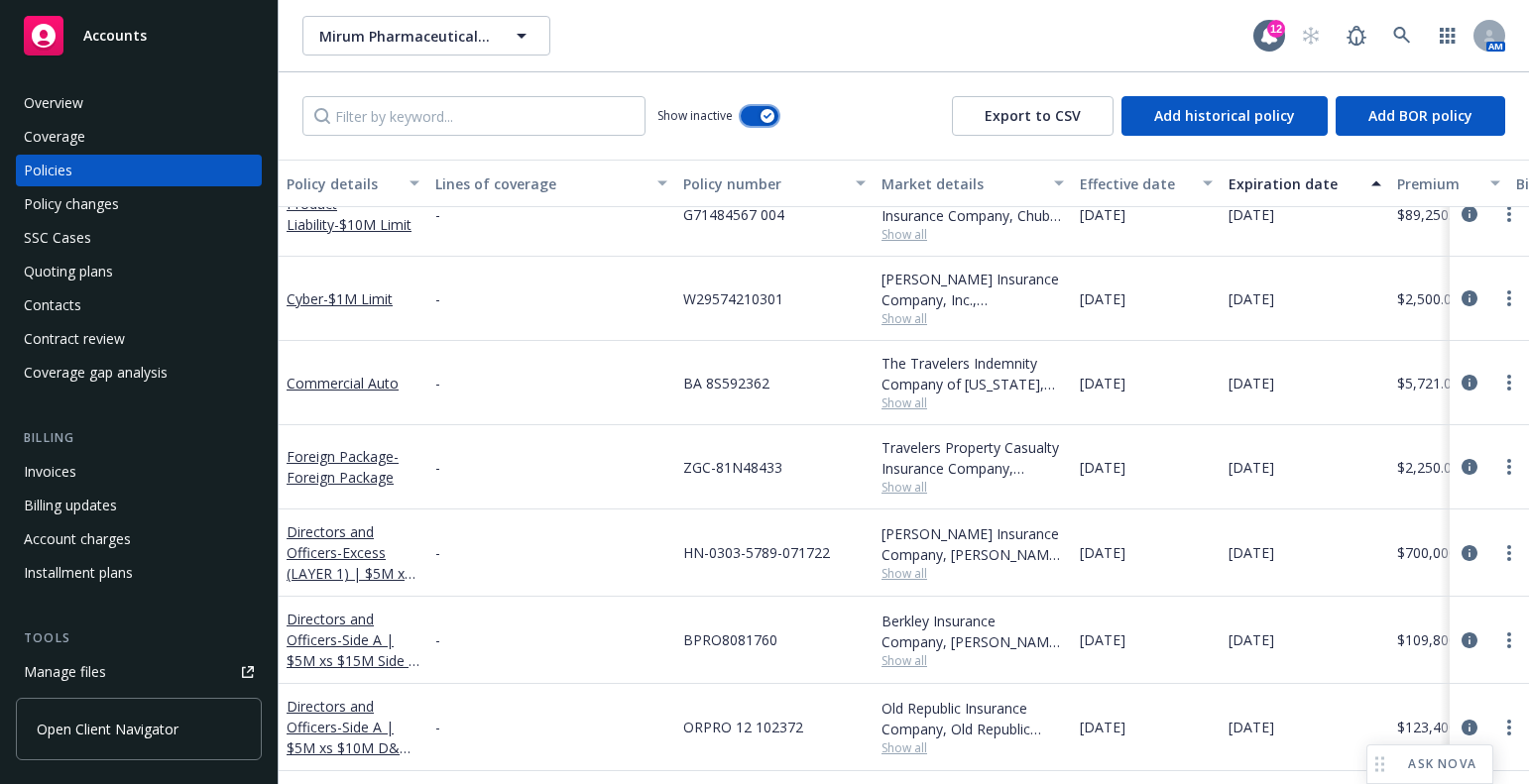 click at bounding box center (760, 116) 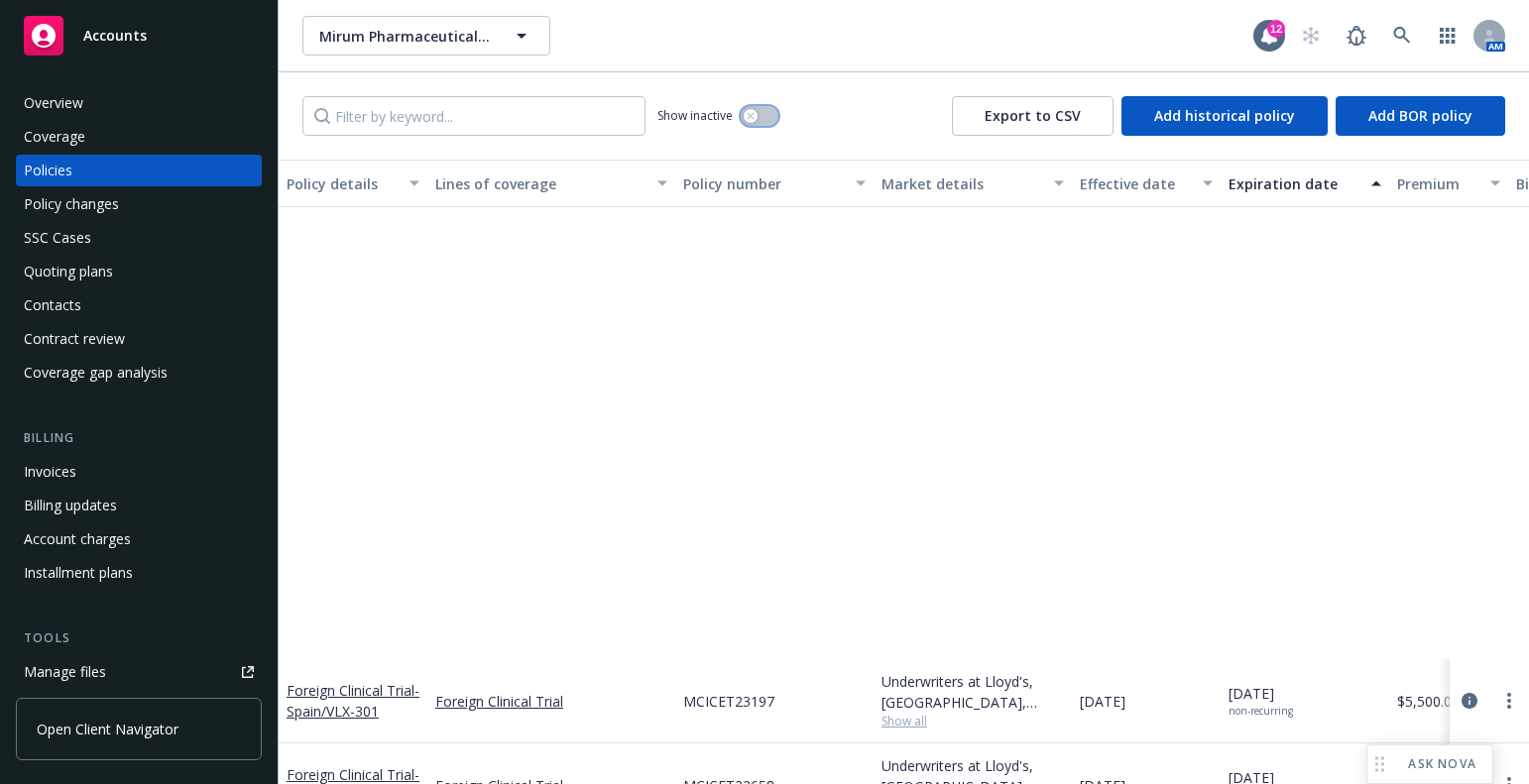 scroll, scrollTop: 1586, scrollLeft: 0, axis: vertical 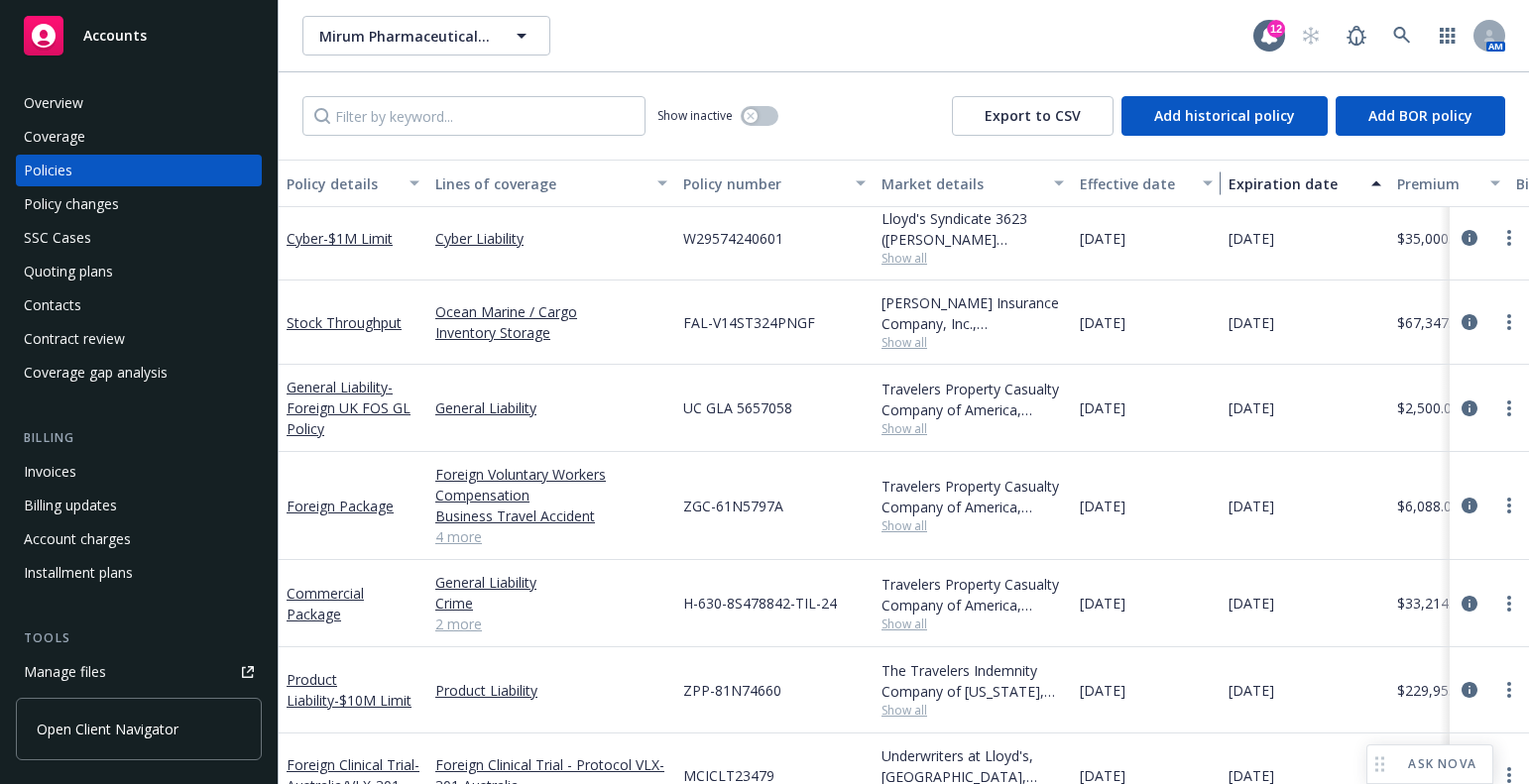 click at bounding box center (1211, 183) 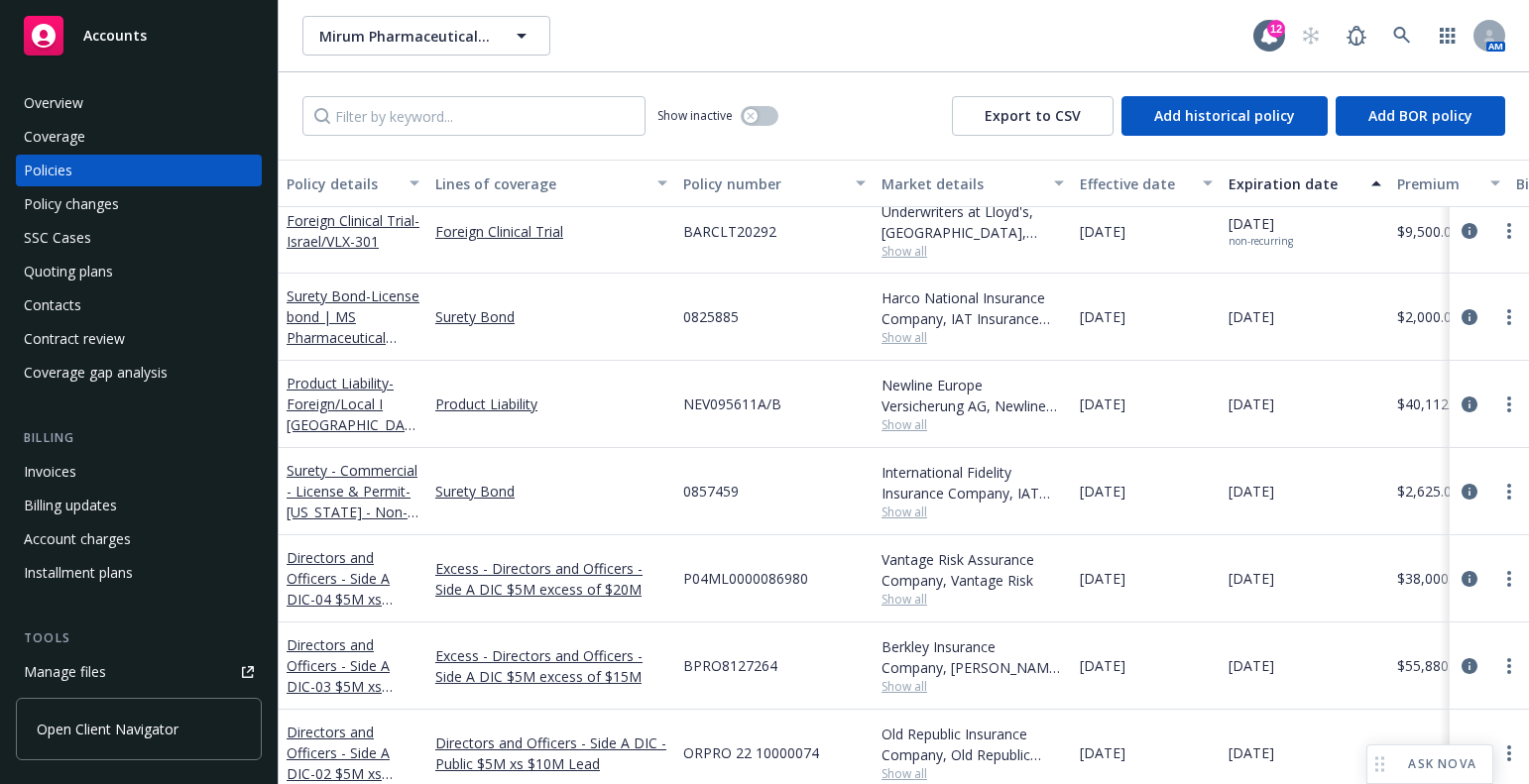 scroll, scrollTop: 2416, scrollLeft: 0, axis: vertical 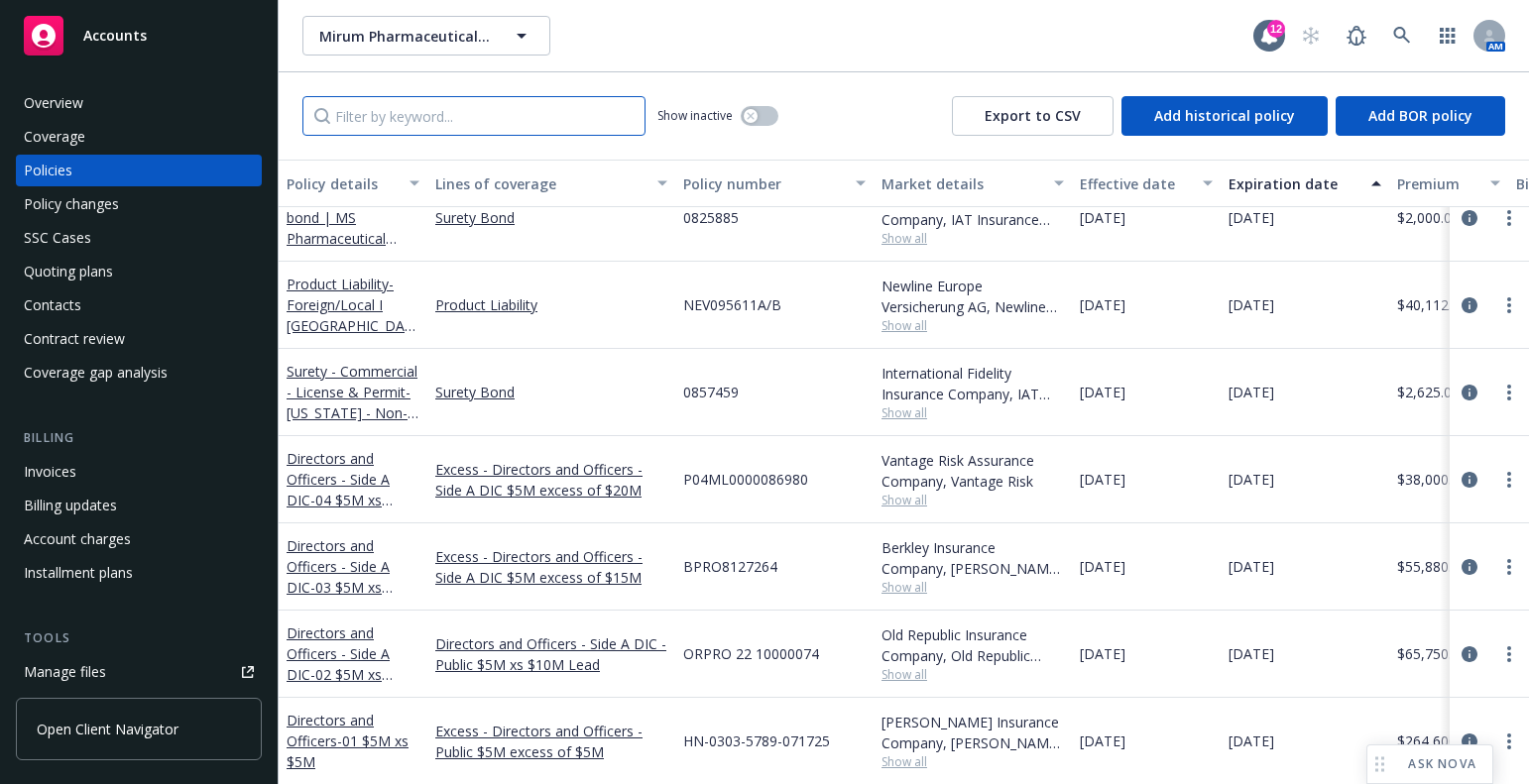 click at bounding box center [474, 116] 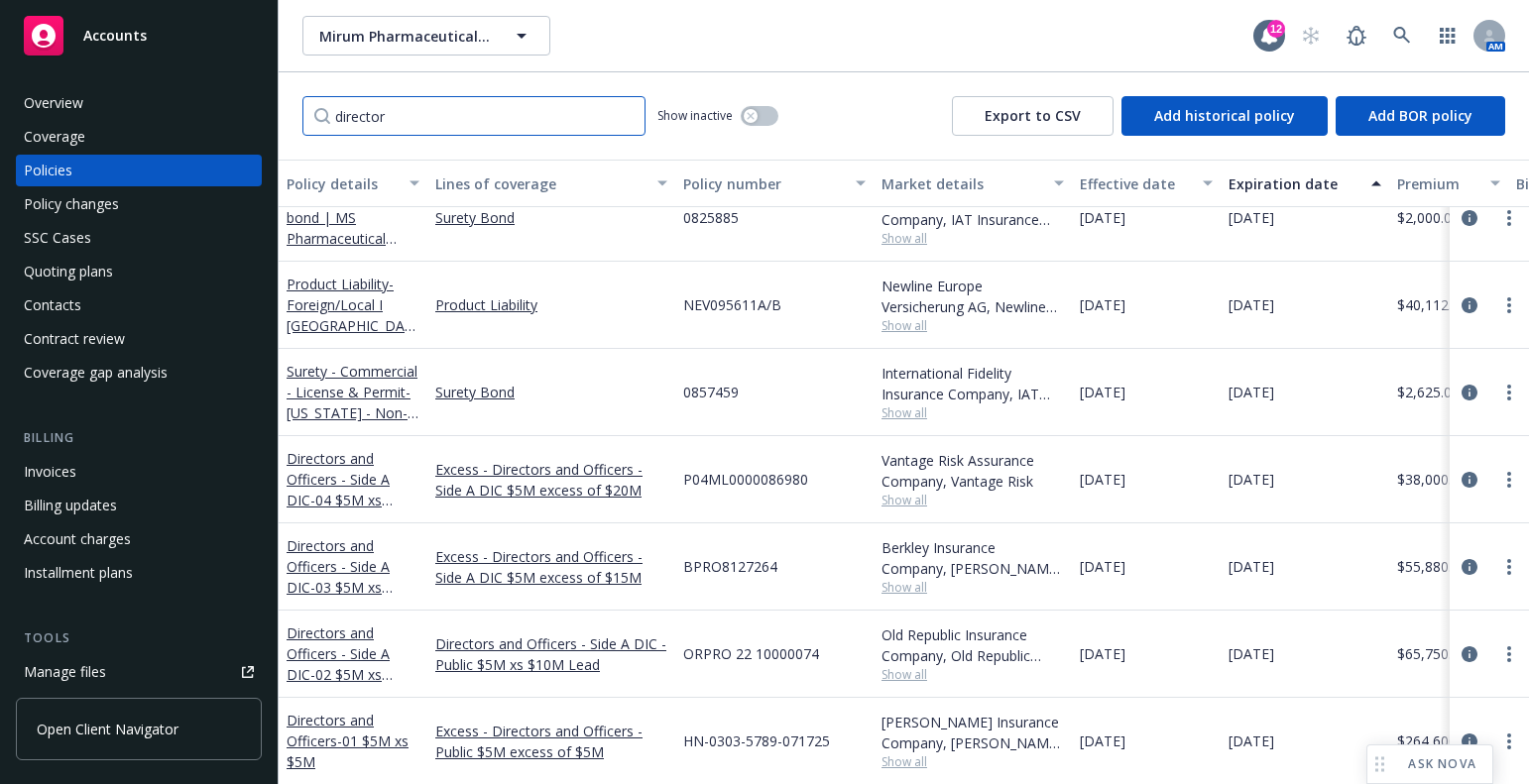scroll, scrollTop: 168, scrollLeft: 0, axis: vertical 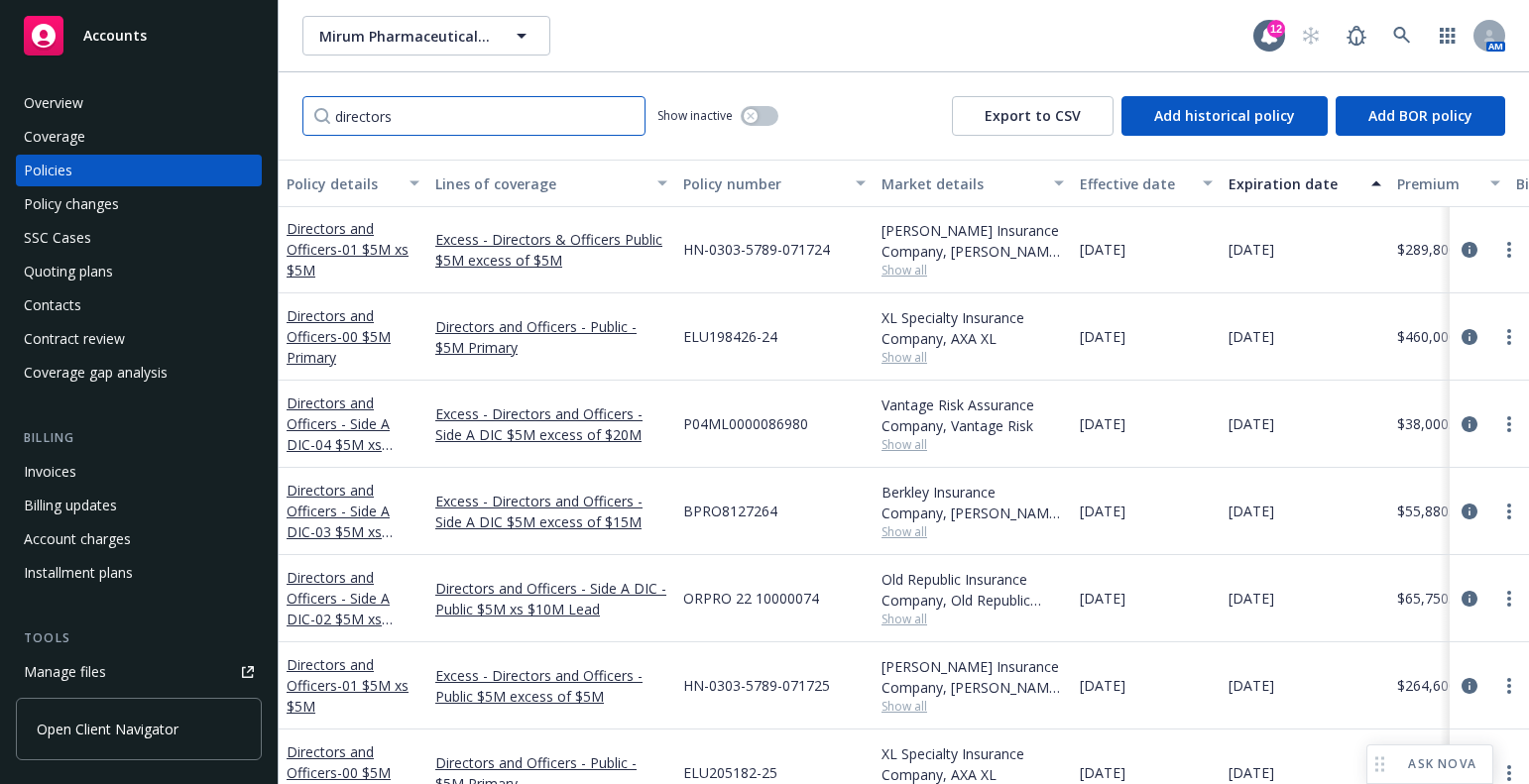 type on "directors" 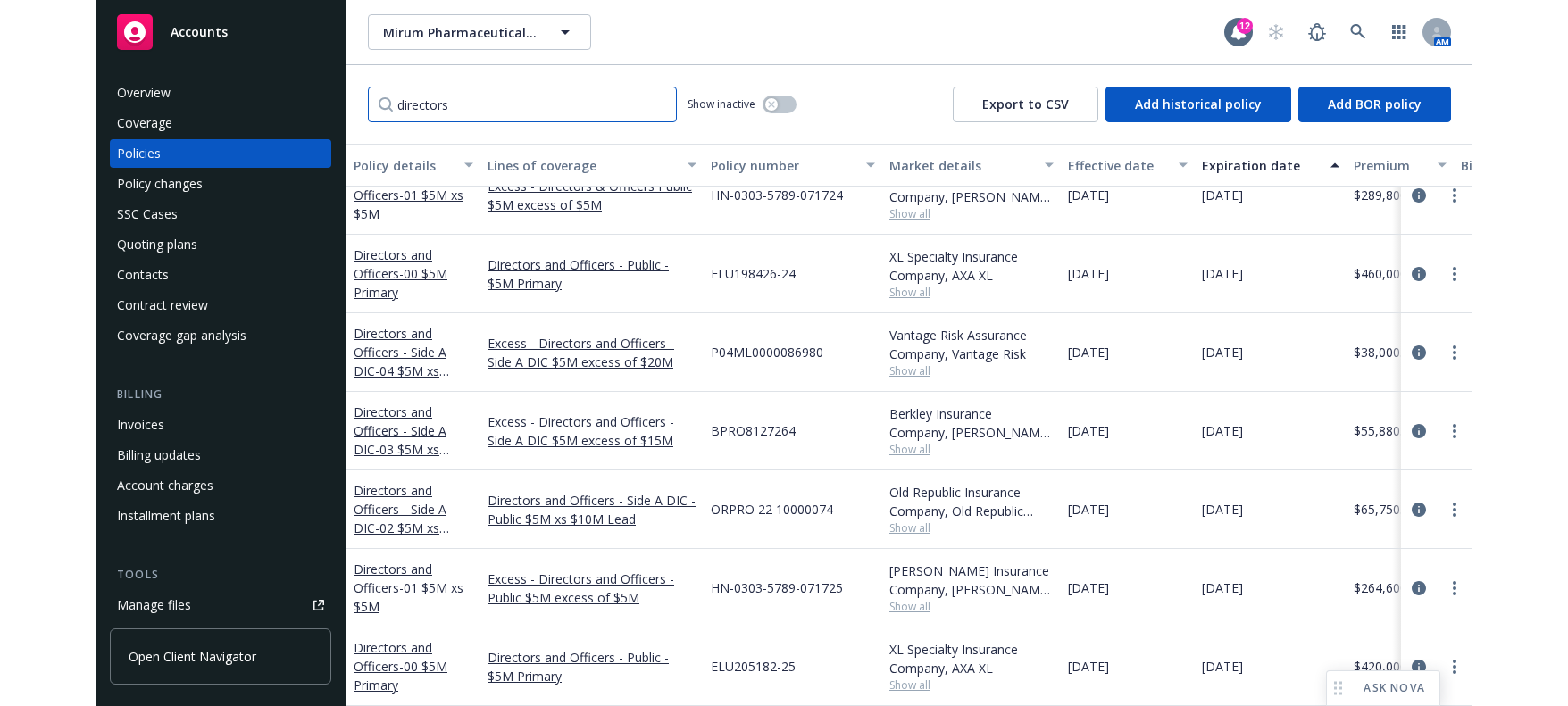 scroll, scrollTop: 194, scrollLeft: 0, axis: vertical 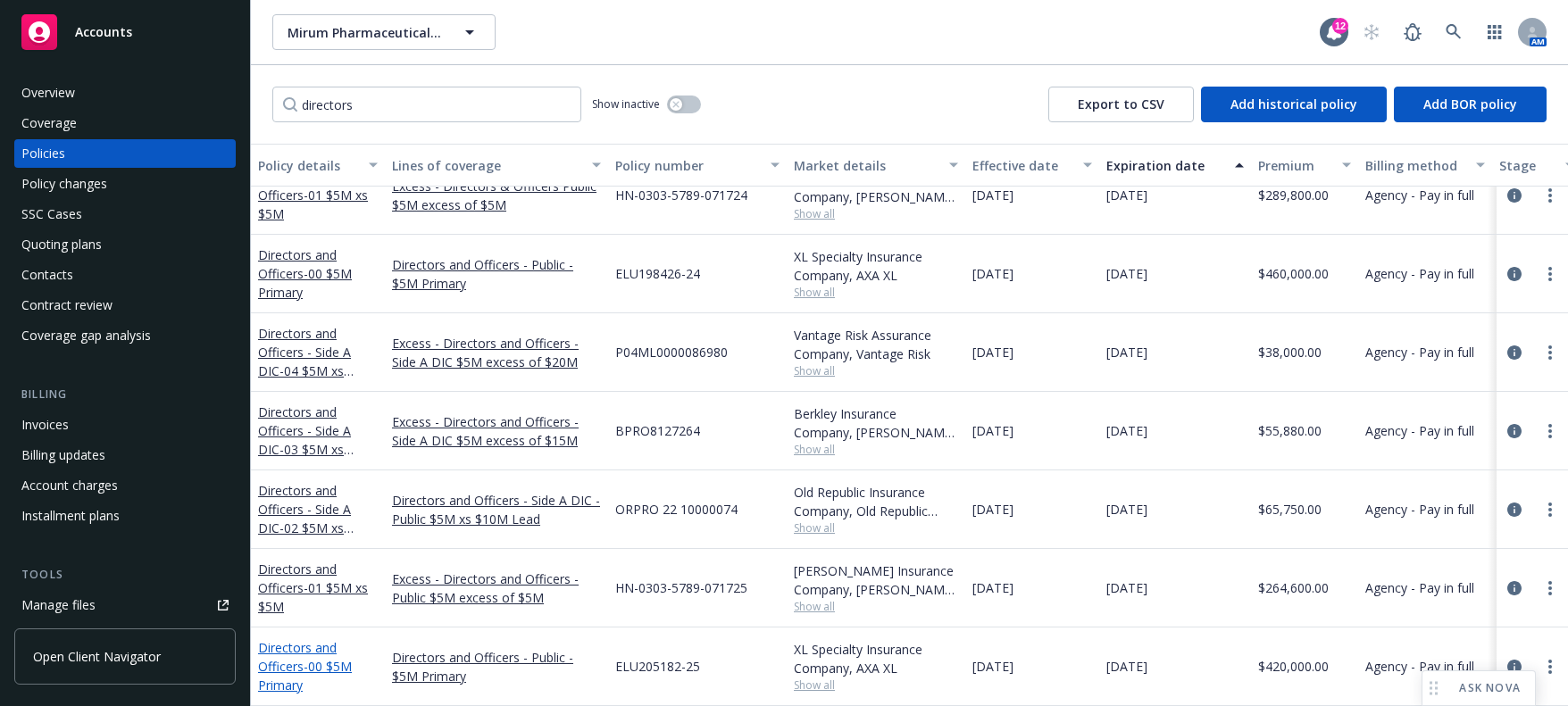click on "-  00 $5M Primary" at bounding box center (304, 676) 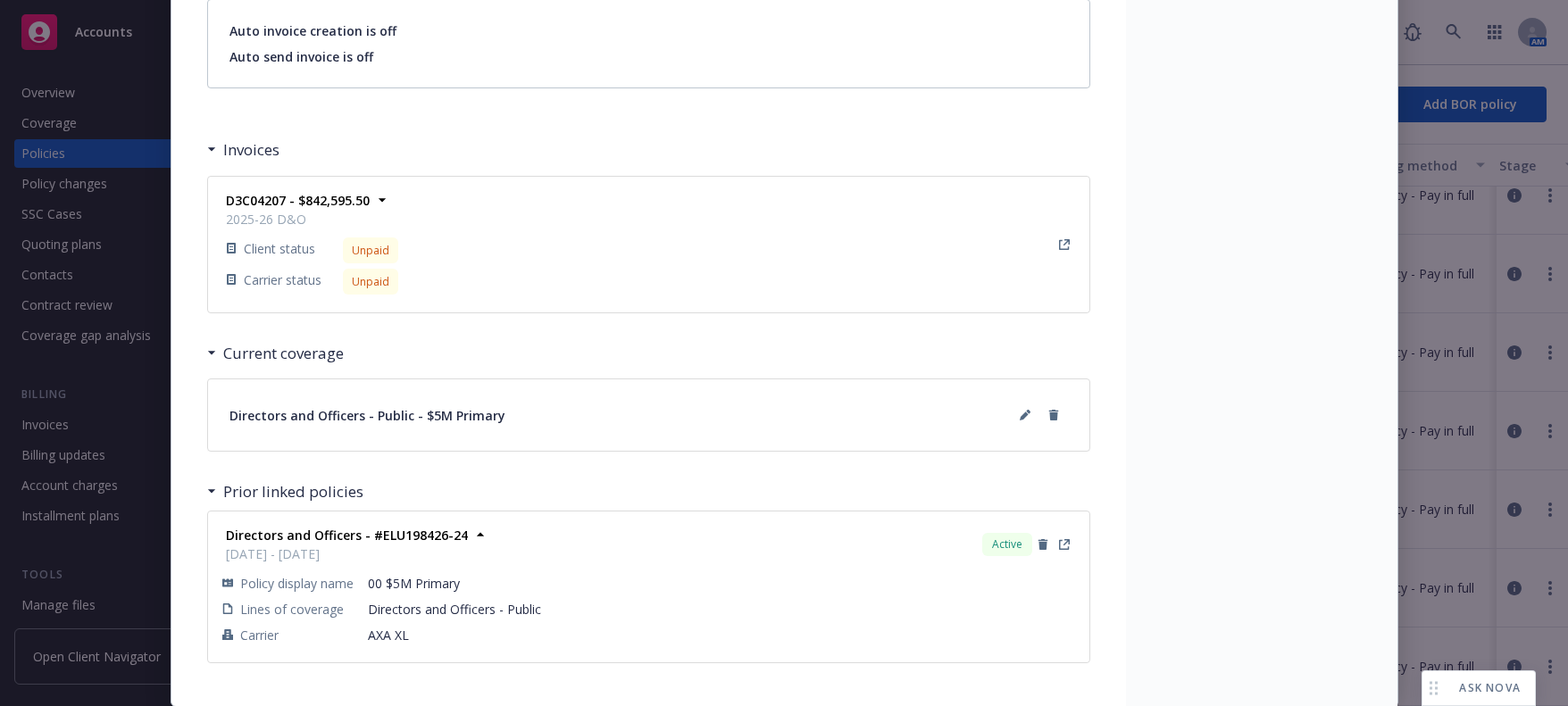scroll, scrollTop: 1529, scrollLeft: 0, axis: vertical 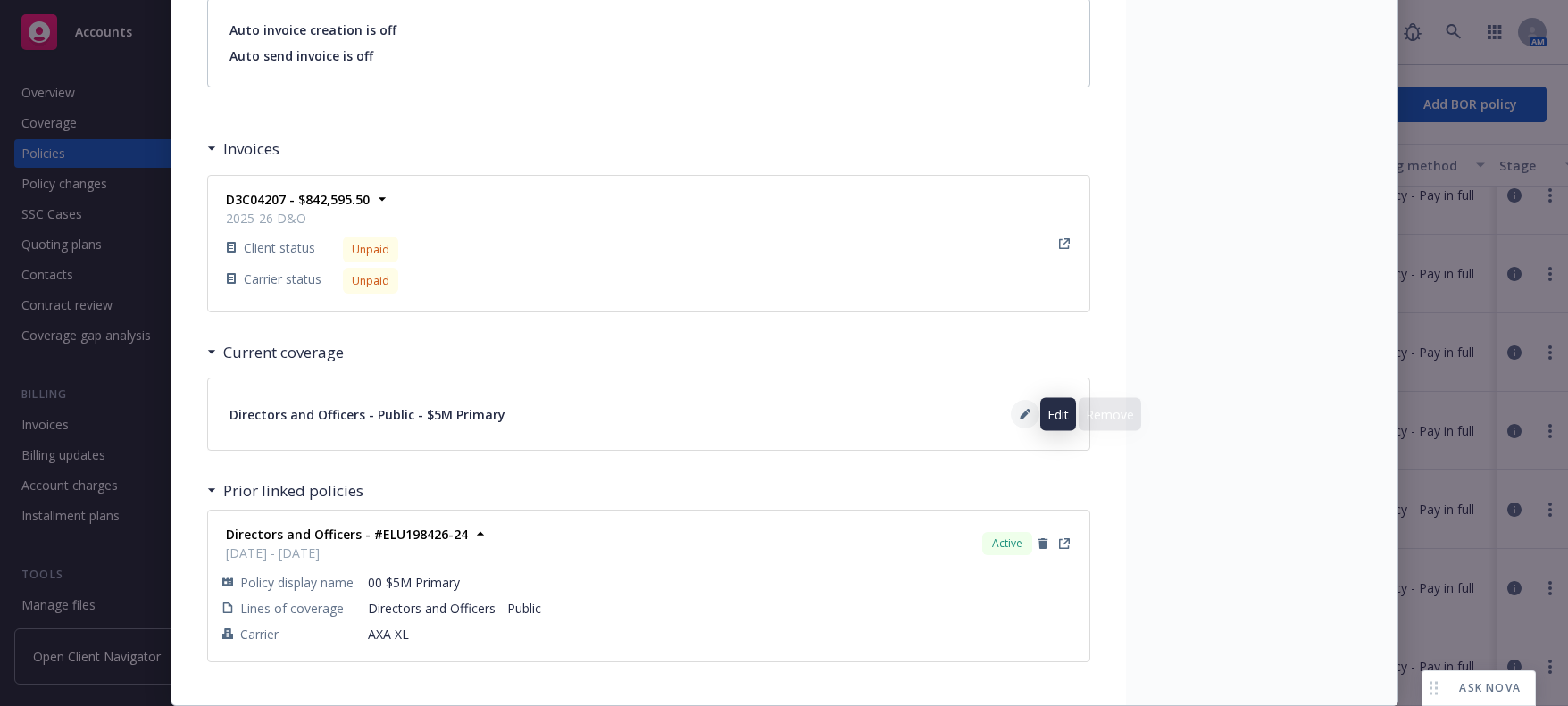 click 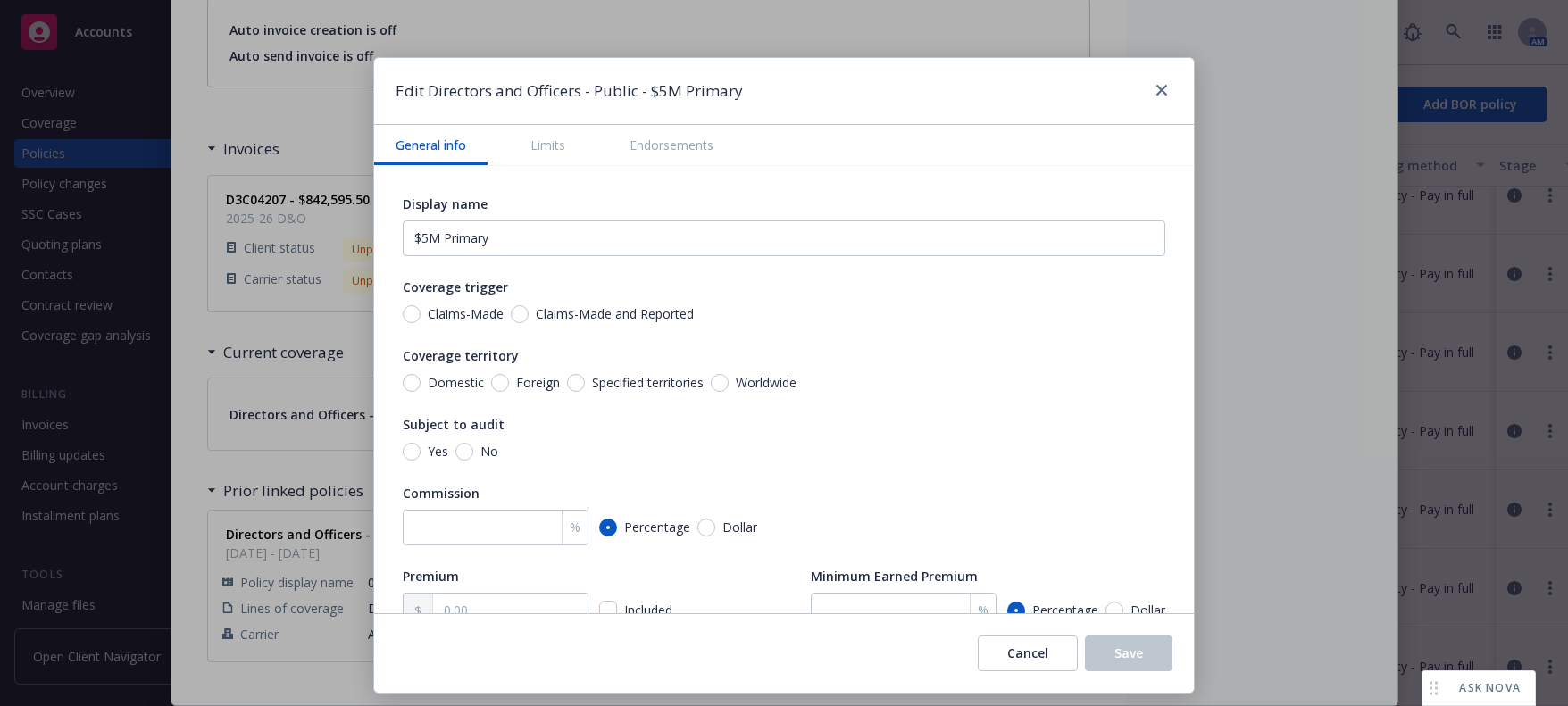 scroll, scrollTop: 357, scrollLeft: 0, axis: vertical 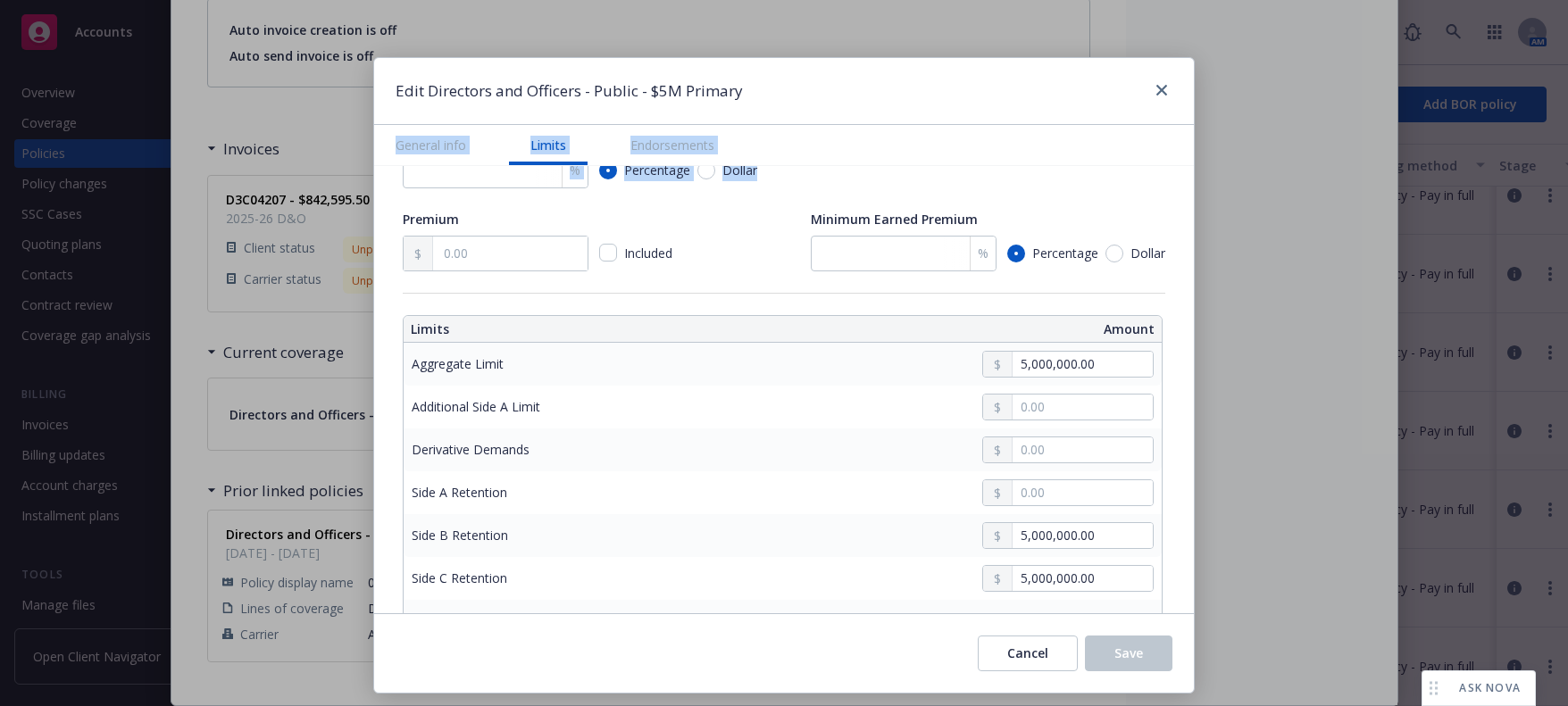 drag, startPoint x: 983, startPoint y: 87, endPoint x: 1359, endPoint y: 191, distance: 390.11793 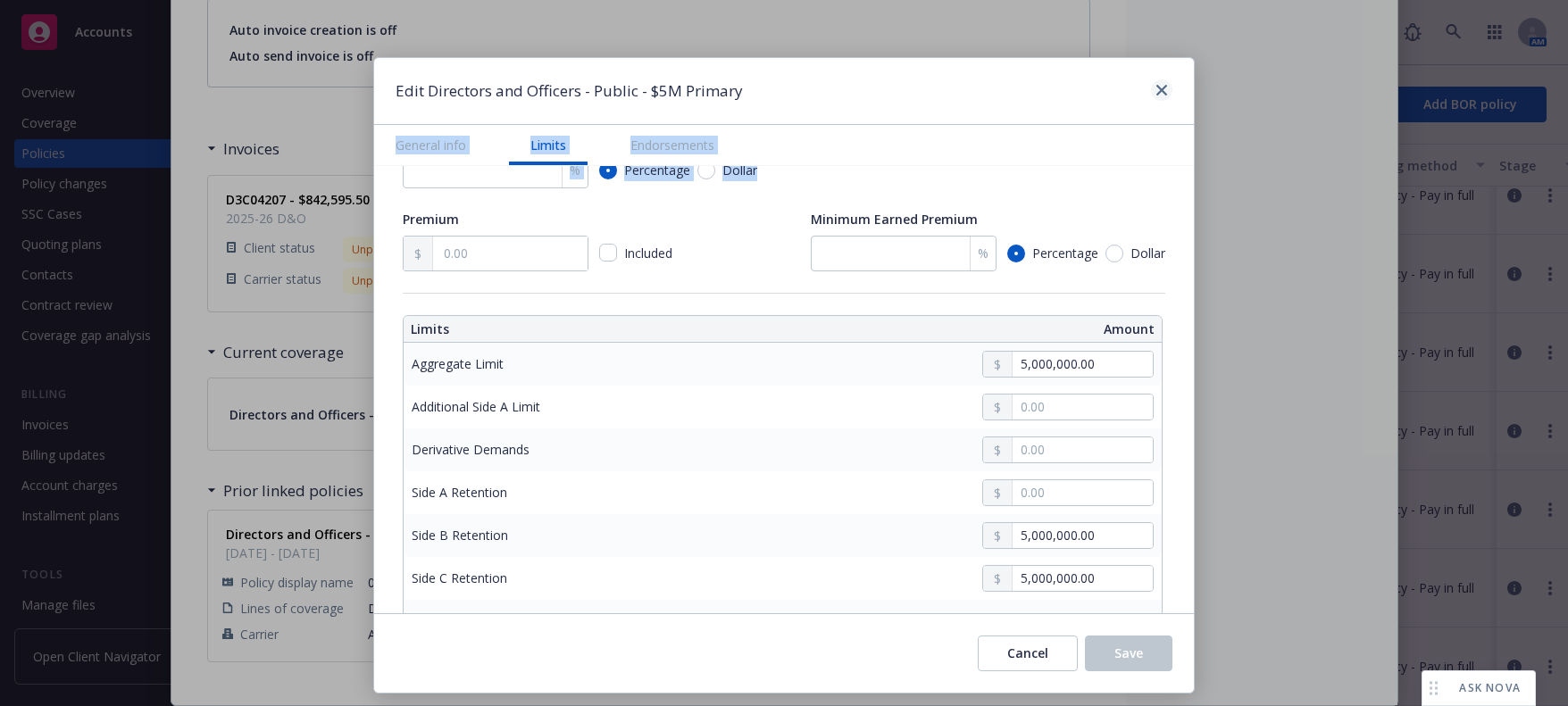 click at bounding box center [1162, 90] 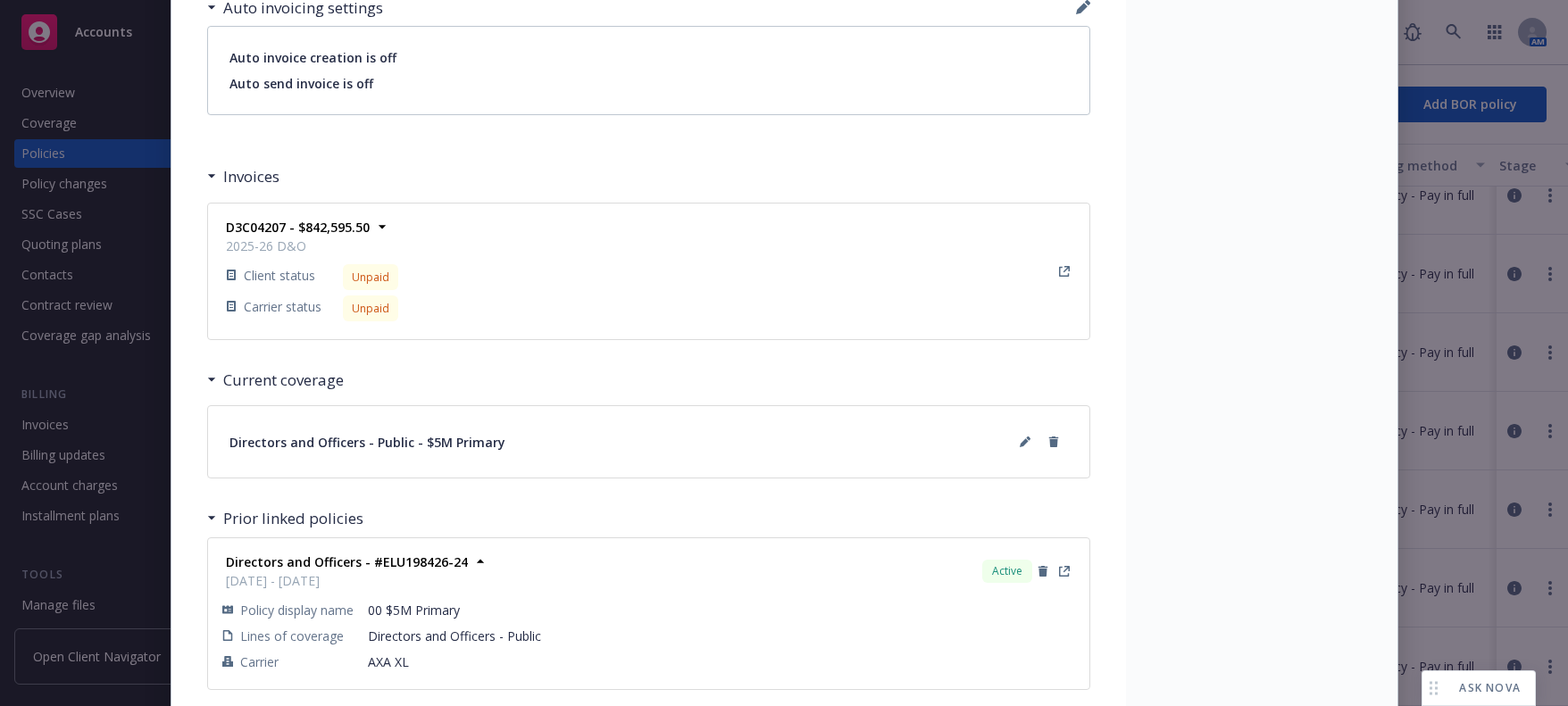 scroll, scrollTop: 1529, scrollLeft: 0, axis: vertical 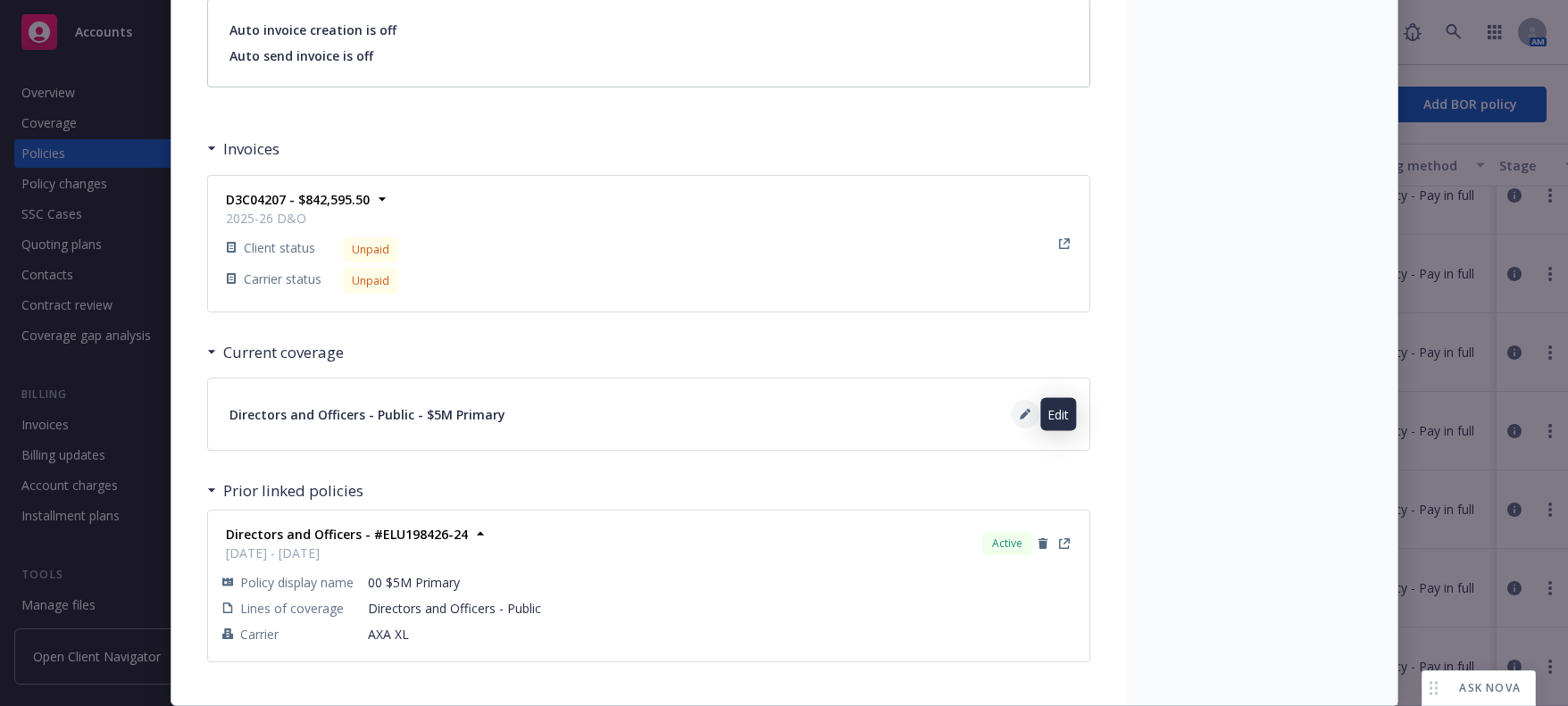 click 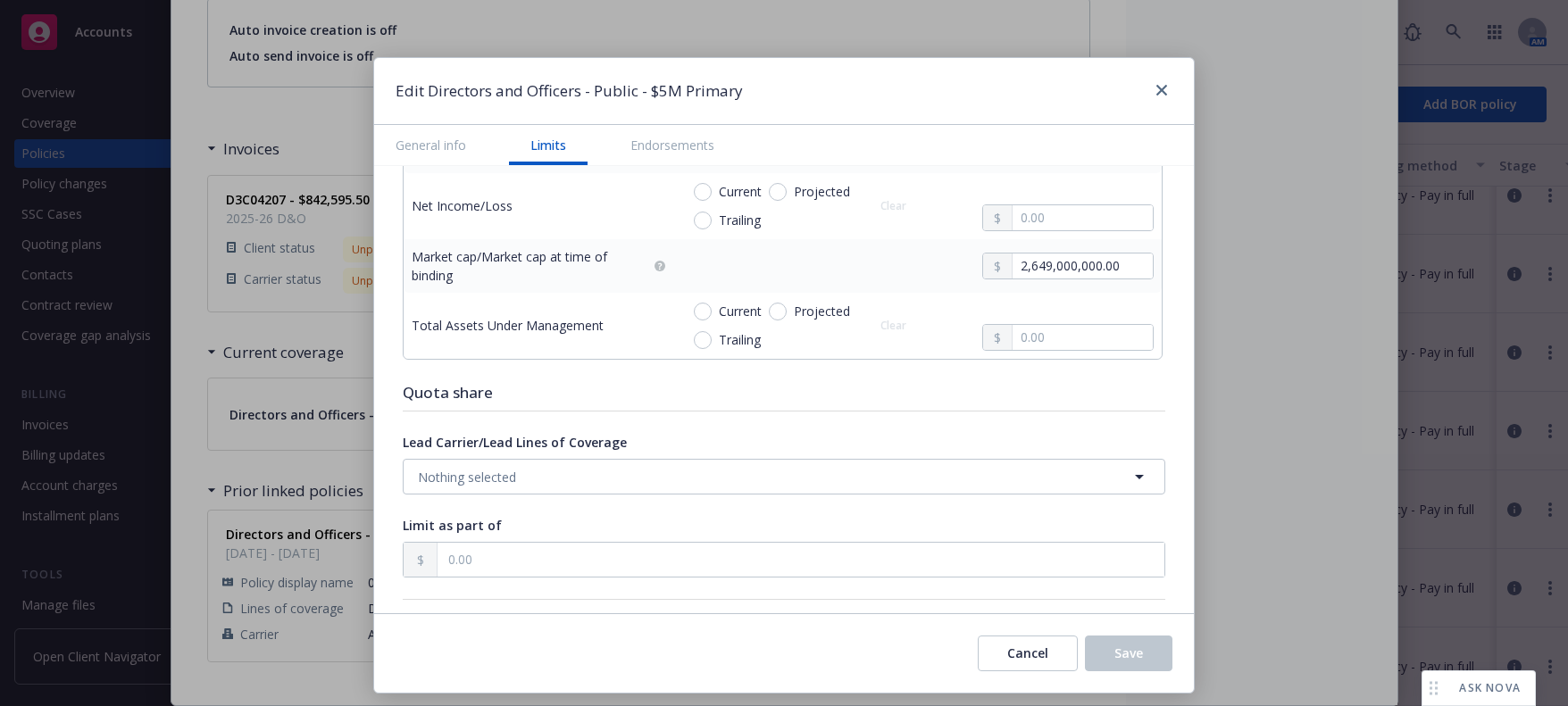 scroll, scrollTop: 893, scrollLeft: 0, axis: vertical 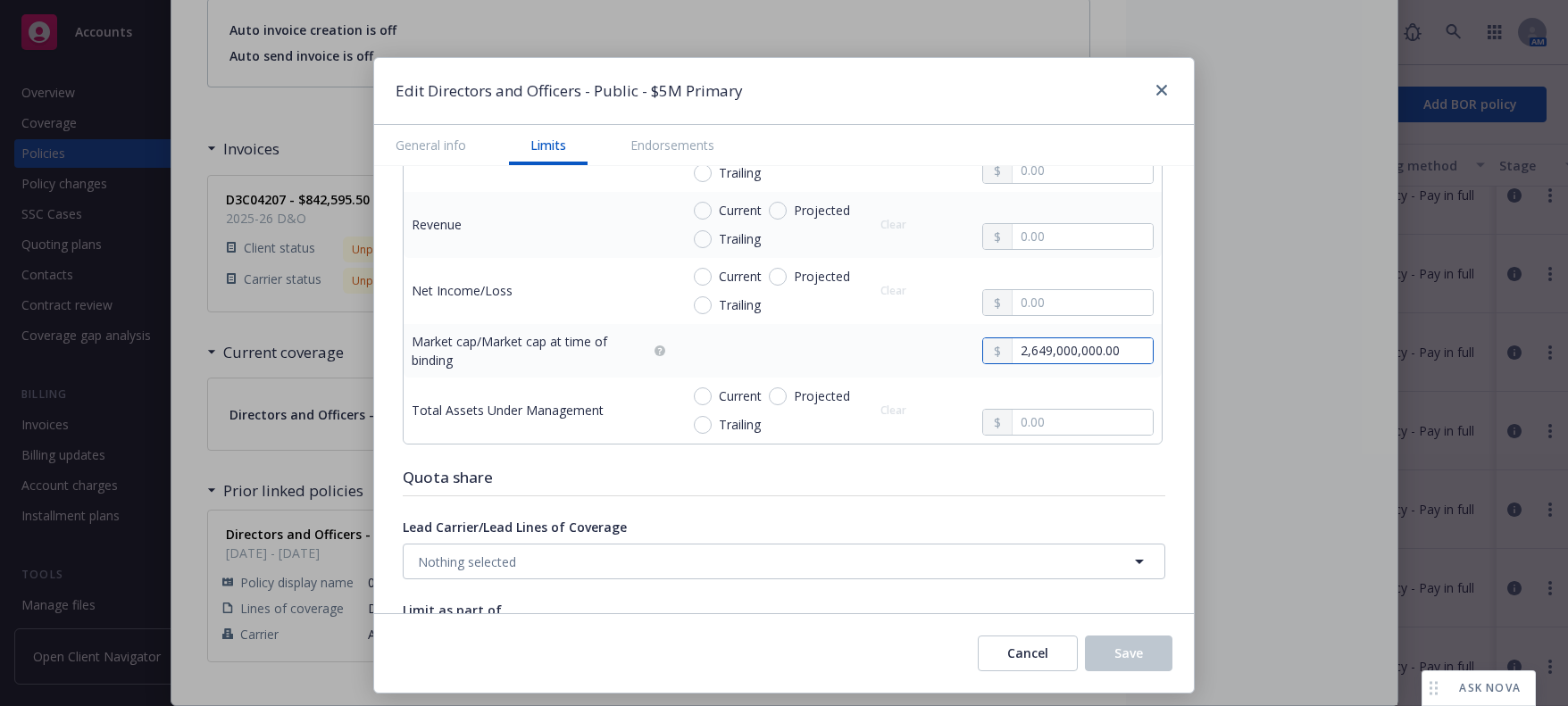drag, startPoint x: 1129, startPoint y: 353, endPoint x: 680, endPoint y: 354, distance: 449.001 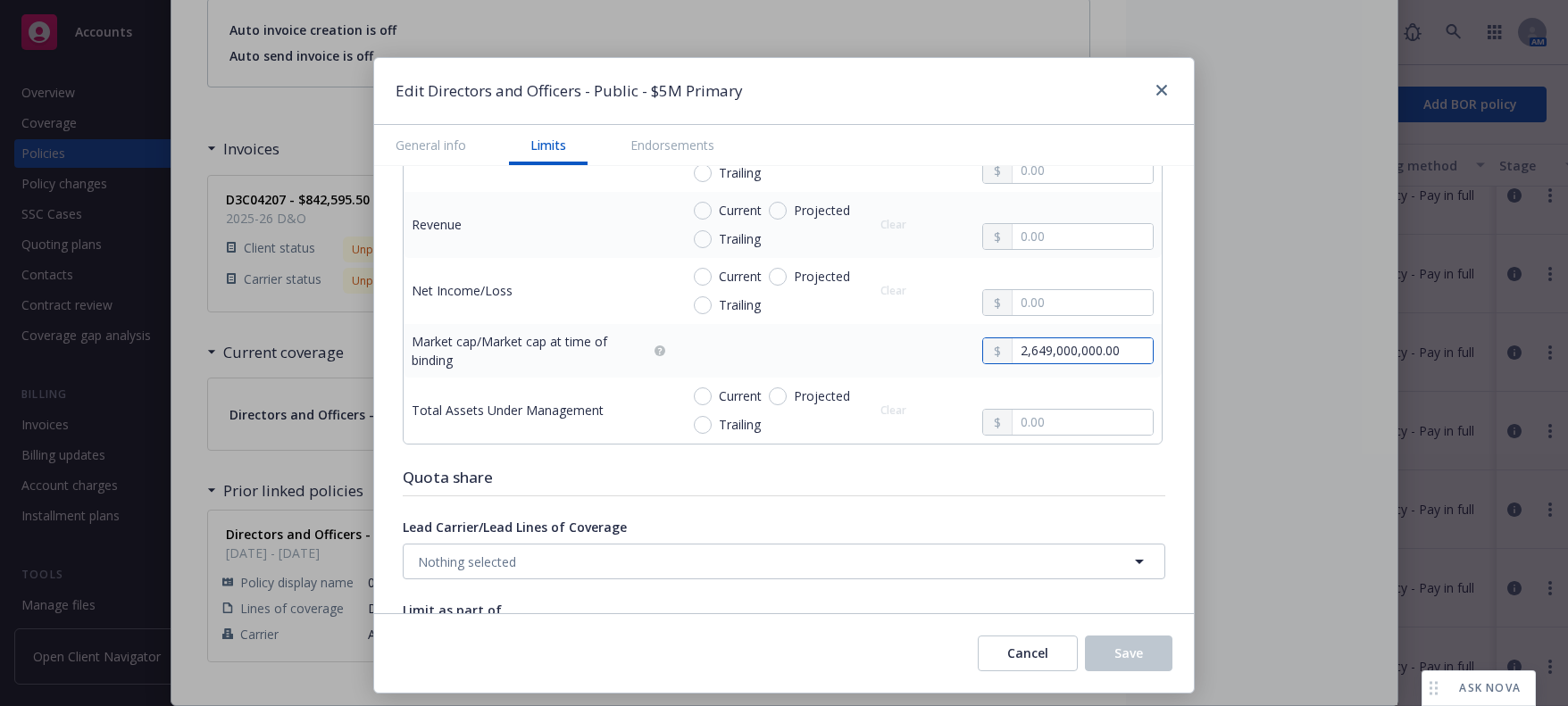 click on "2,649,000,000.00" at bounding box center (916, 351) 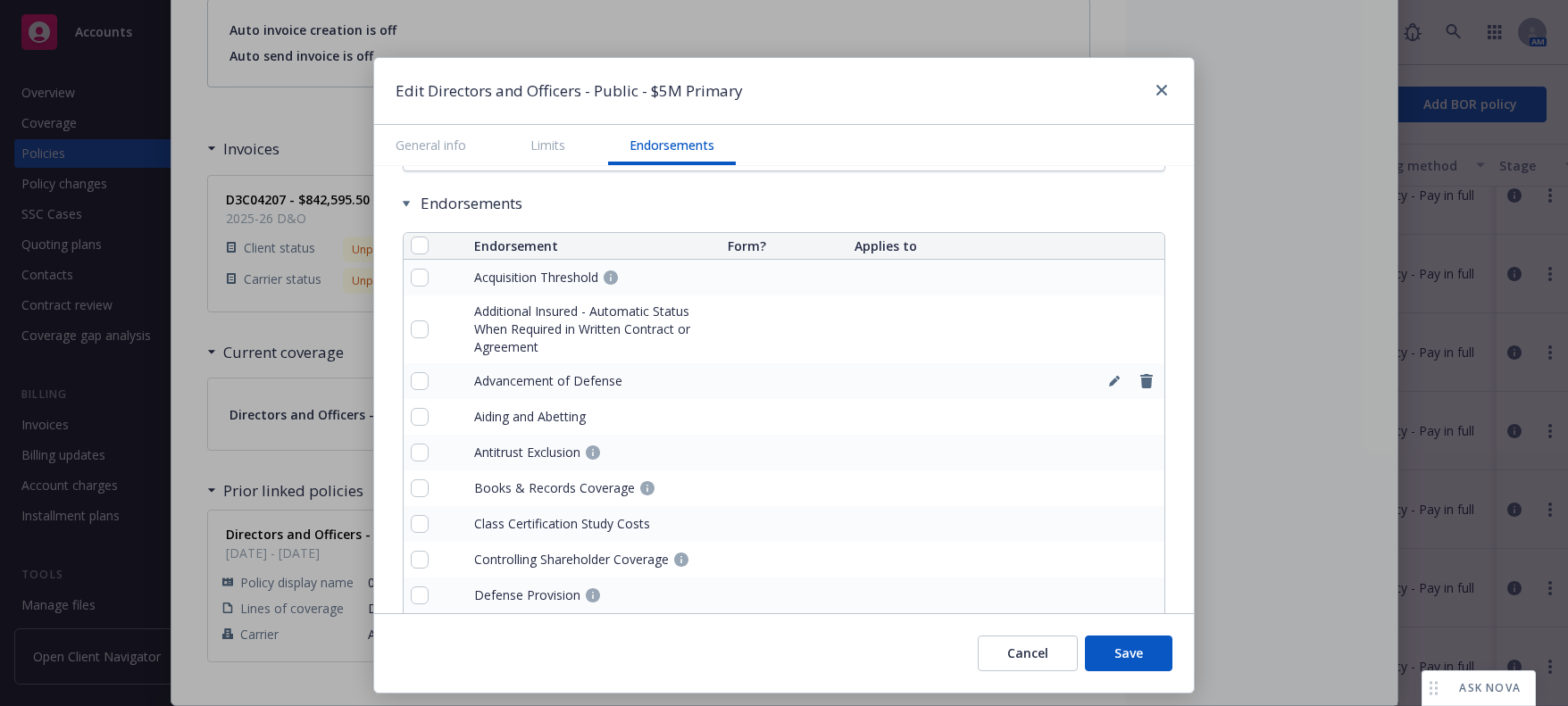 scroll, scrollTop: 1607, scrollLeft: 0, axis: vertical 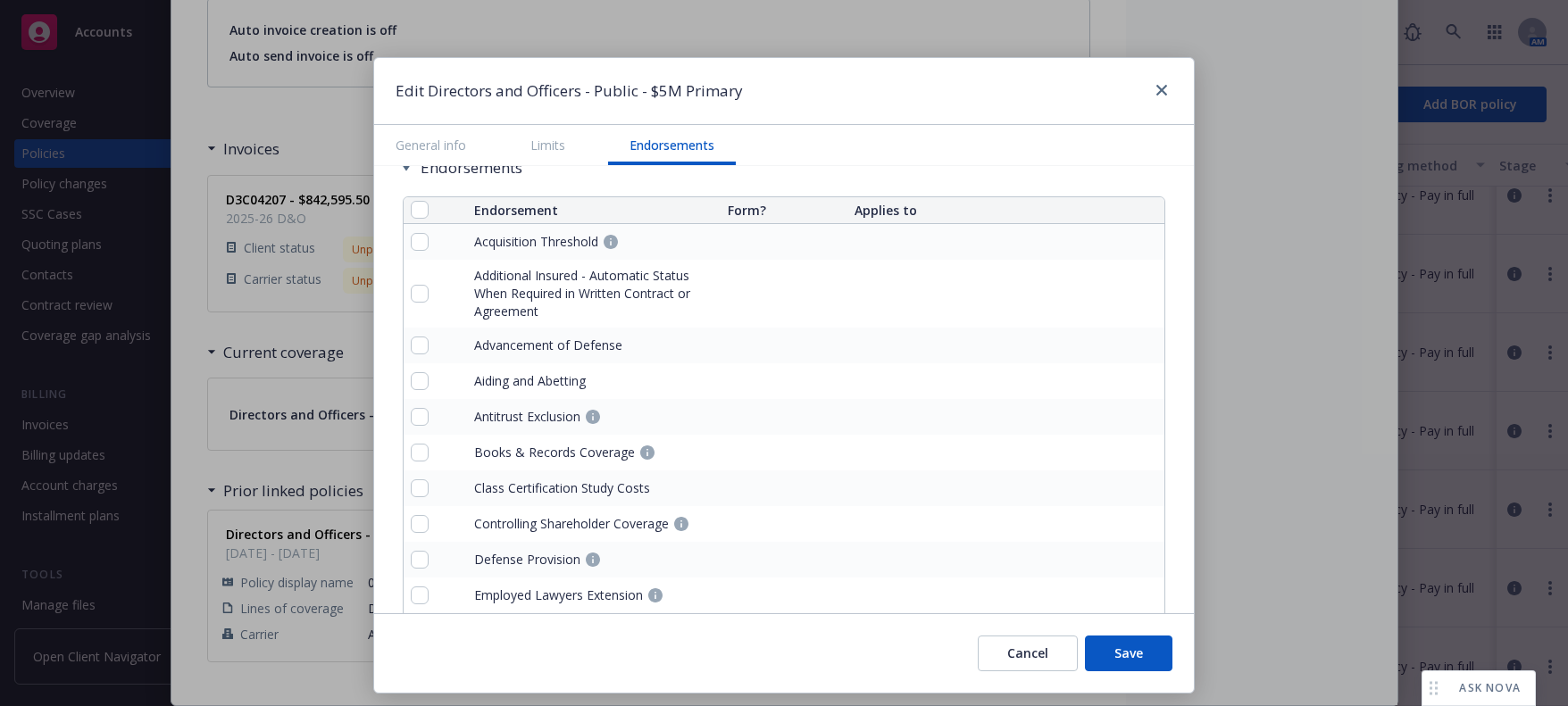 type 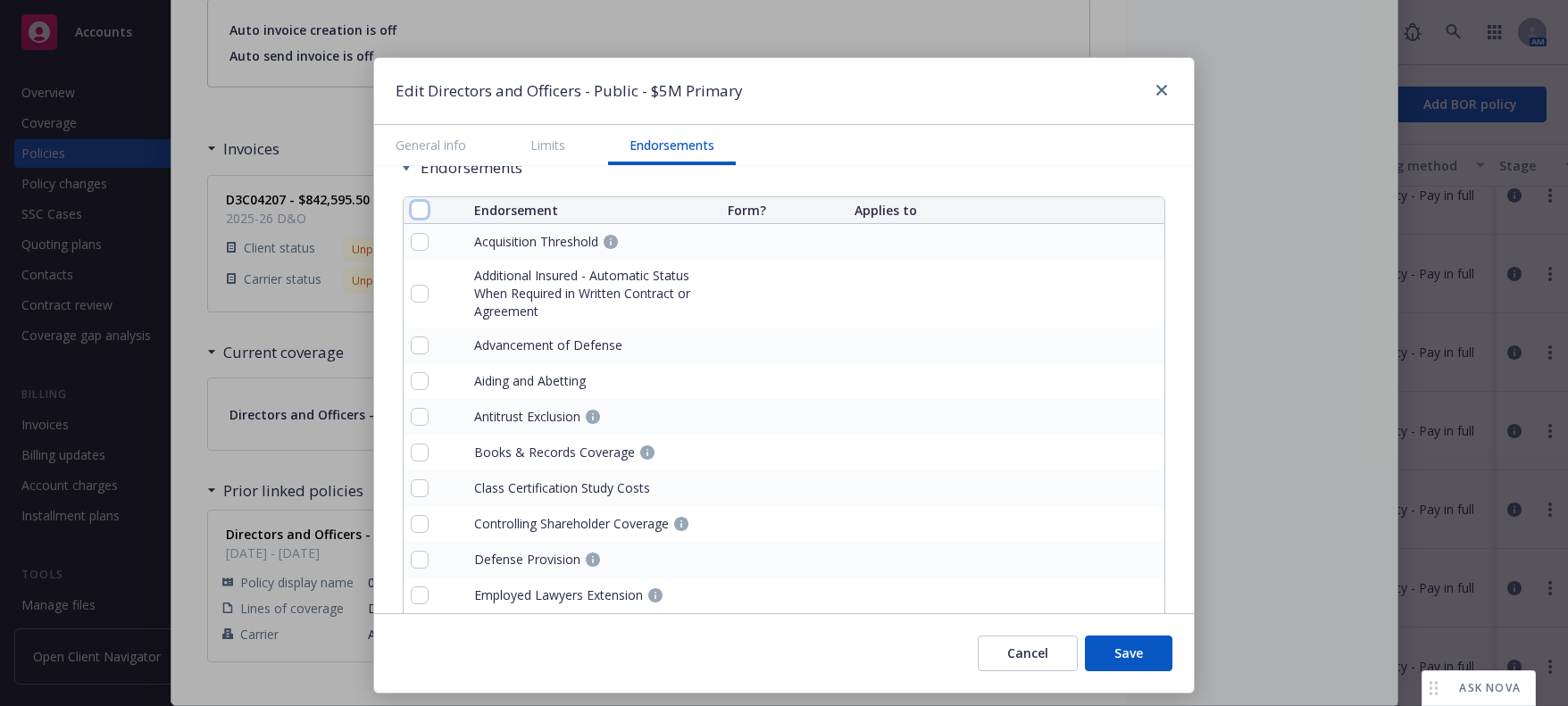 click at bounding box center (420, 210) 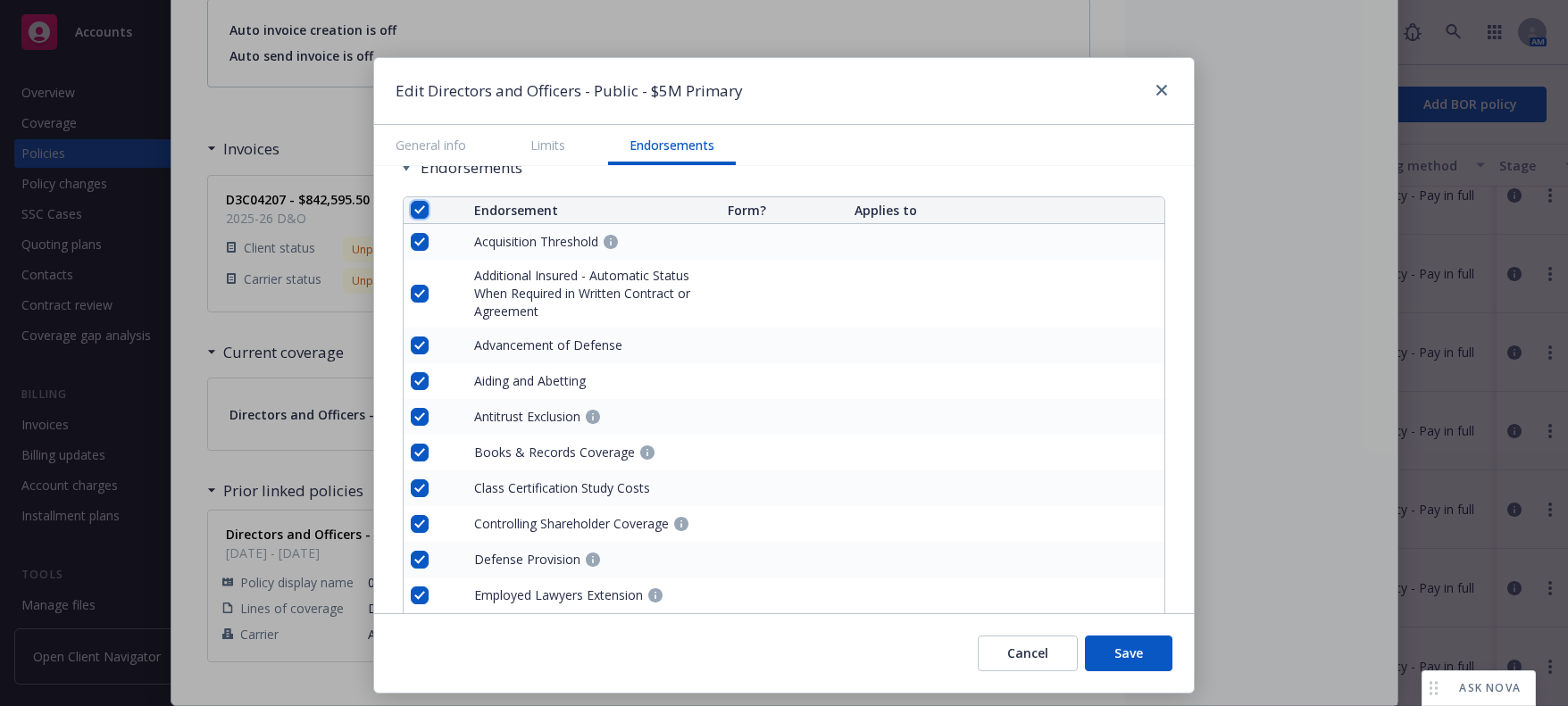 checkbox on "true" 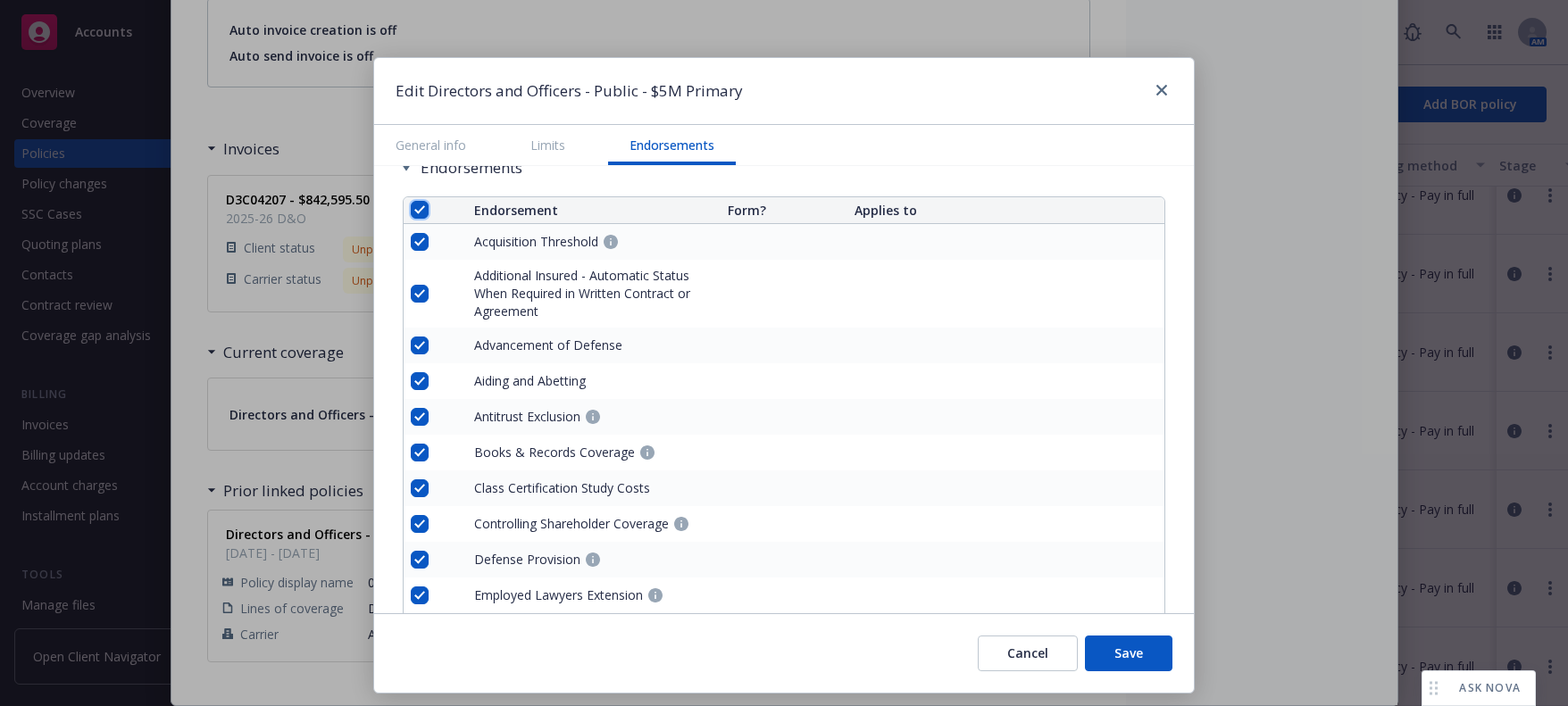 checkbox on "true" 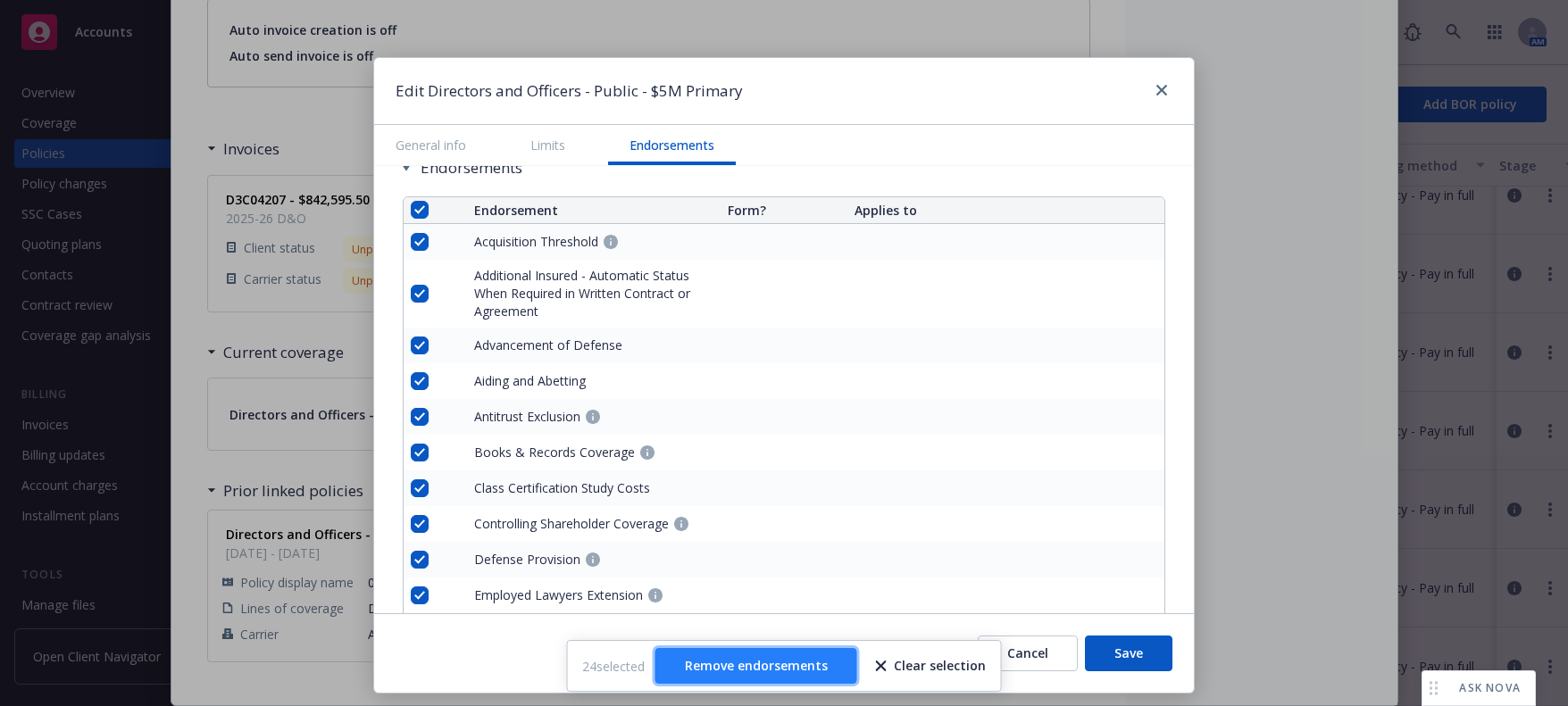 click on "Remove endorsements" at bounding box center (756, 665) 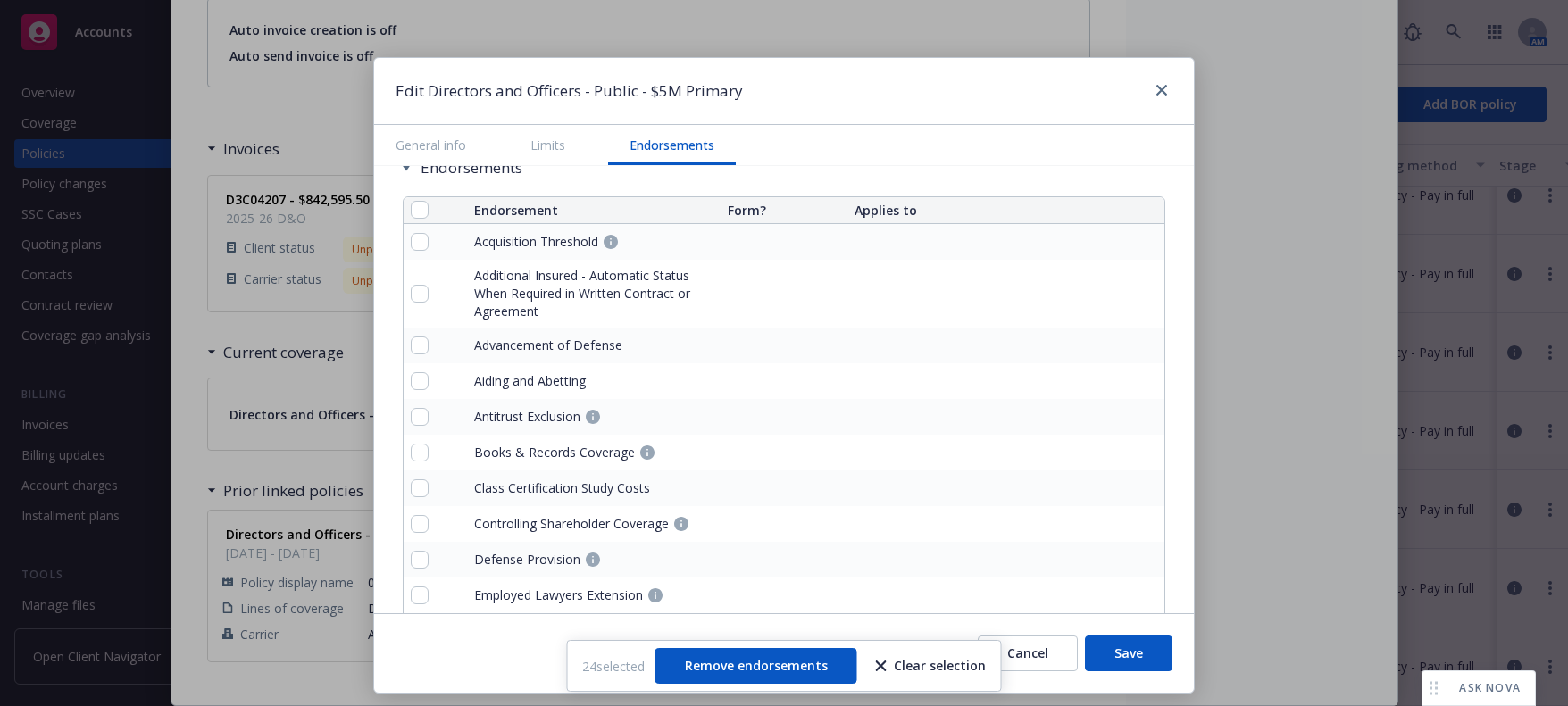 scroll, scrollTop: 1362, scrollLeft: 0, axis: vertical 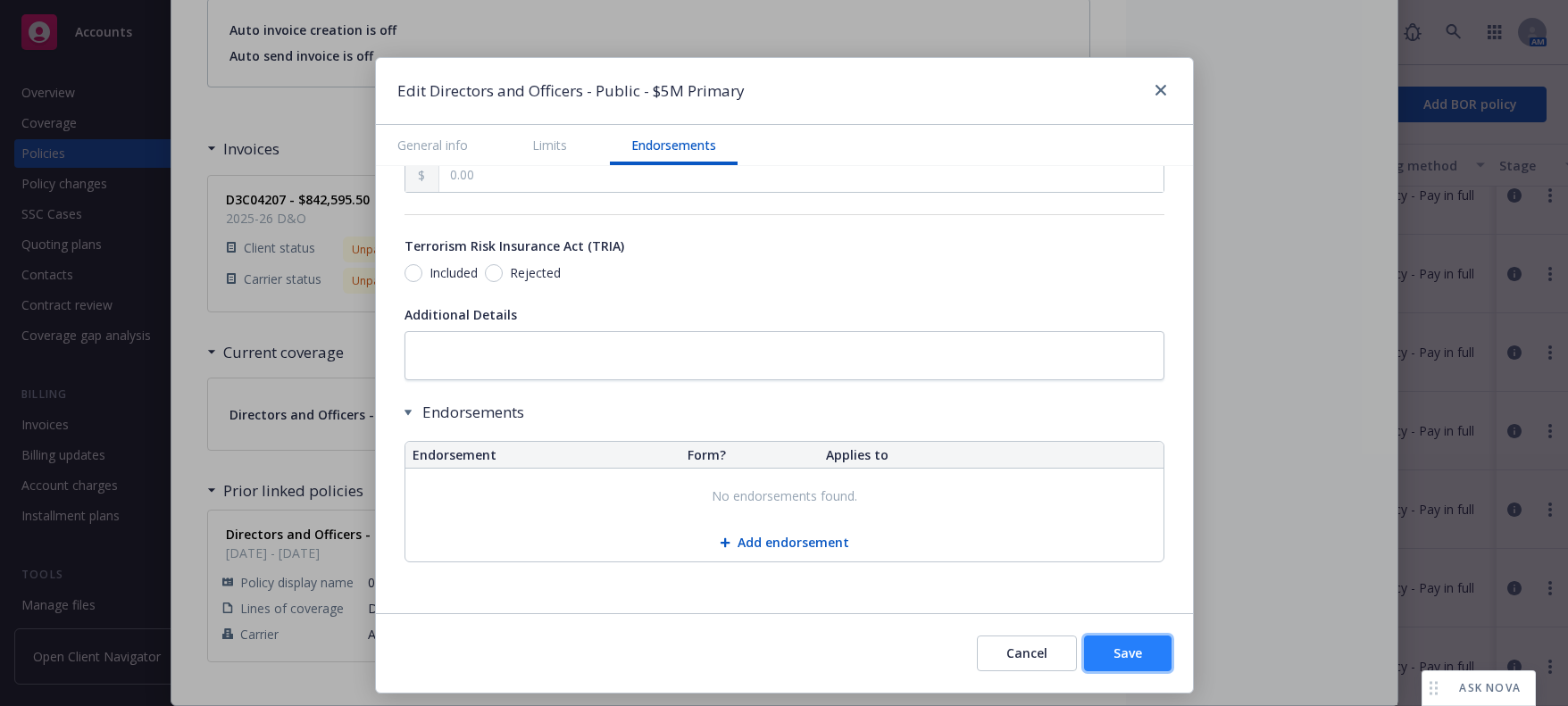 click on "Save" at bounding box center [1128, 653] 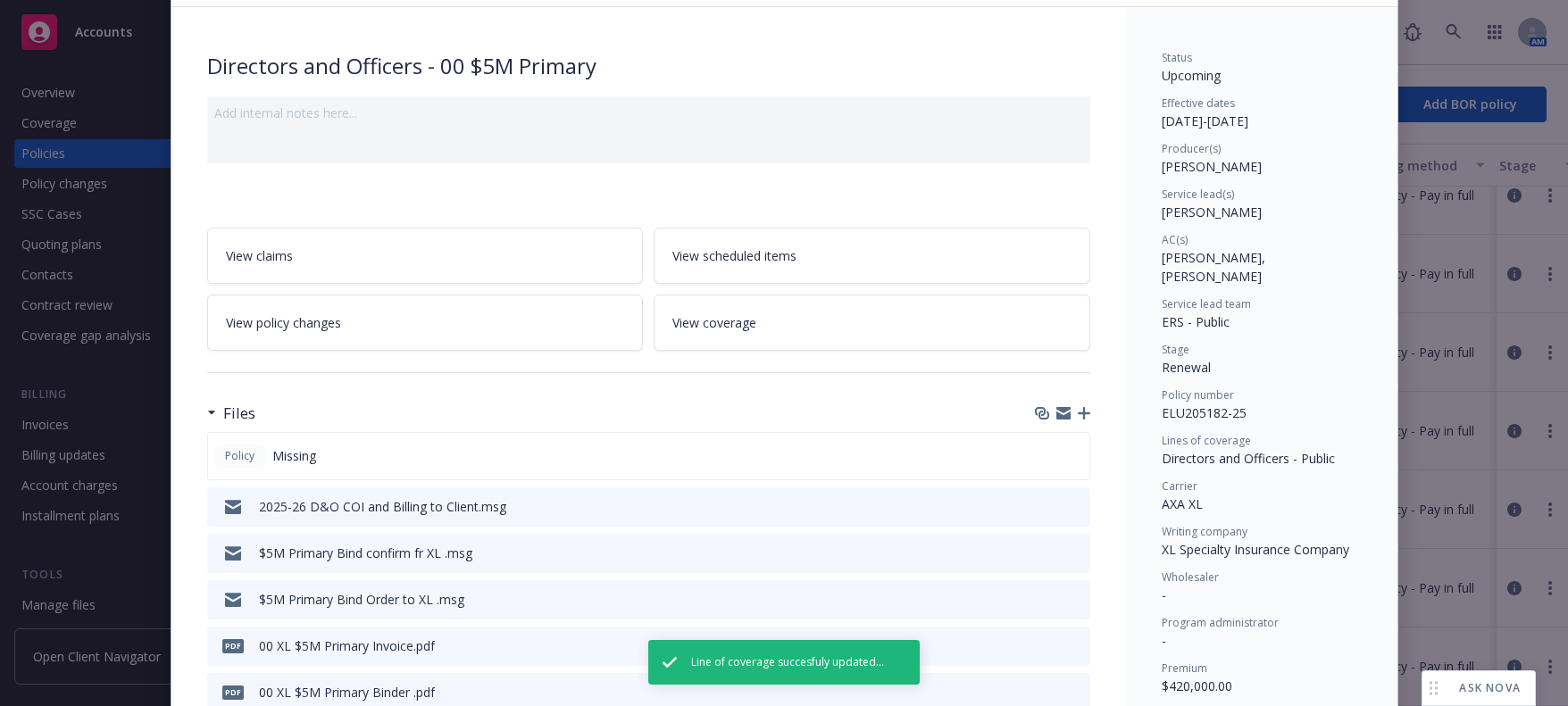 scroll, scrollTop: 0, scrollLeft: 0, axis: both 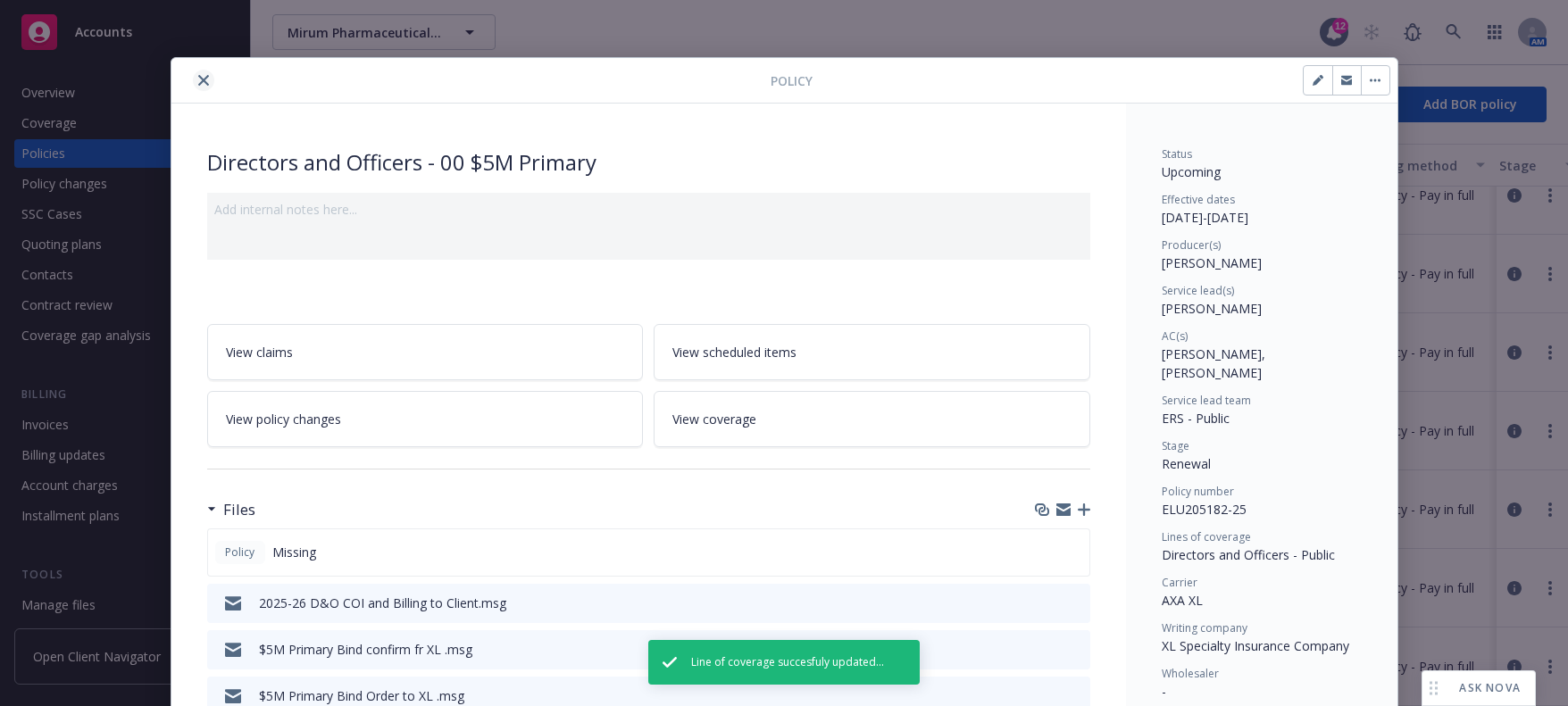 click 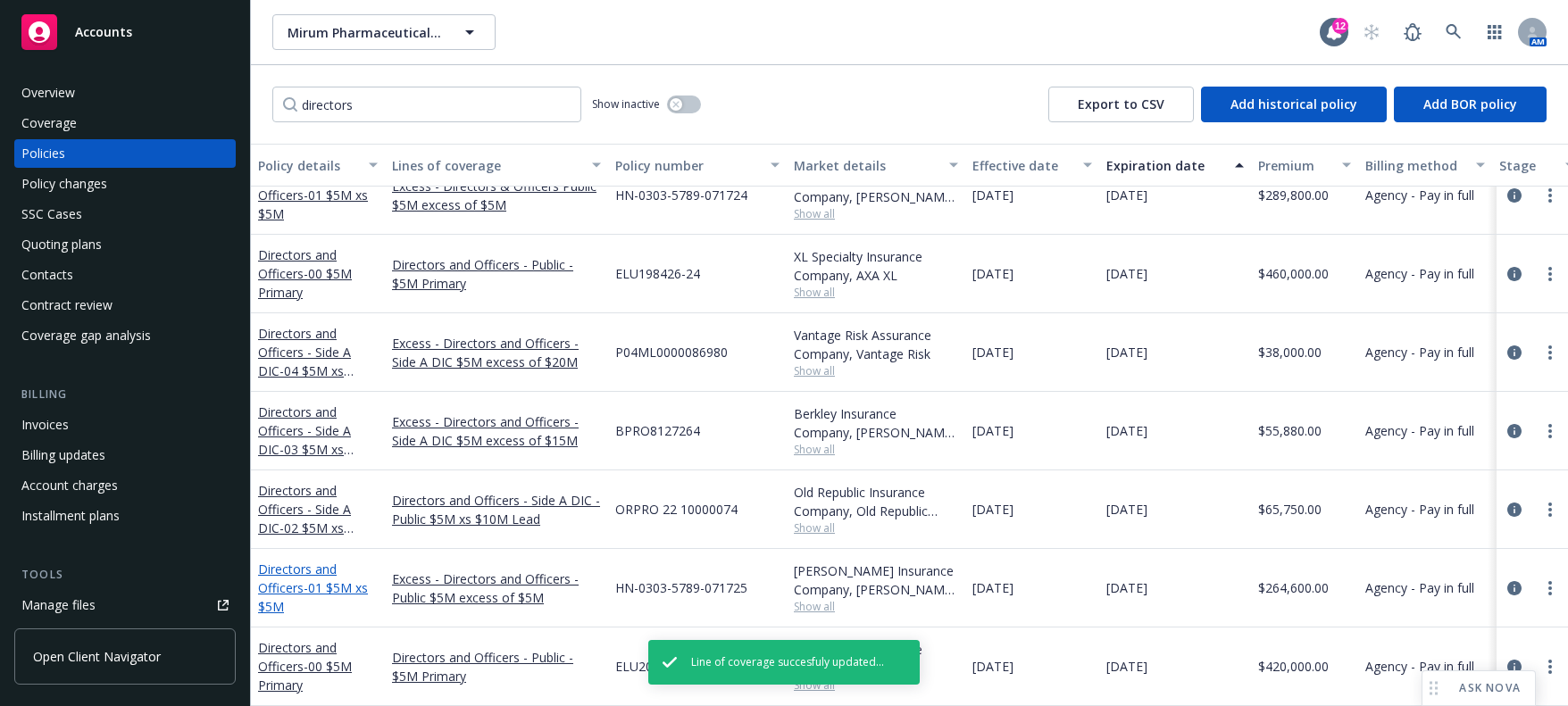 click on "-  01 $5M xs $5M" at bounding box center [313, 597] 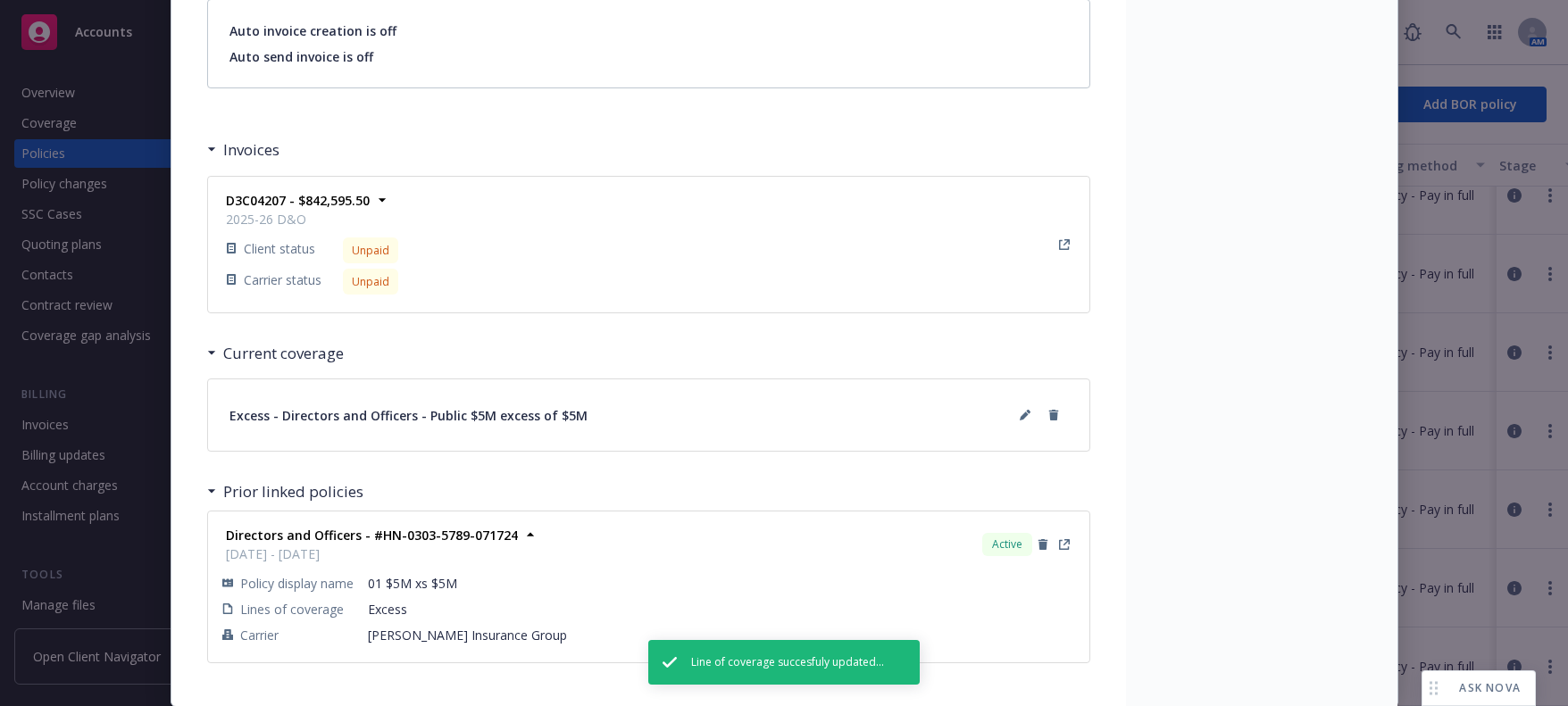 scroll, scrollTop: 1483, scrollLeft: 0, axis: vertical 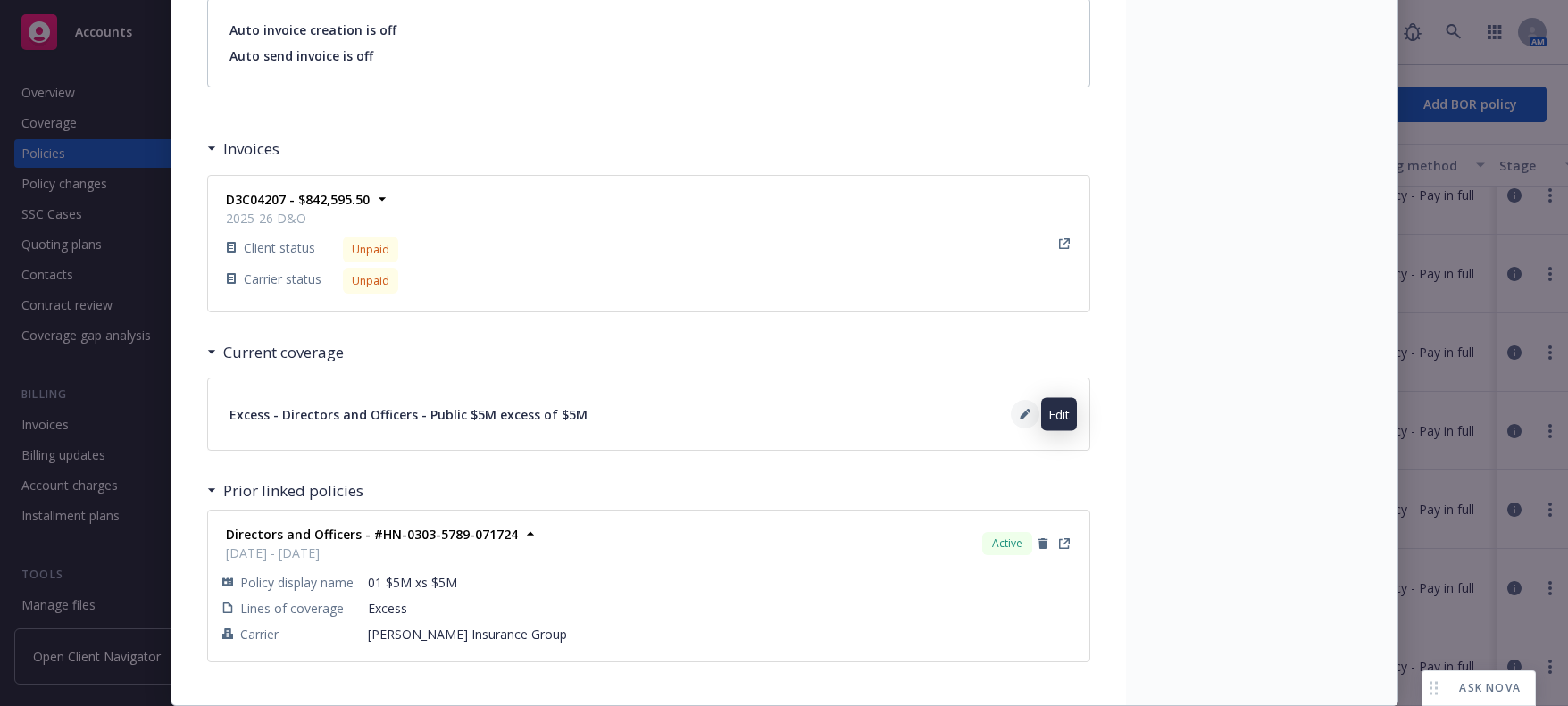 click 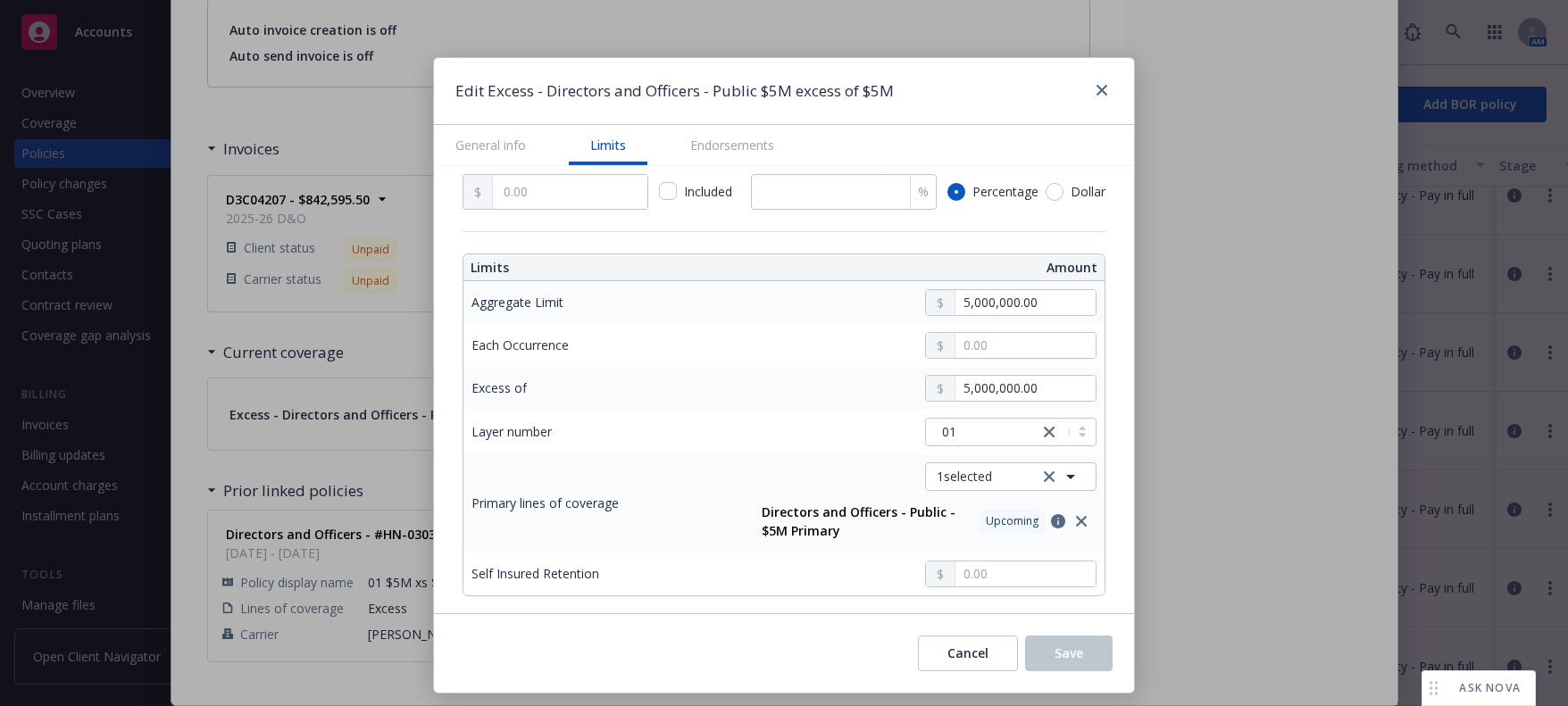 scroll, scrollTop: 536, scrollLeft: 0, axis: vertical 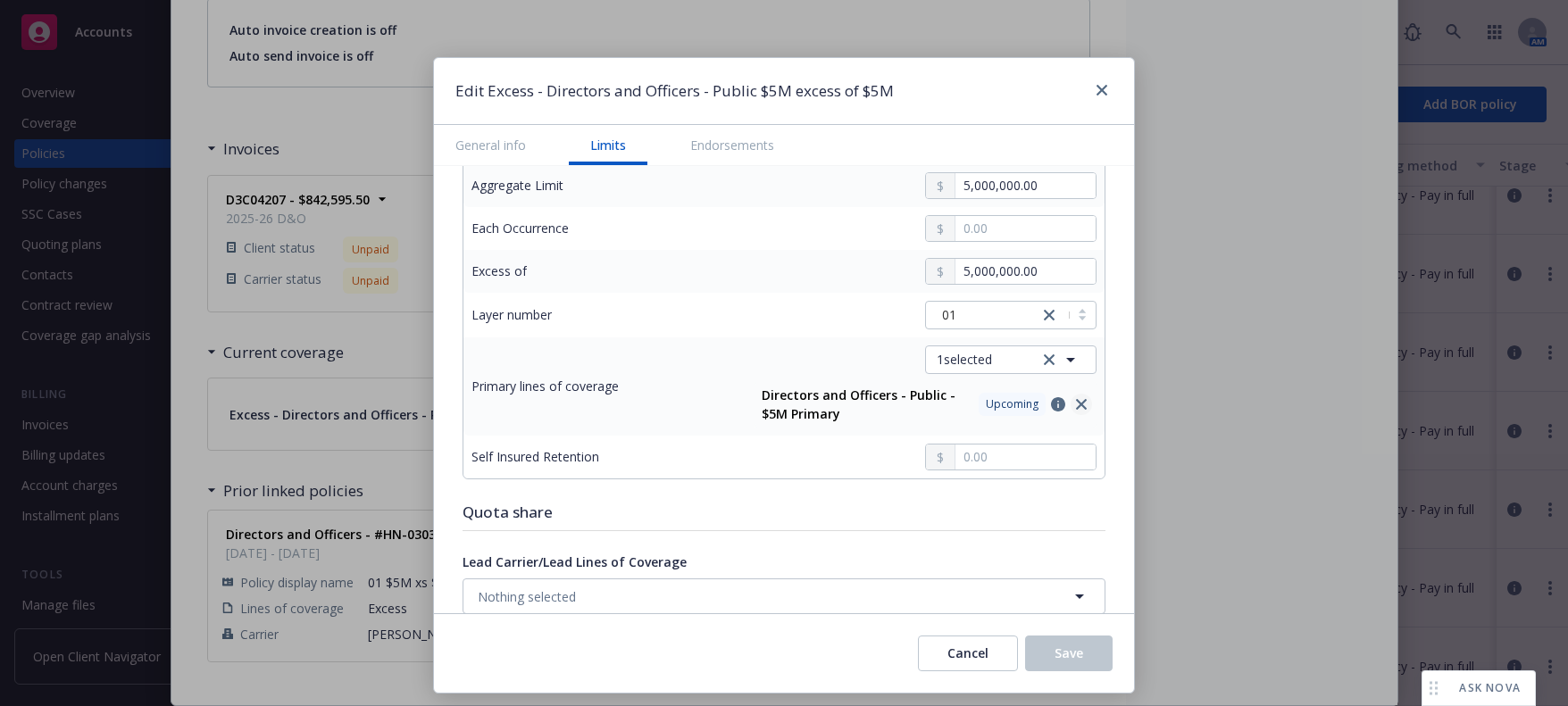 click 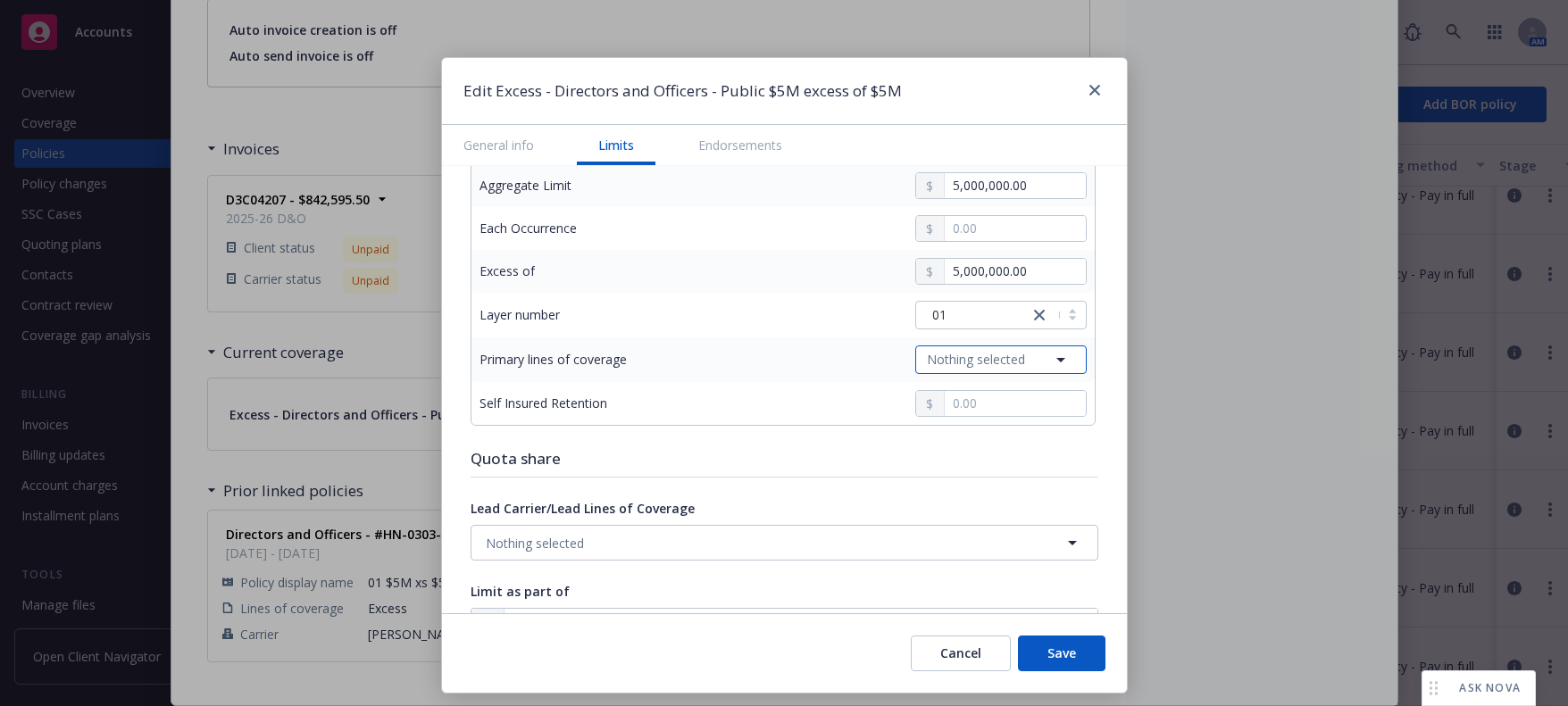 click 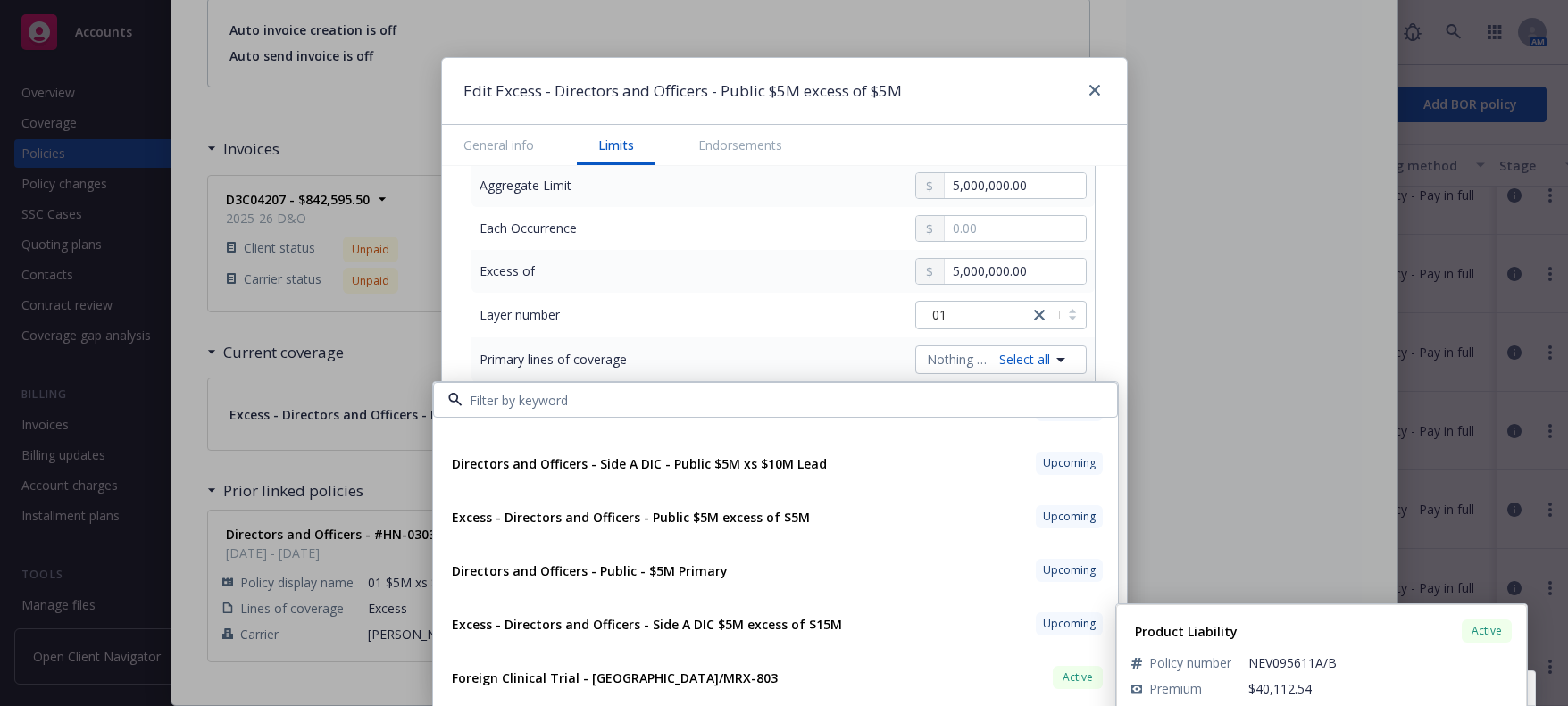 scroll, scrollTop: 0, scrollLeft: 0, axis: both 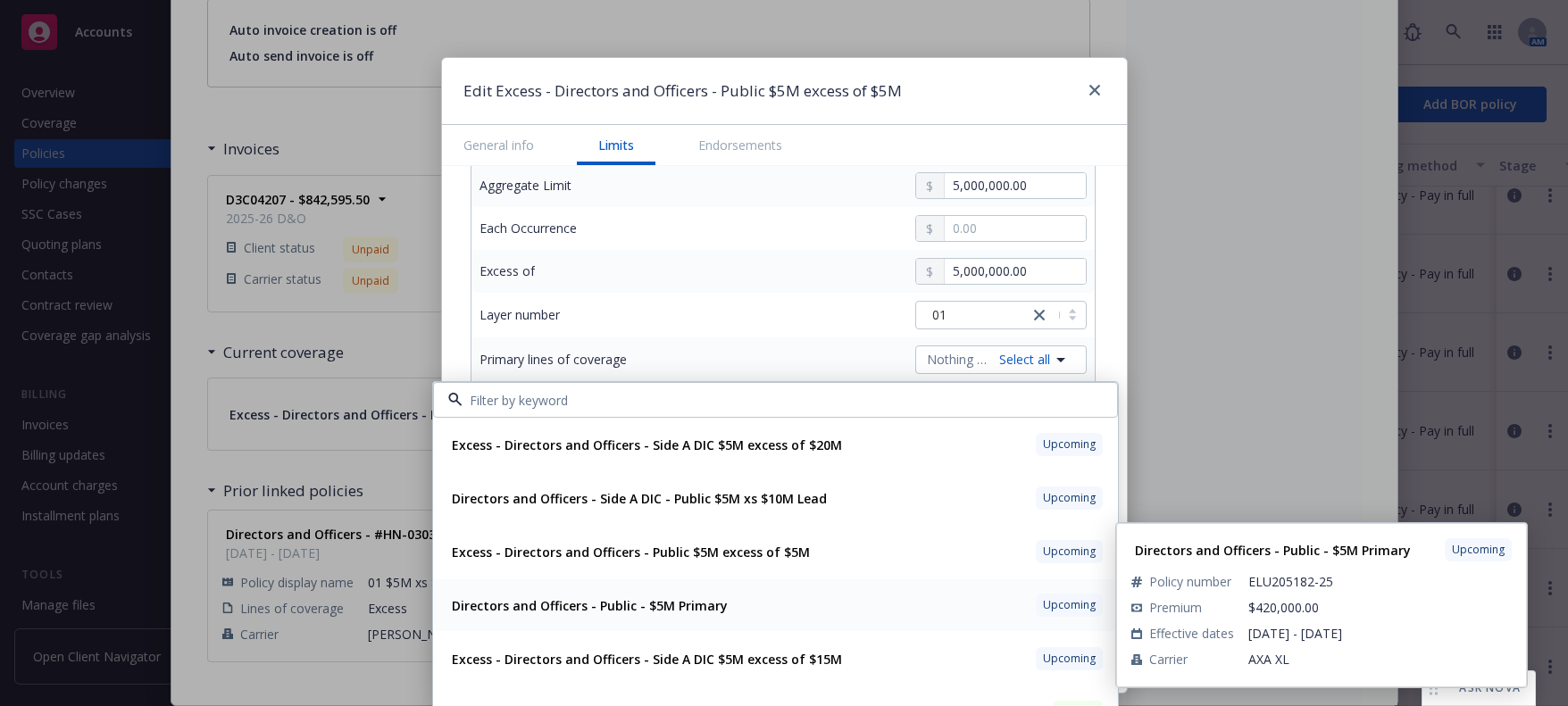 click on "Directors and Officers - Public - $5M Primary" at bounding box center (589, 605) 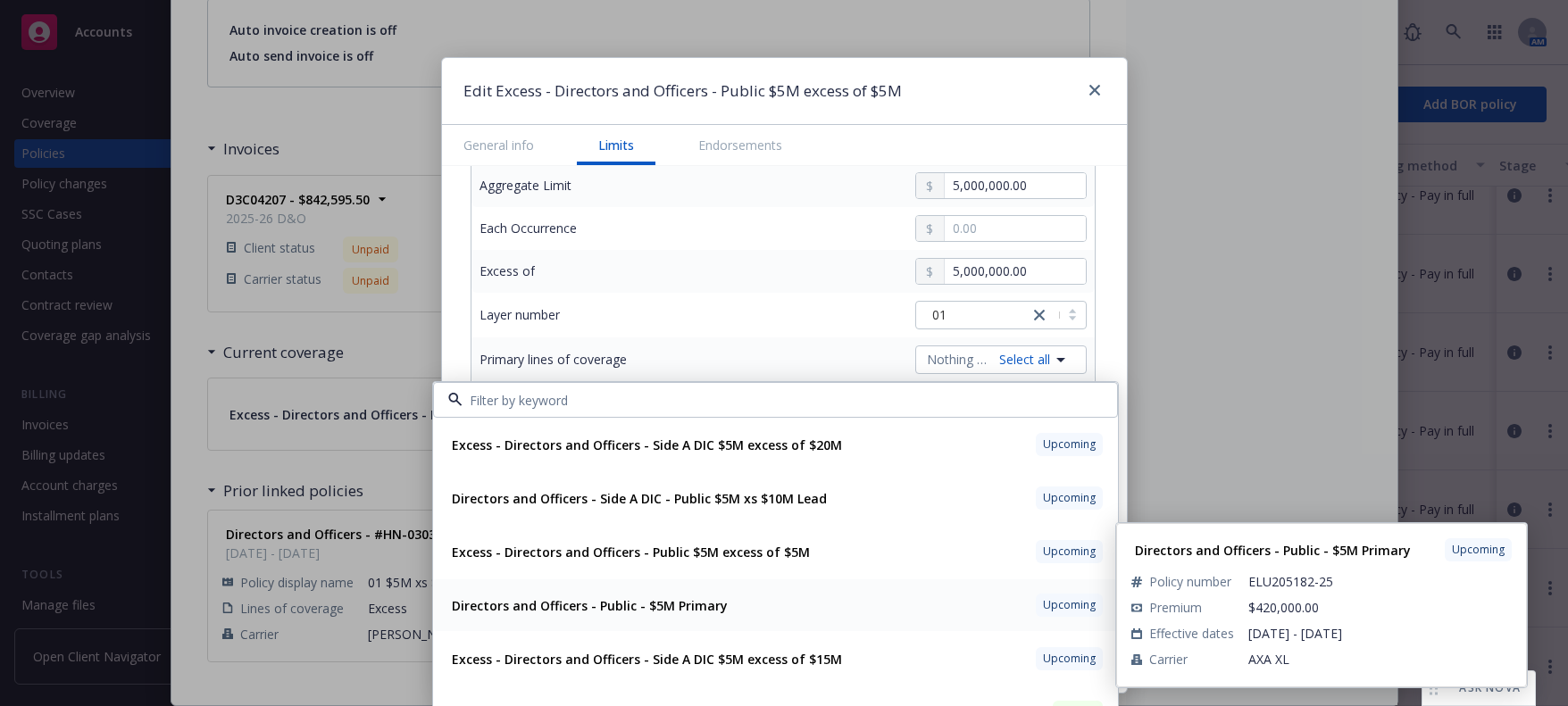 type on "Directors and Officers - Public $5M excess of $5M" 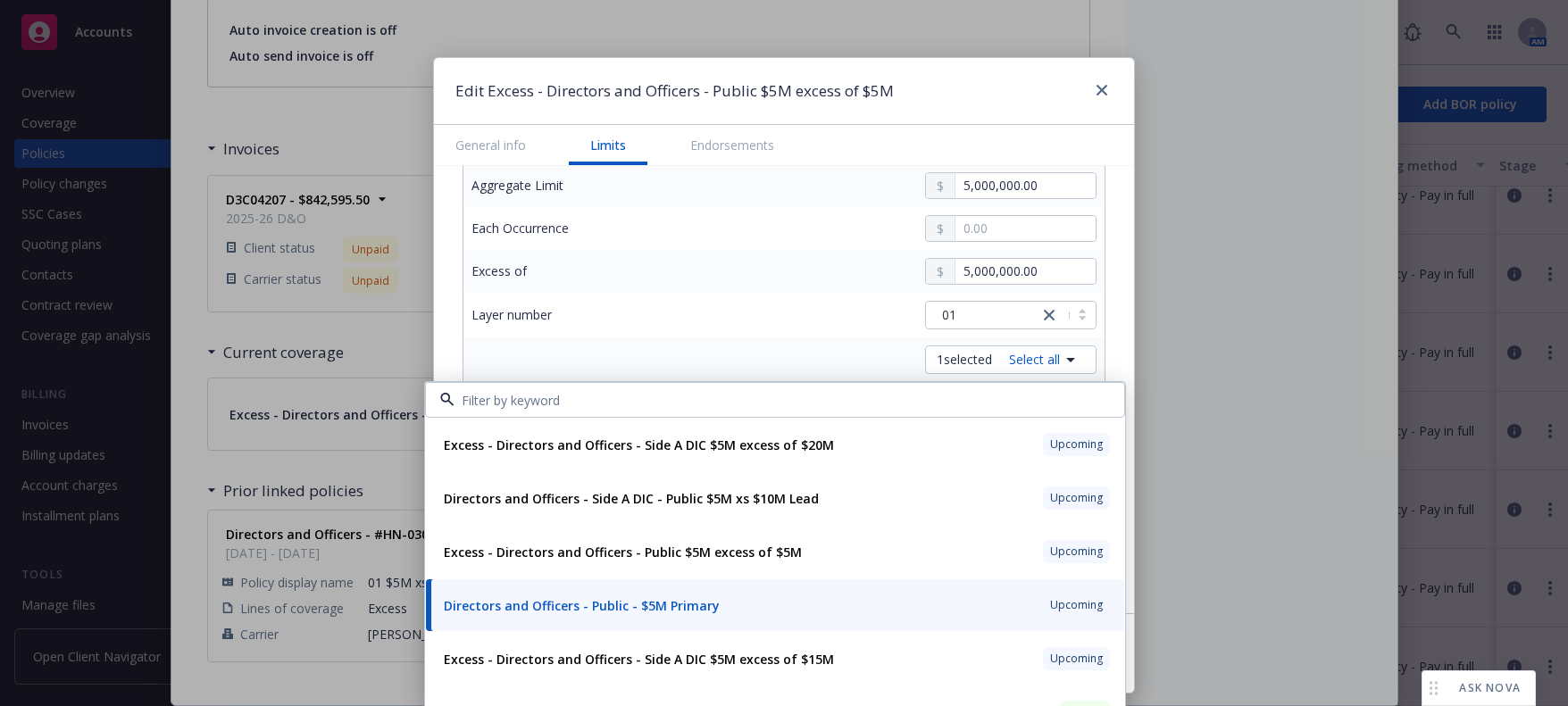 click on "General info Limits Endorsements" at bounding box center (784, 145) 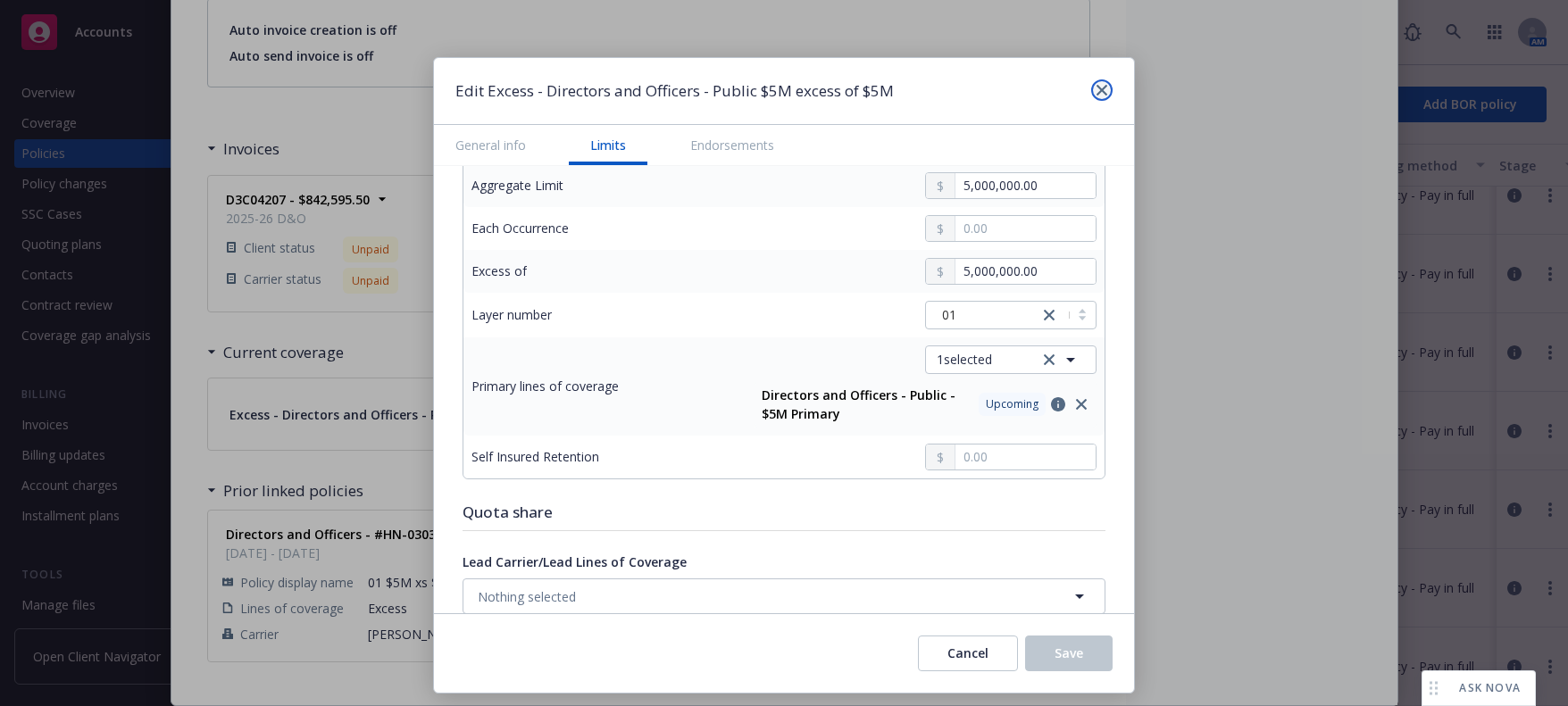 click 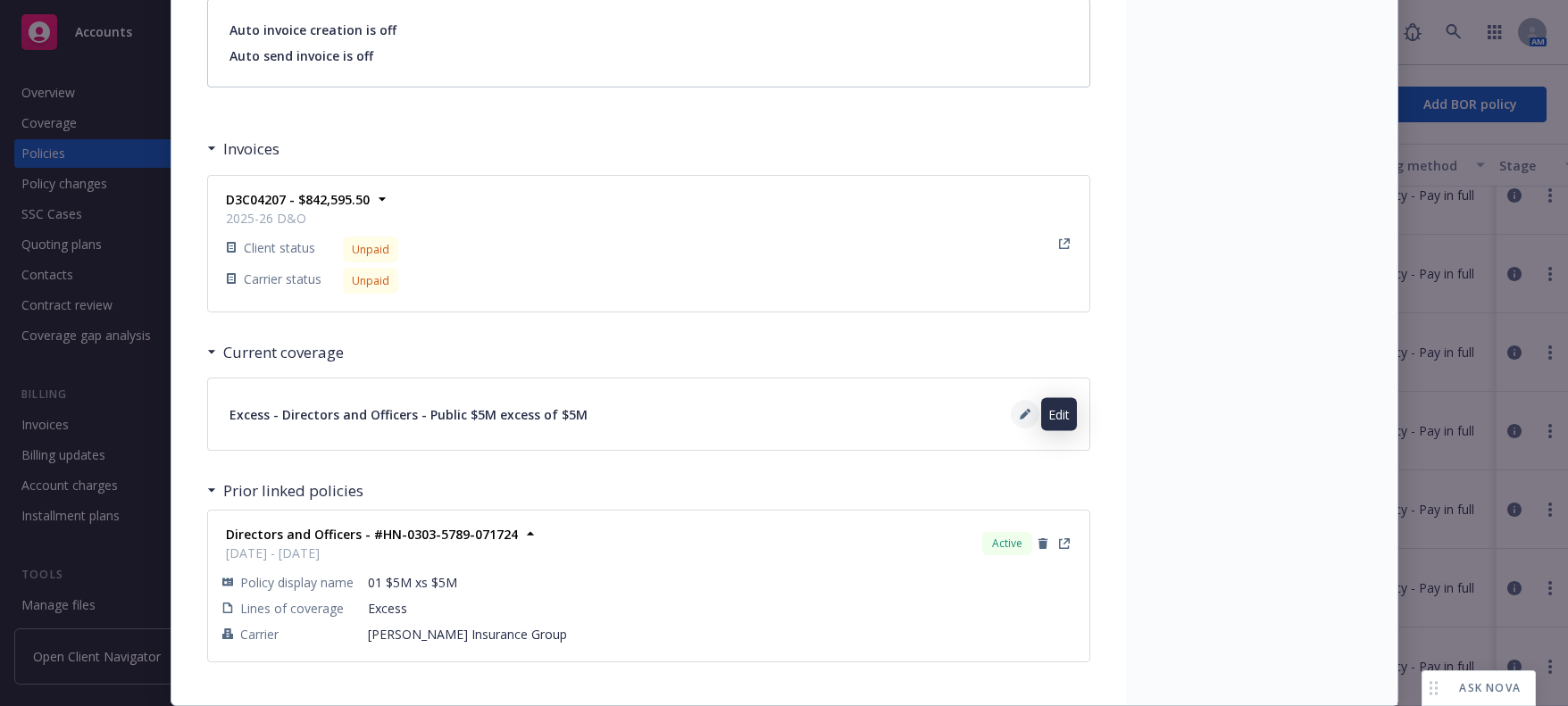click 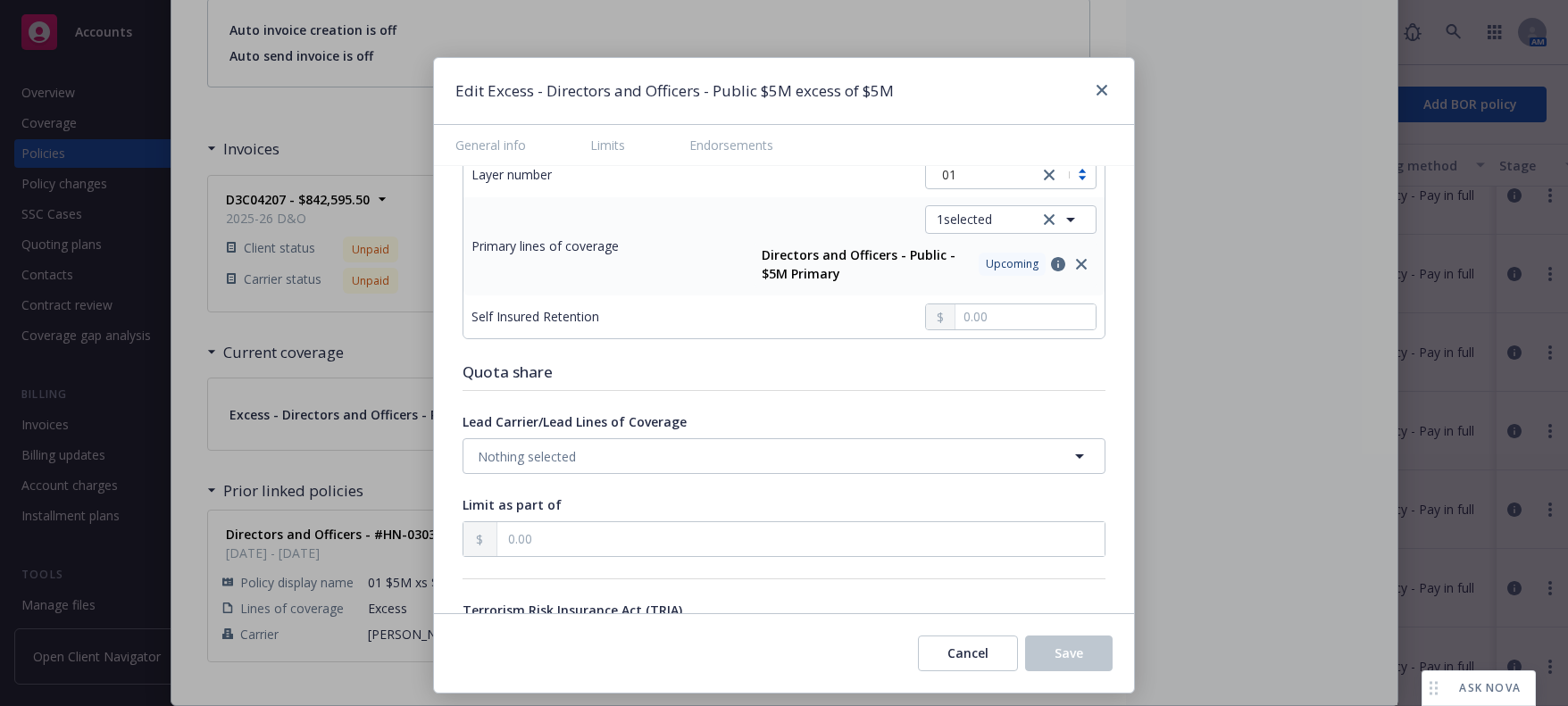scroll, scrollTop: 541, scrollLeft: 0, axis: vertical 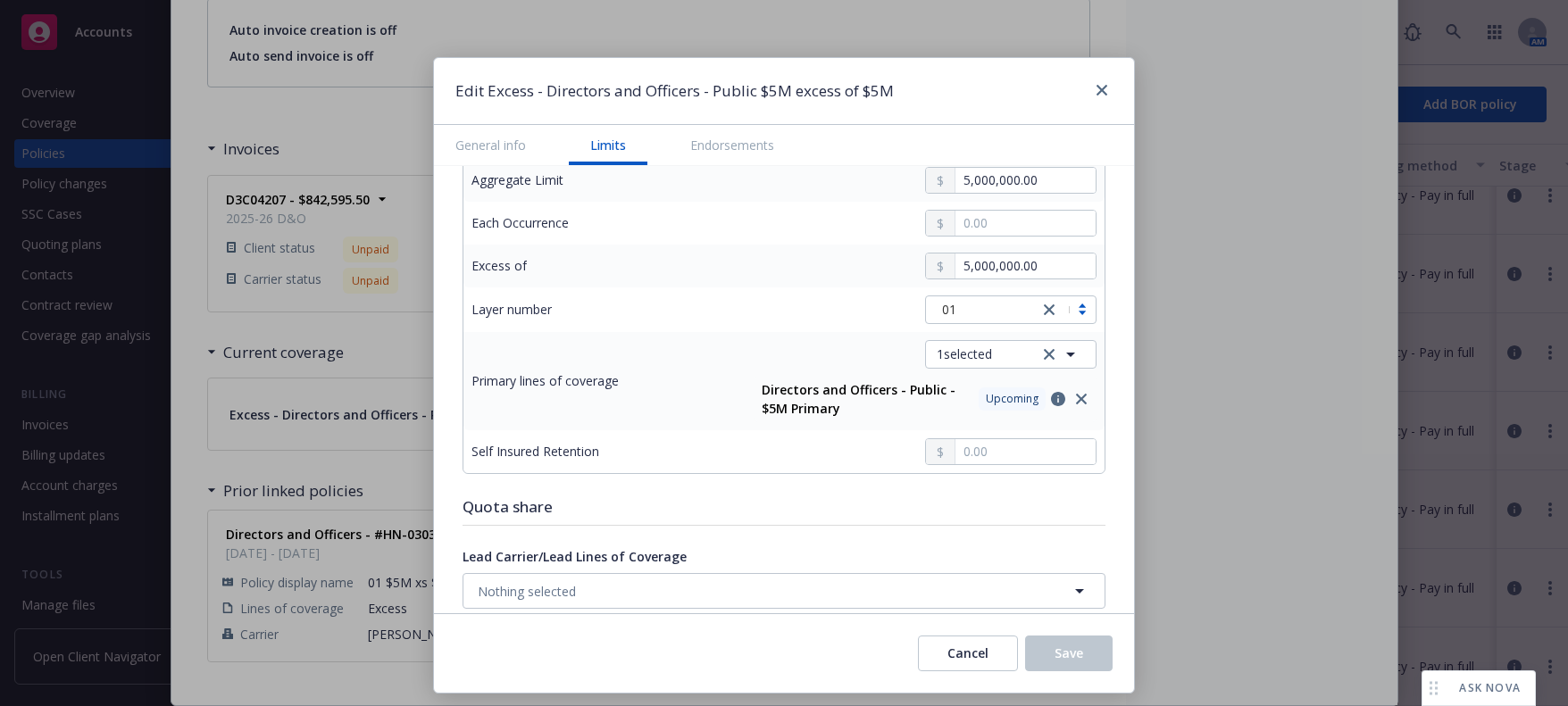 click on "Edit Excess - Directors and Officers - Public $5M excess of $5M" at bounding box center (784, 91) 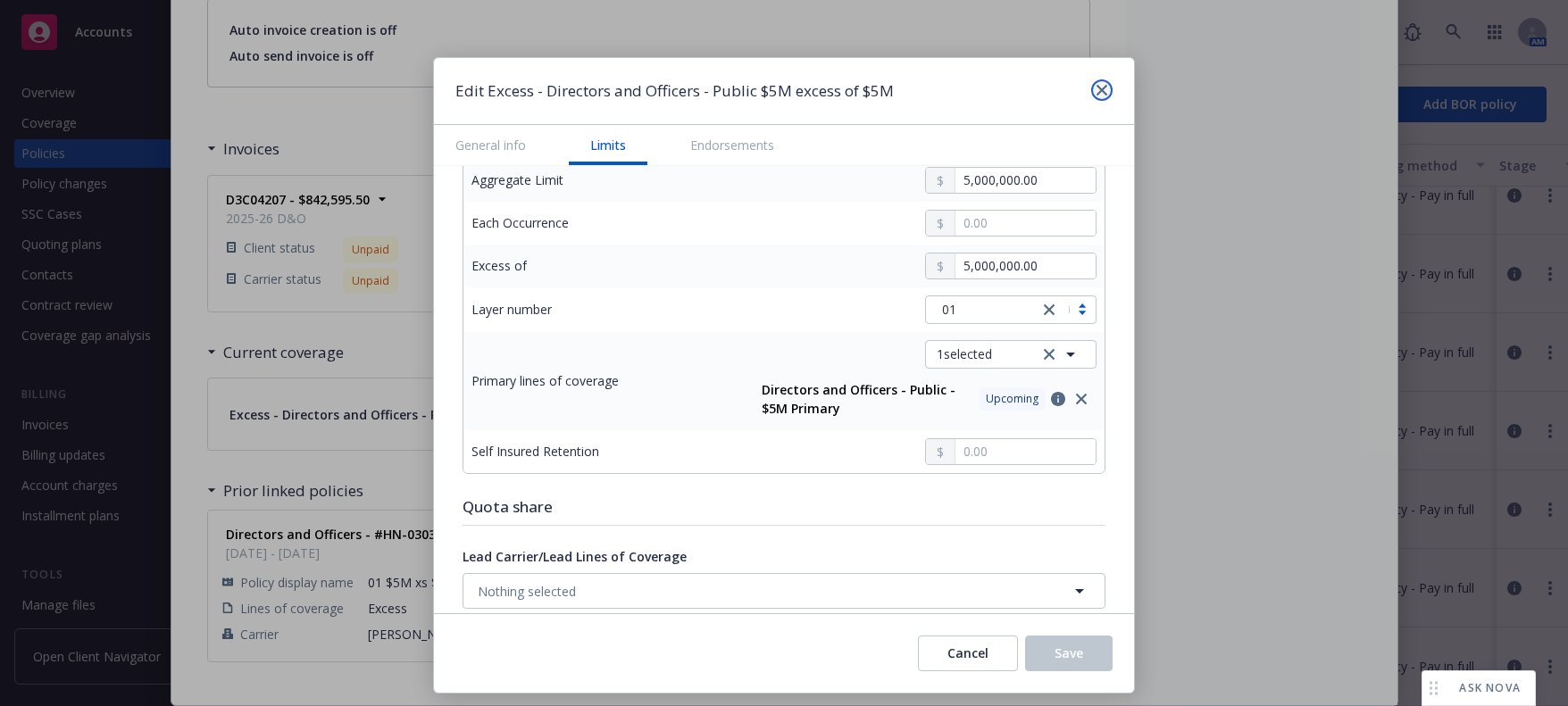 click 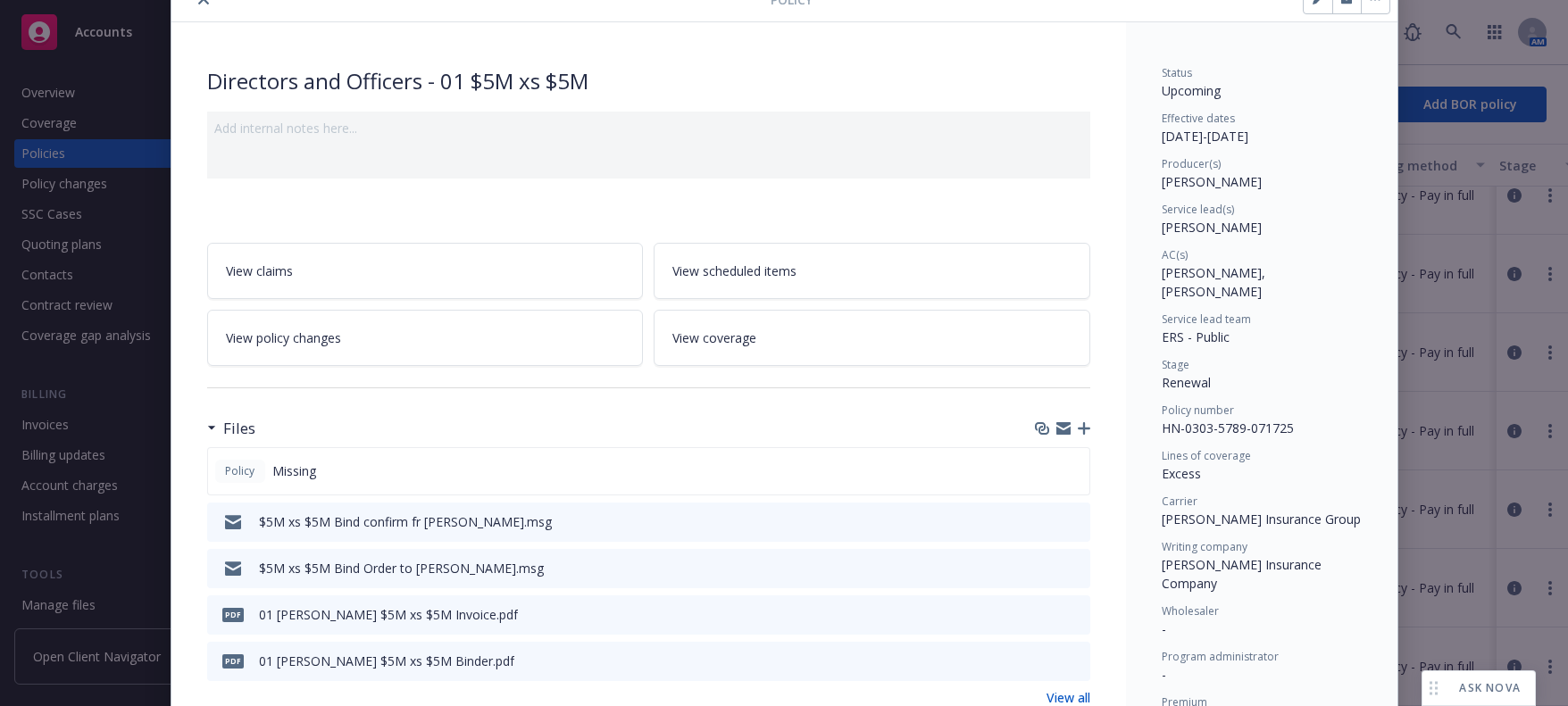scroll, scrollTop: 0, scrollLeft: 0, axis: both 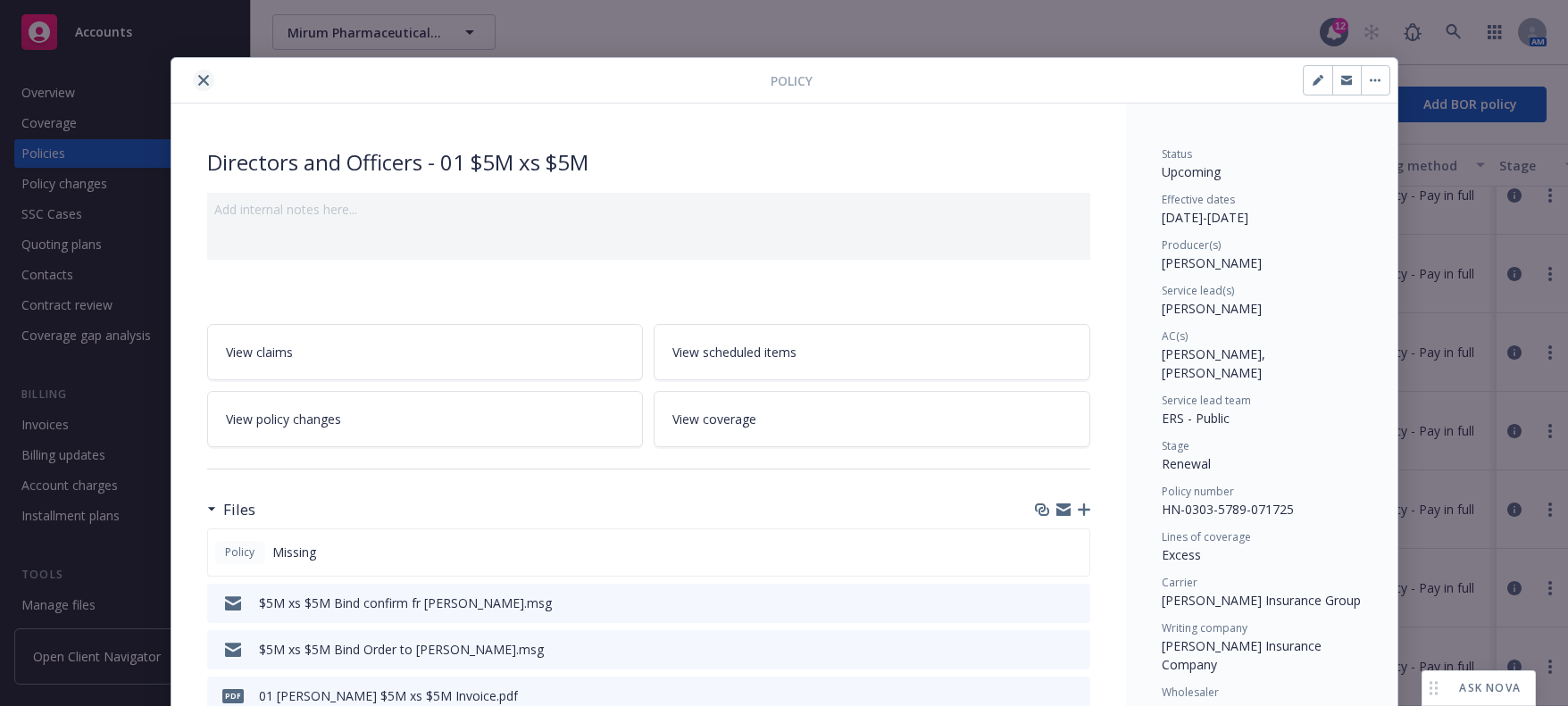click 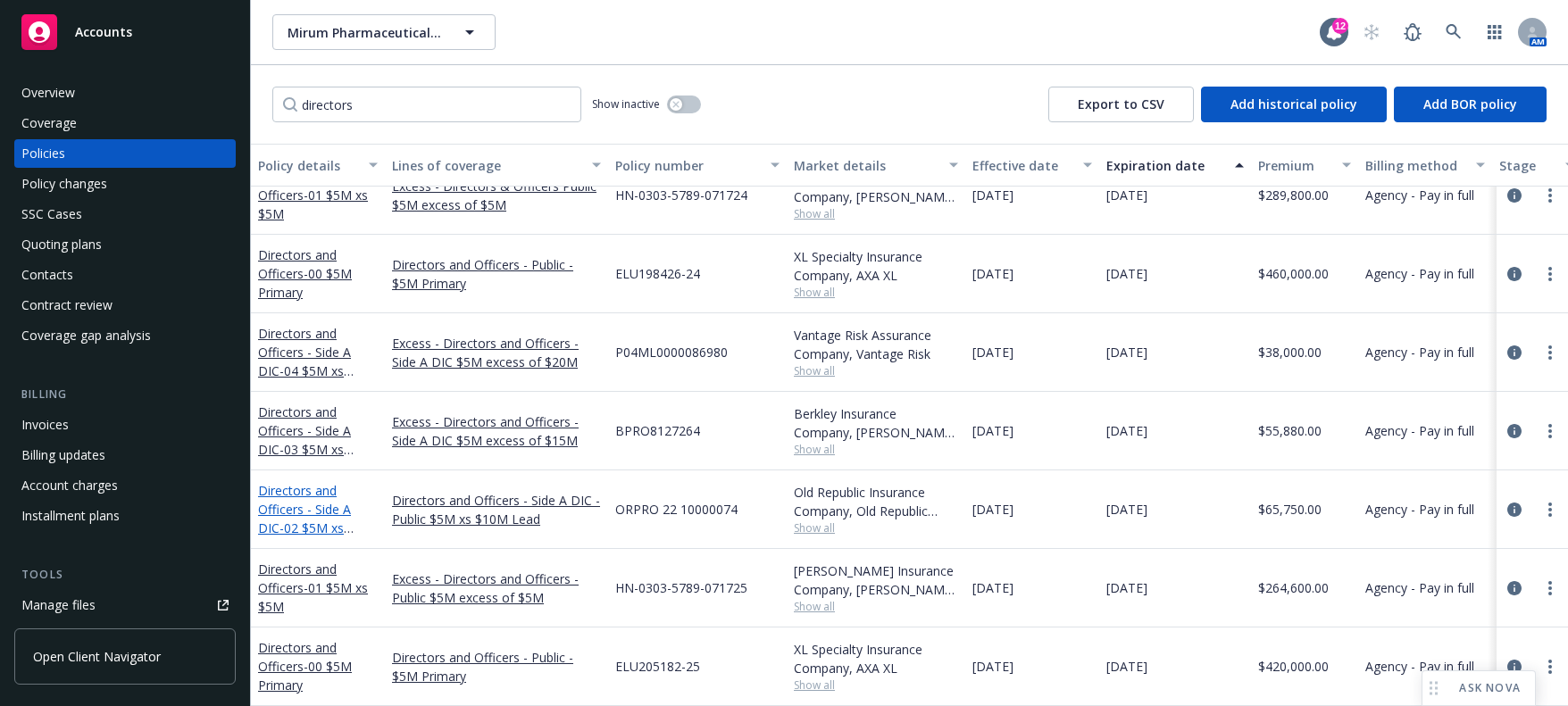 click on "Directors and Officers - Side A DIC  -  02 $5M xs $10M Lead" at bounding box center (304, 519) 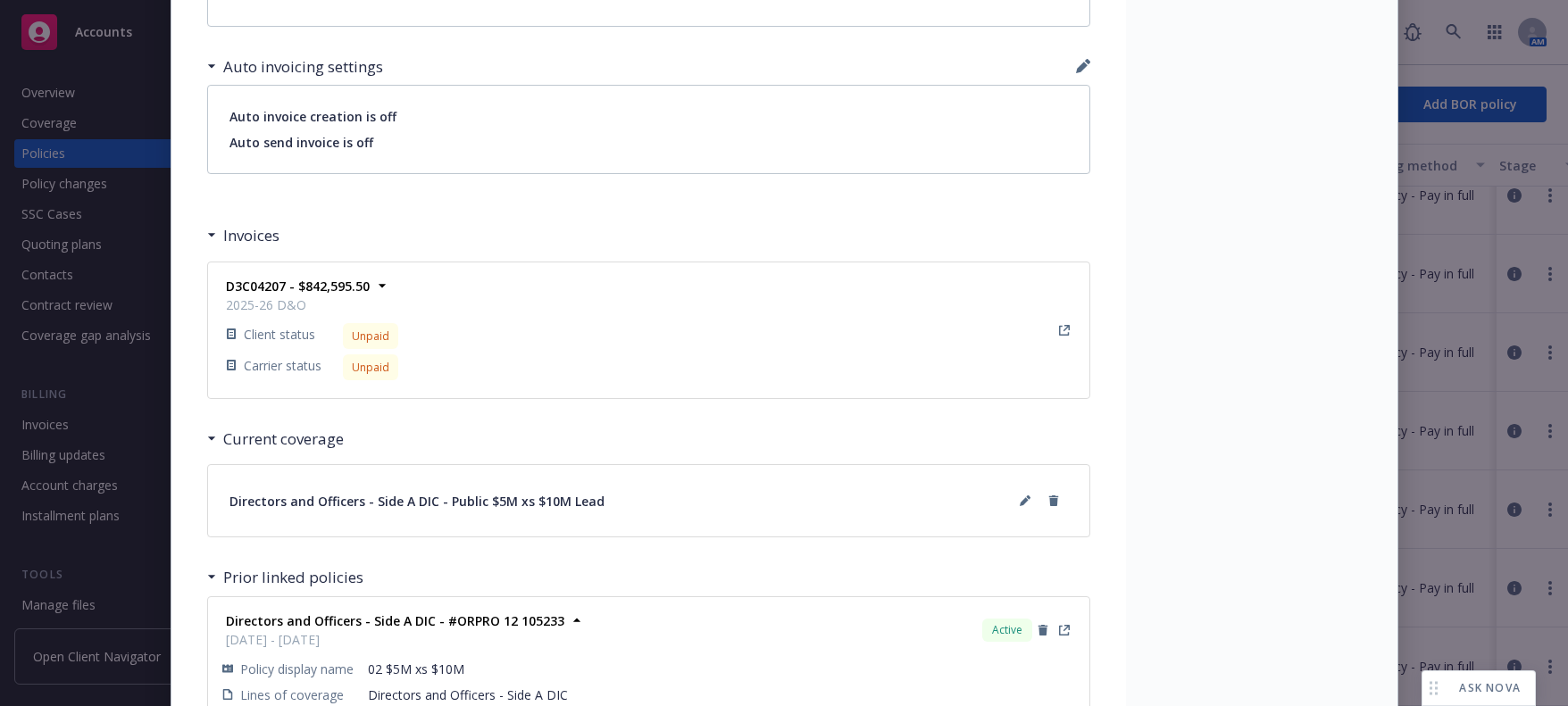 scroll, scrollTop: 1428, scrollLeft: 0, axis: vertical 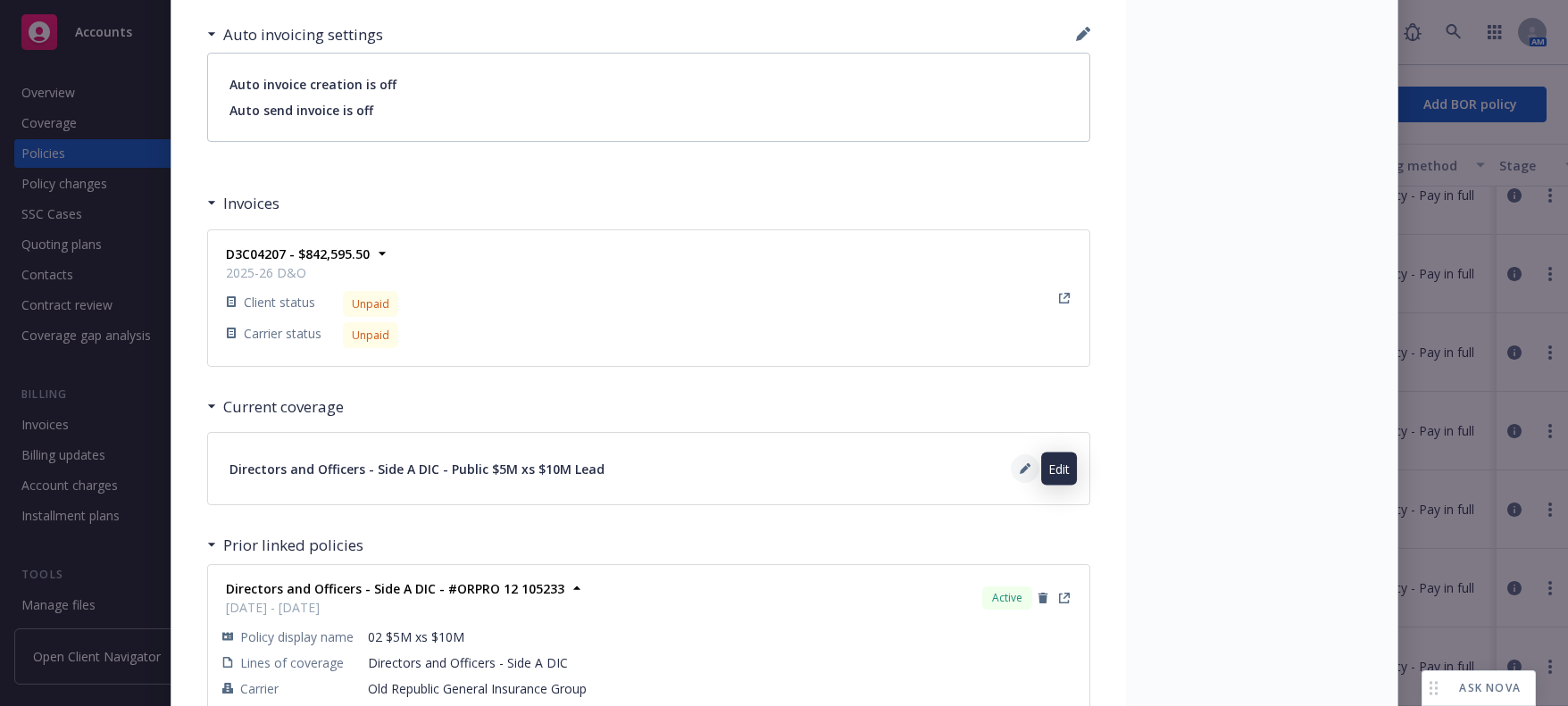 click at bounding box center (1025, 469) 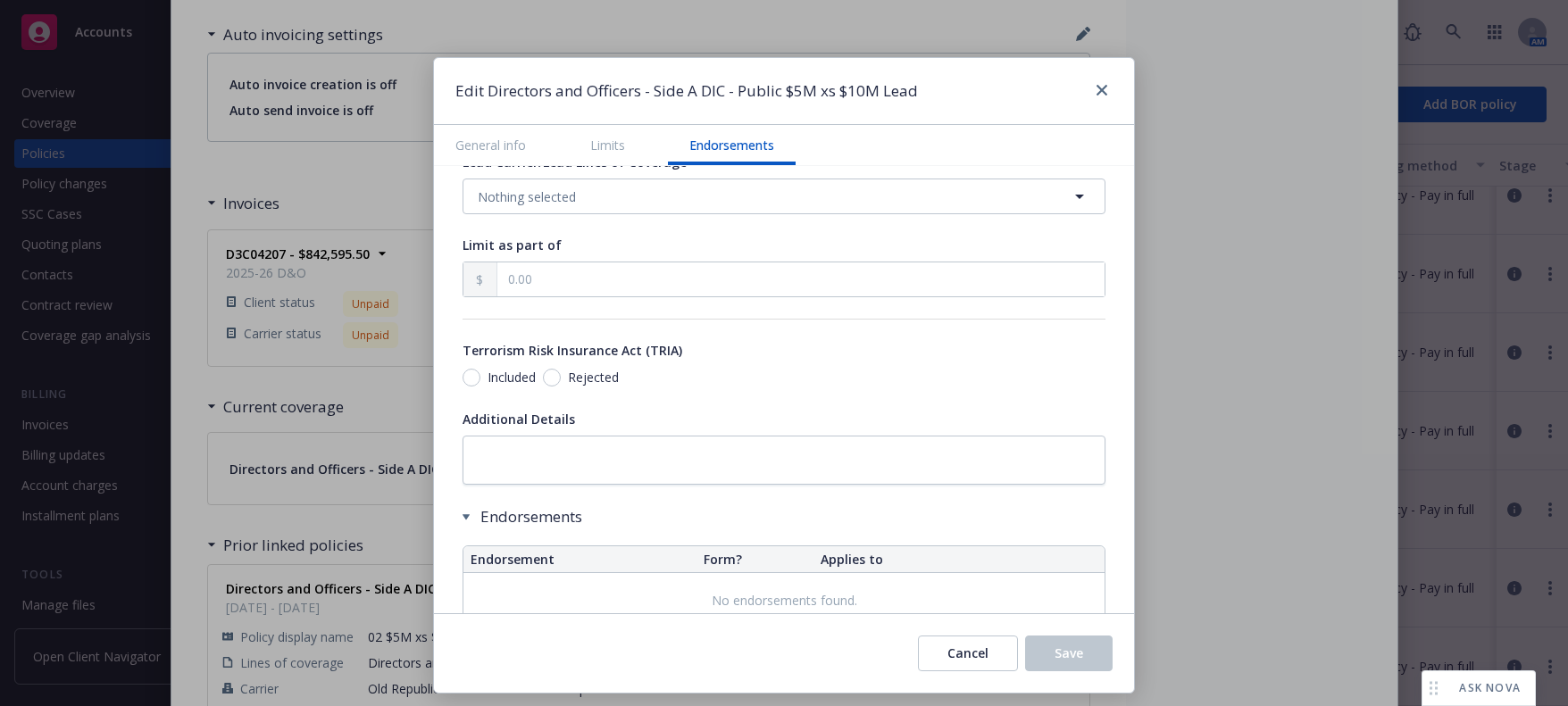 scroll, scrollTop: 996, scrollLeft: 0, axis: vertical 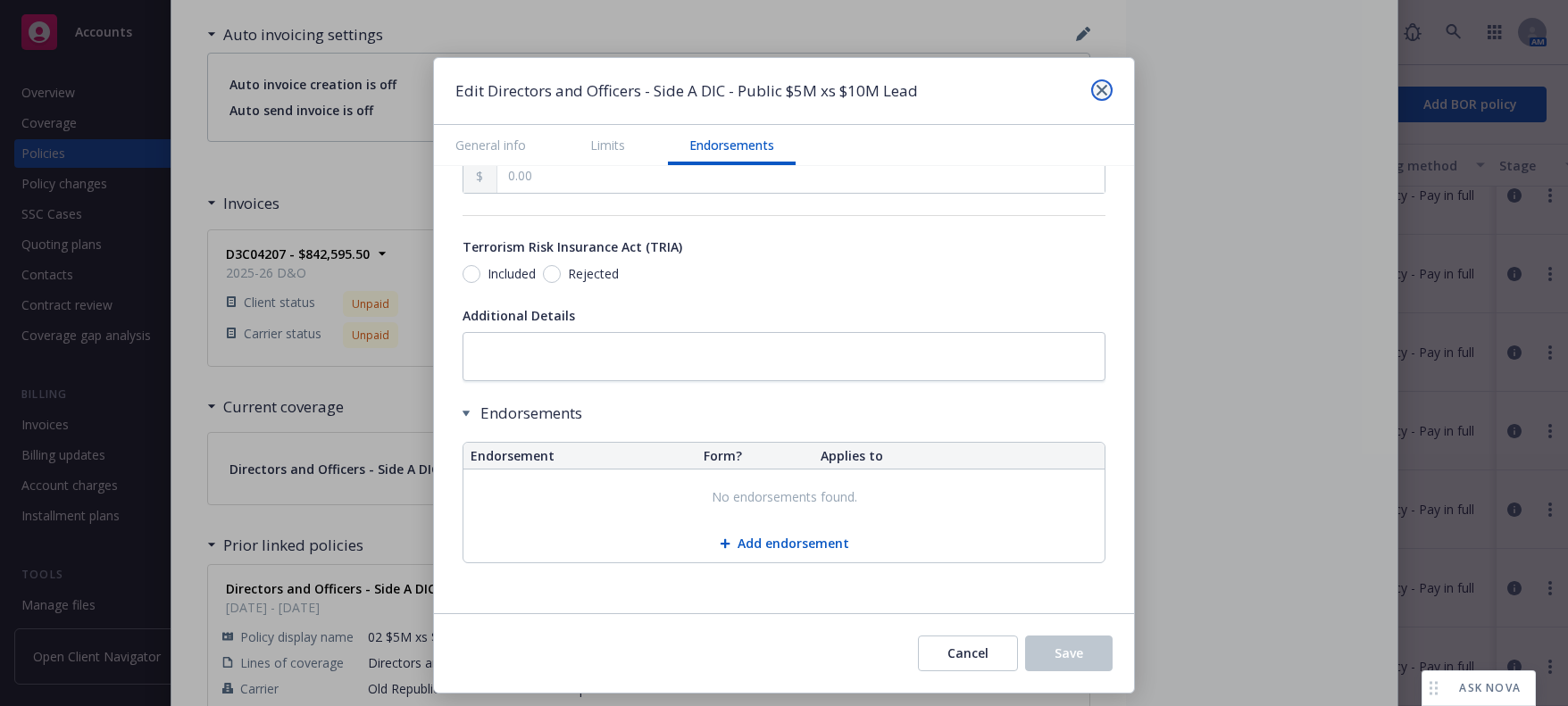 click at bounding box center [1102, 90] 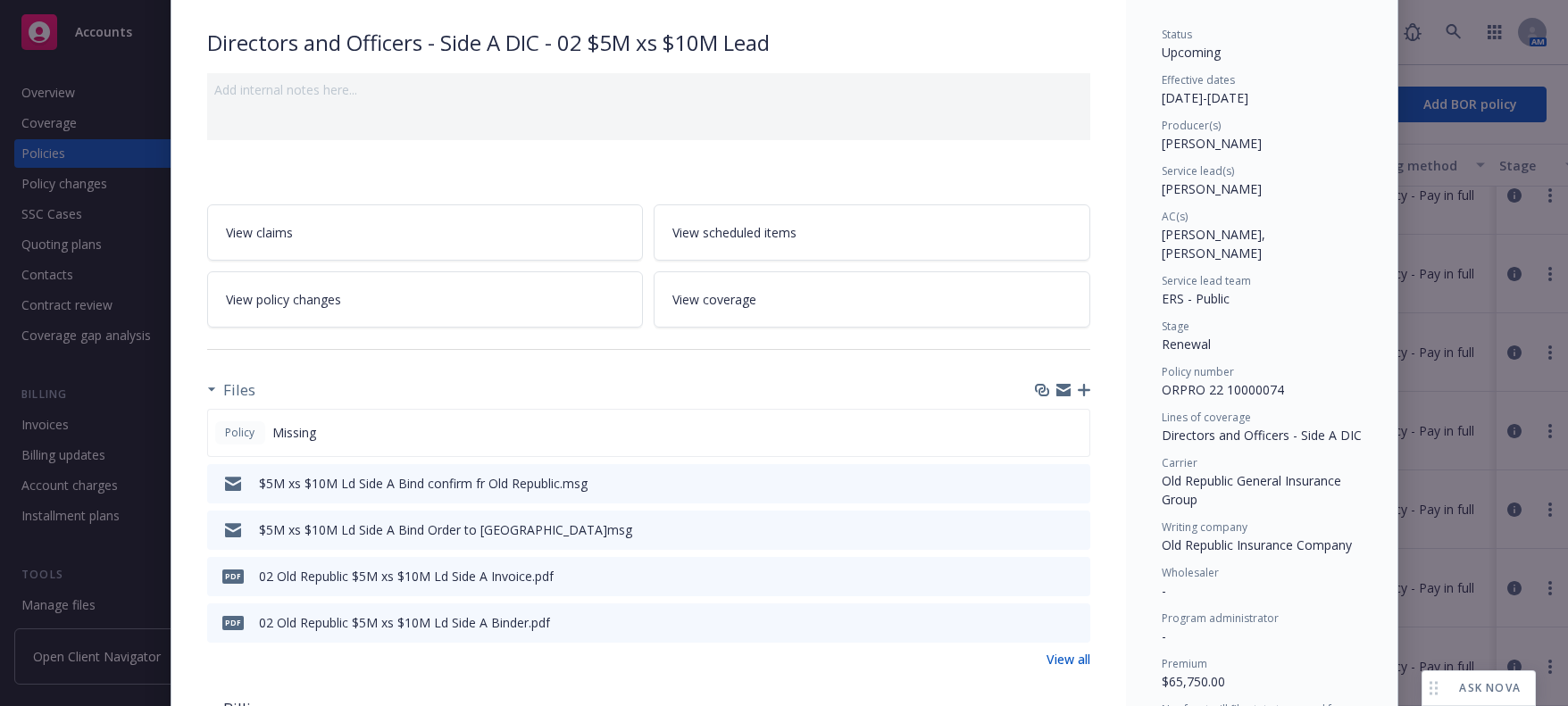 scroll, scrollTop: 0, scrollLeft: 0, axis: both 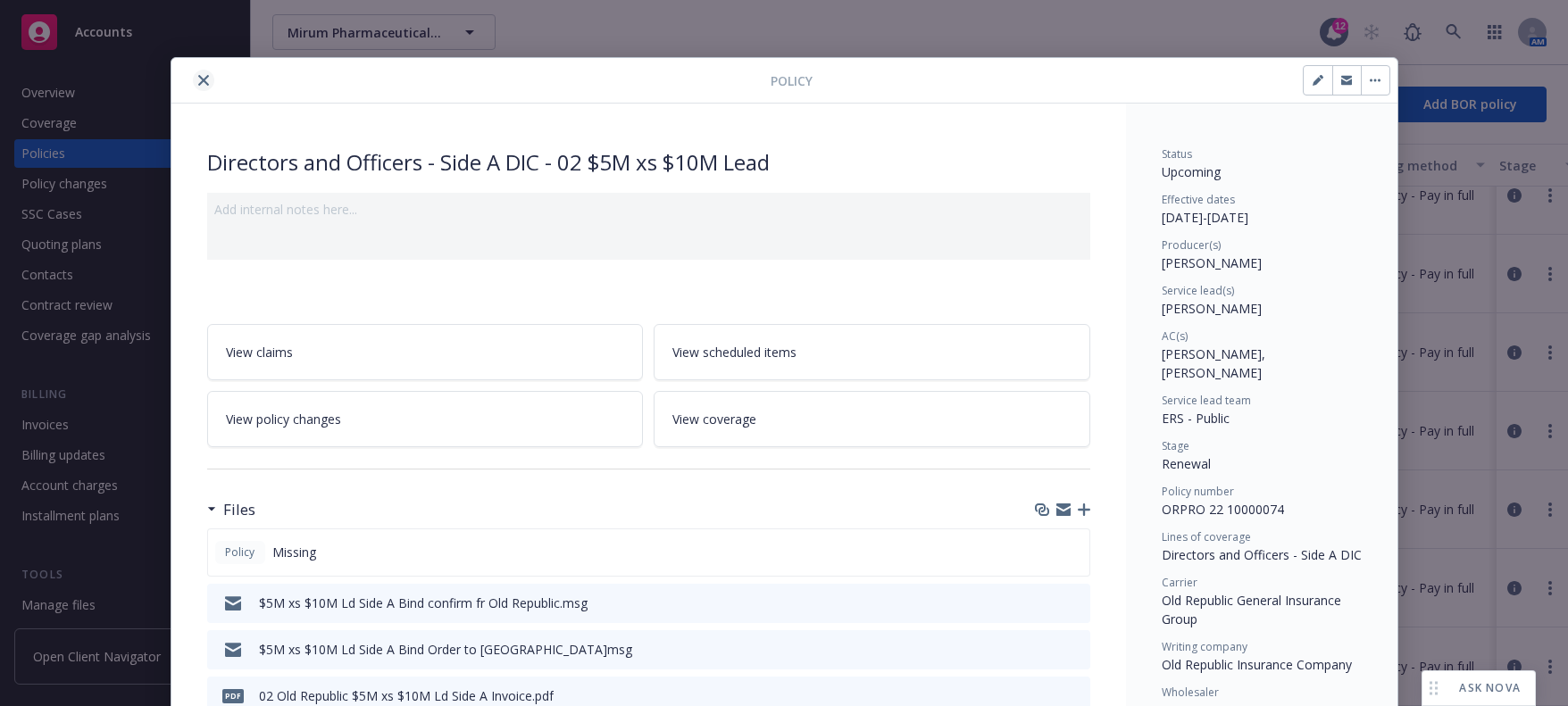 click at bounding box center (204, 80) 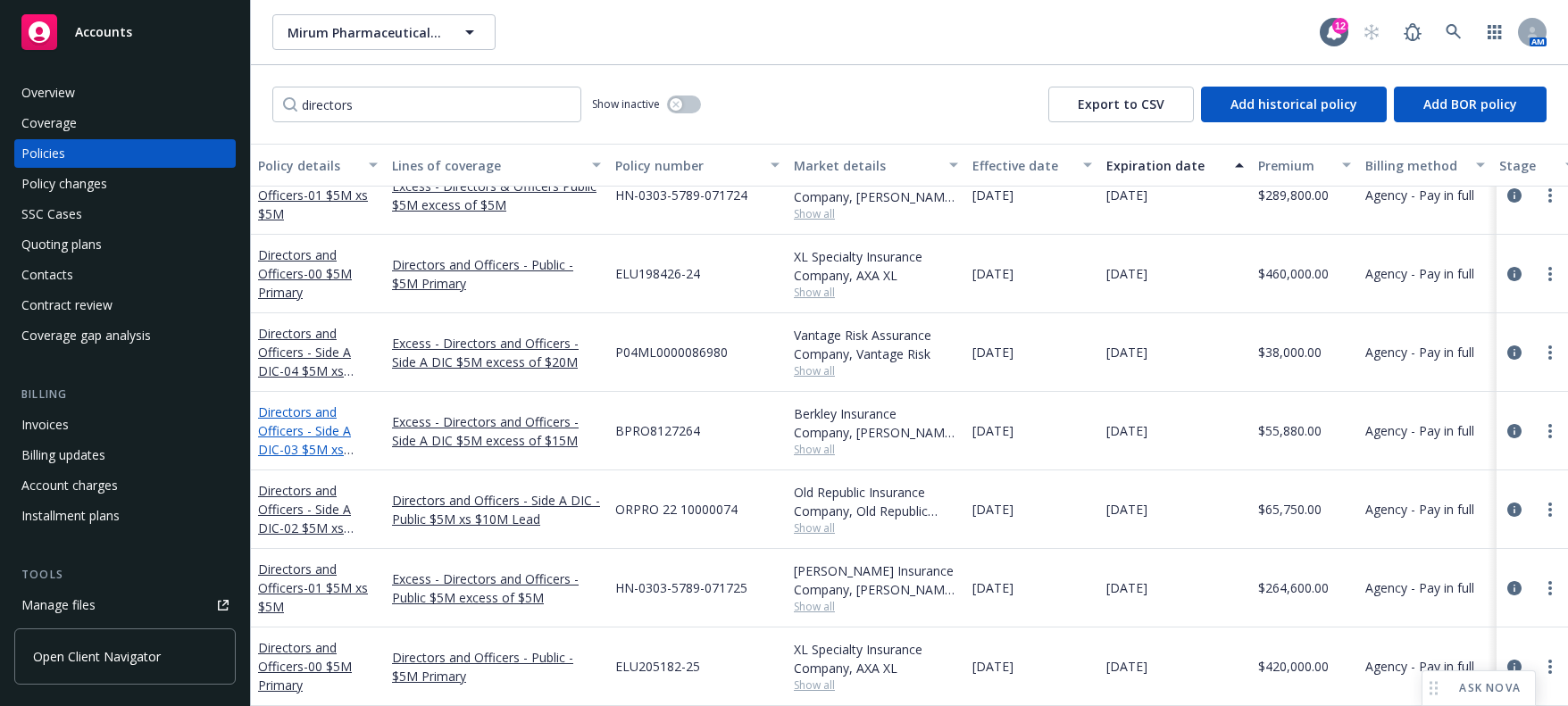click on "Directors and Officers - Side A DIC  -  03 $5M xs $15M Excess" at bounding box center (304, 440) 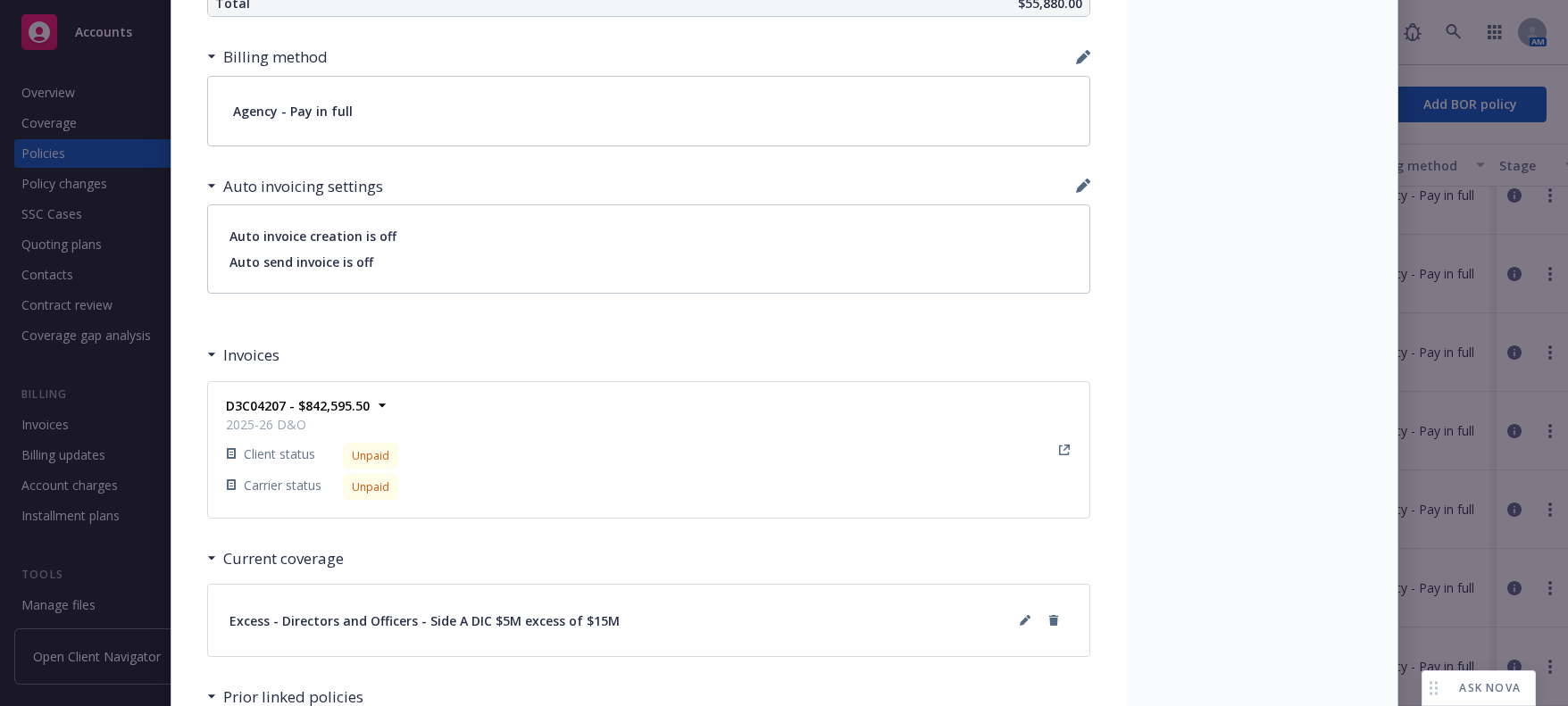 scroll, scrollTop: 1428, scrollLeft: 0, axis: vertical 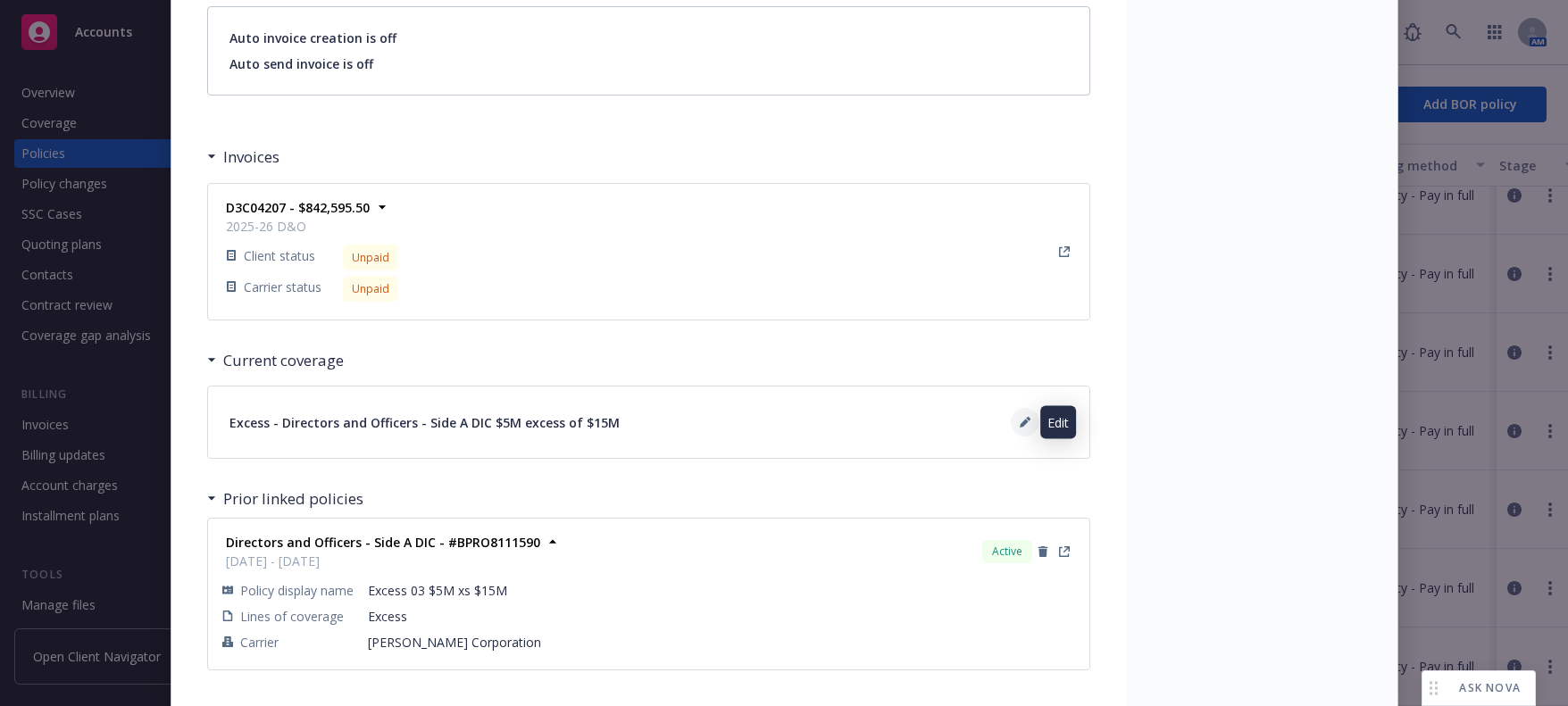click 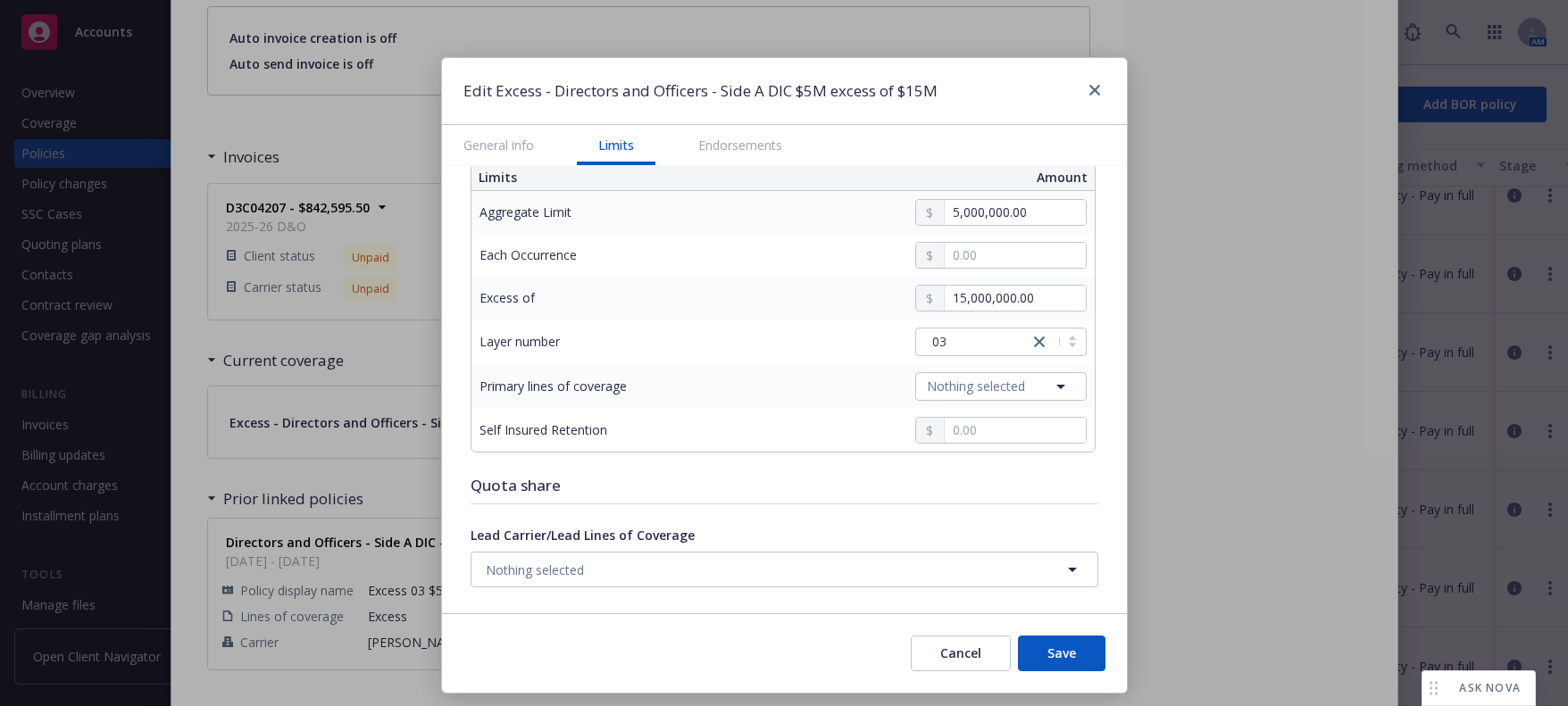 scroll, scrollTop: 536, scrollLeft: 0, axis: vertical 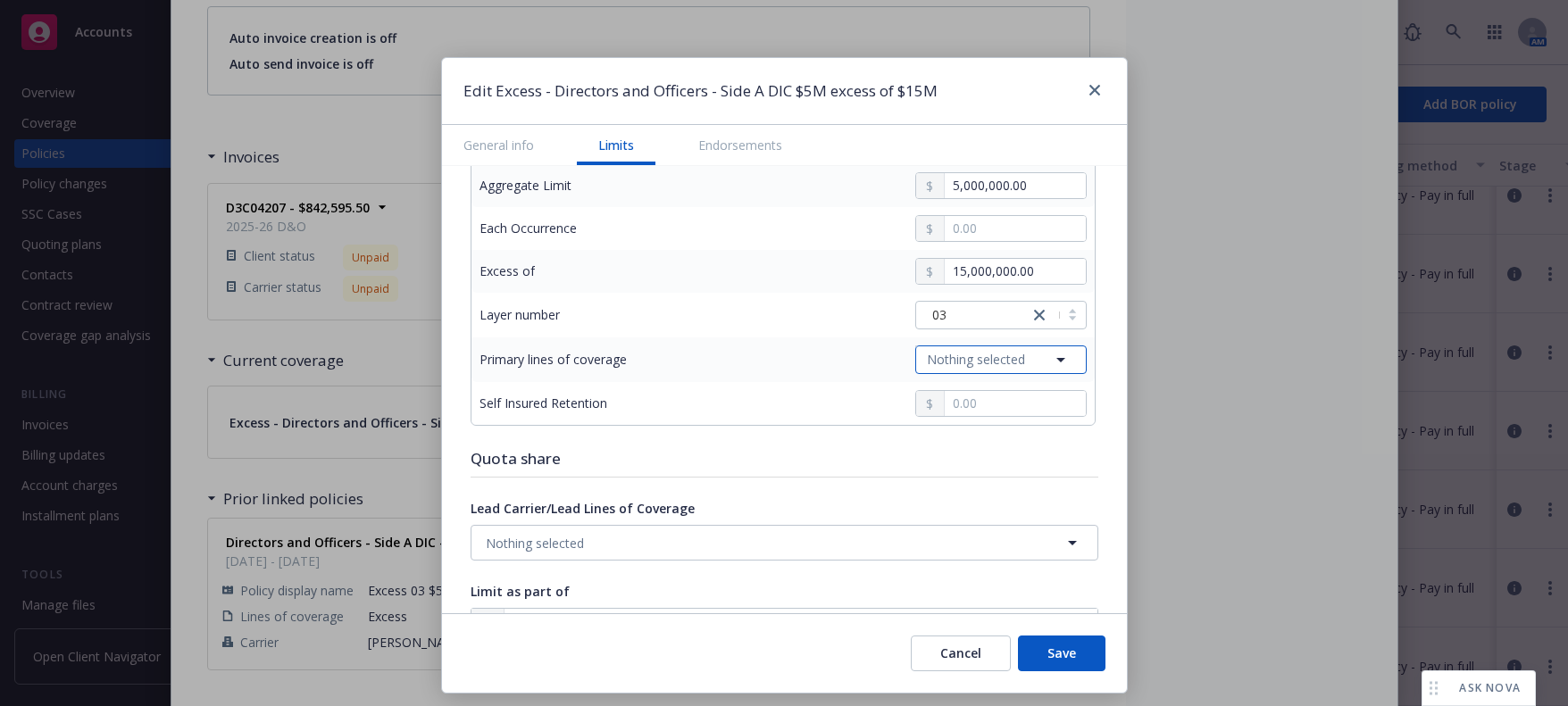 click 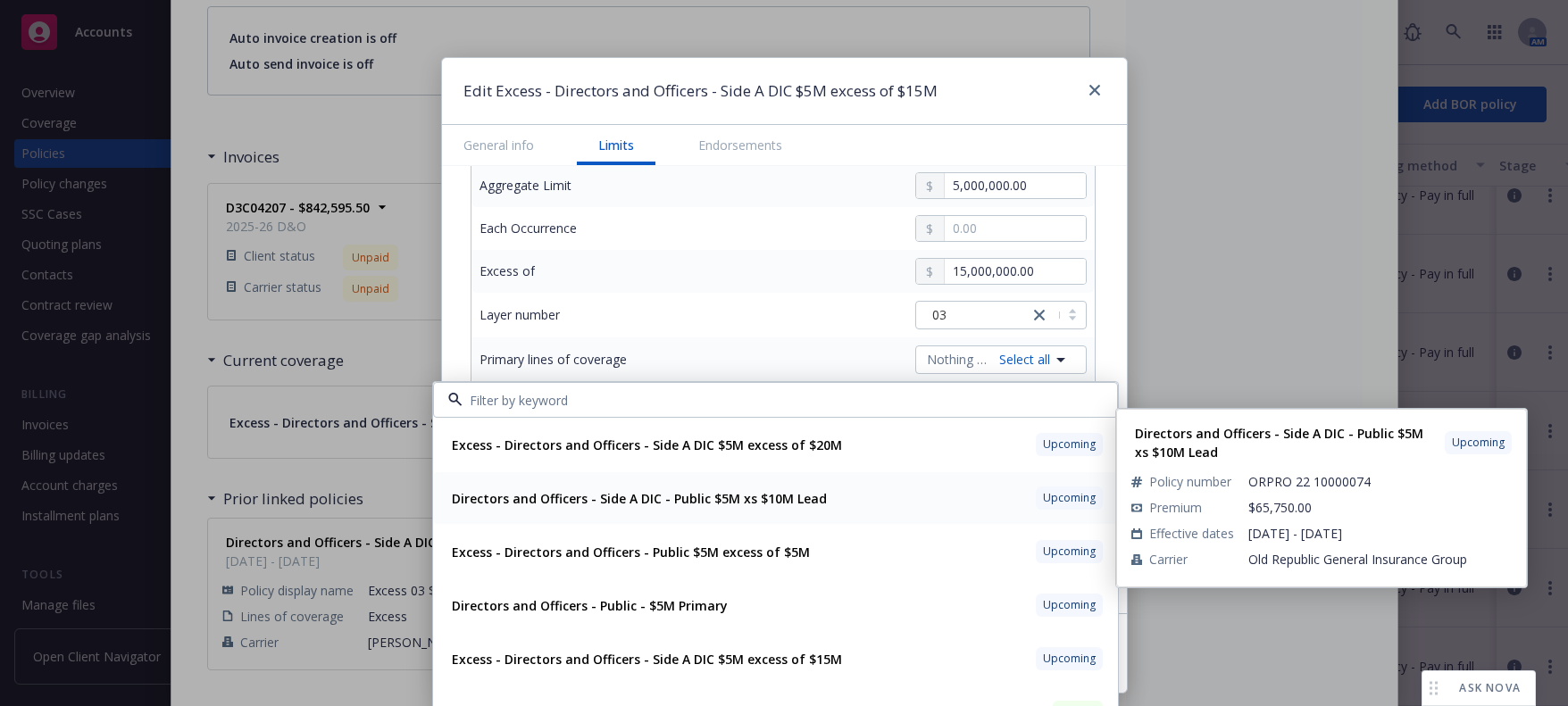 click on "Directors and Officers - Side A DIC - Public $5M xs $10M Lead" at bounding box center [639, 498] 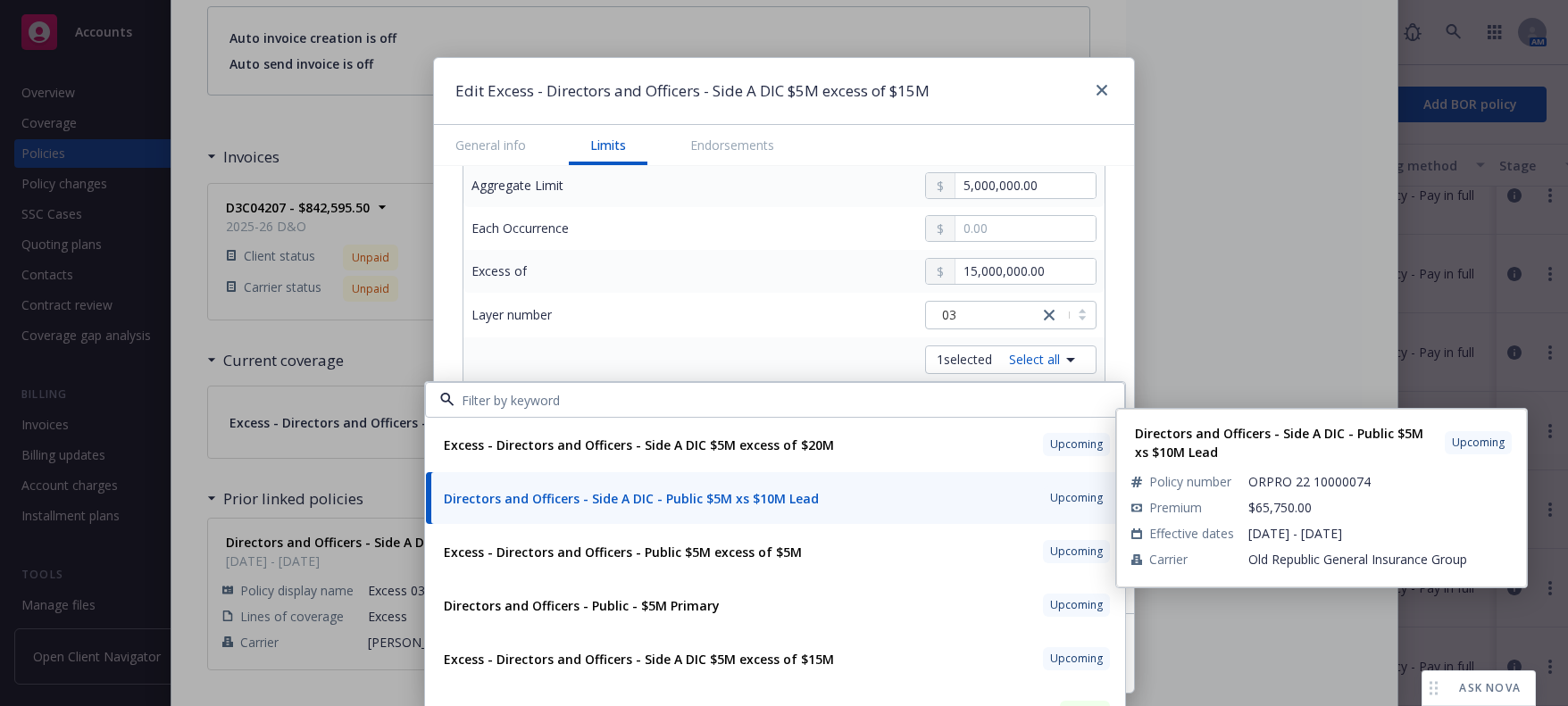 type on "Directors and Officers - Side A DIC $5M excess of $15M" 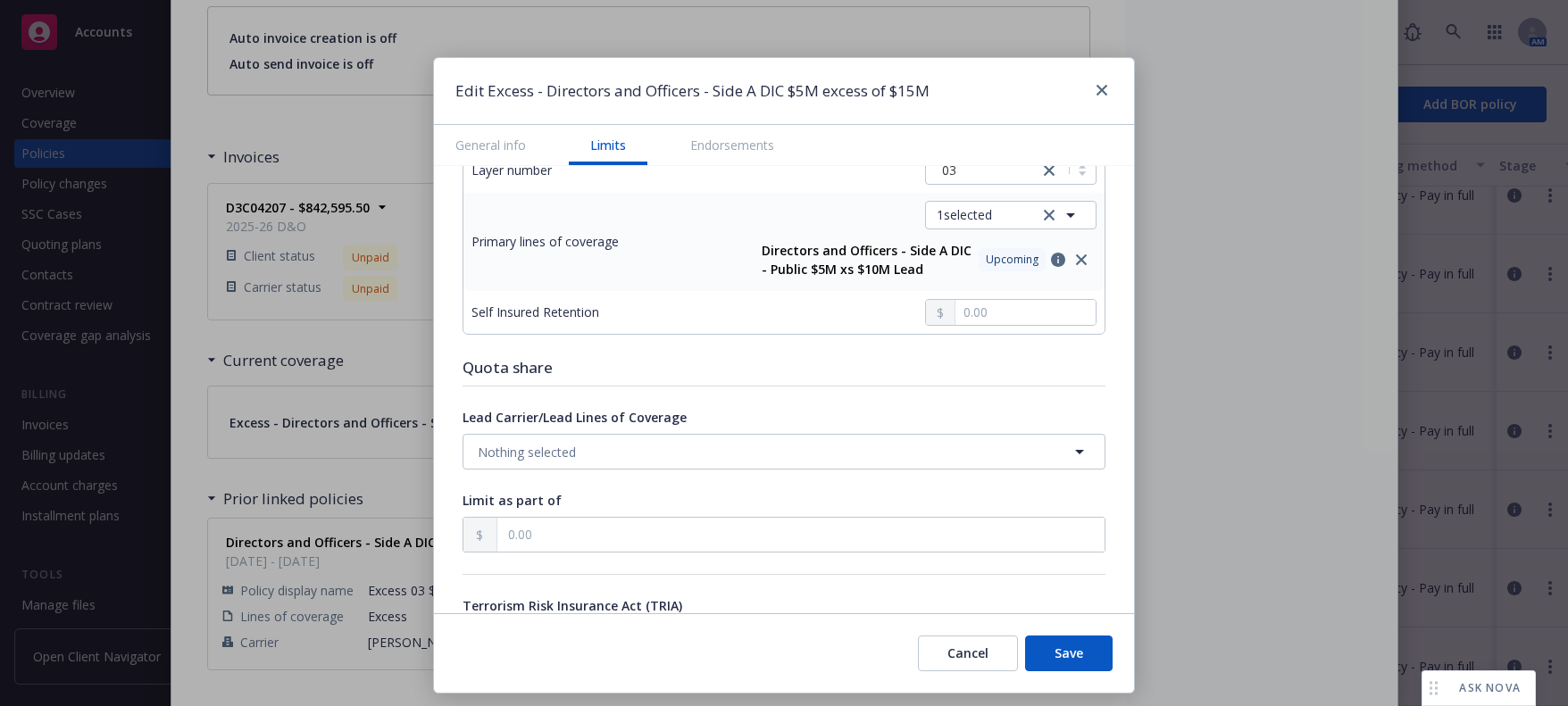 scroll, scrollTop: 1039, scrollLeft: 0, axis: vertical 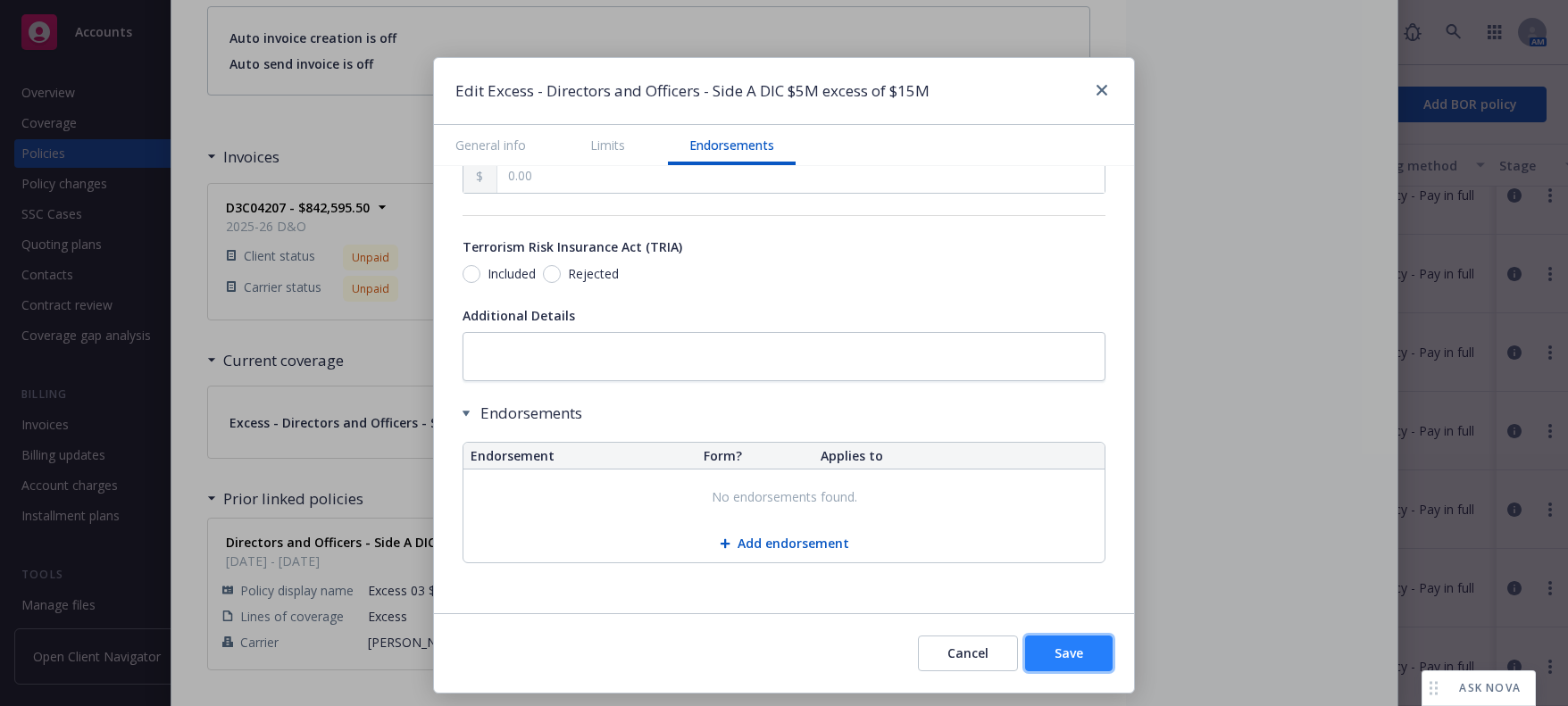 click on "Save" at bounding box center (1069, 652) 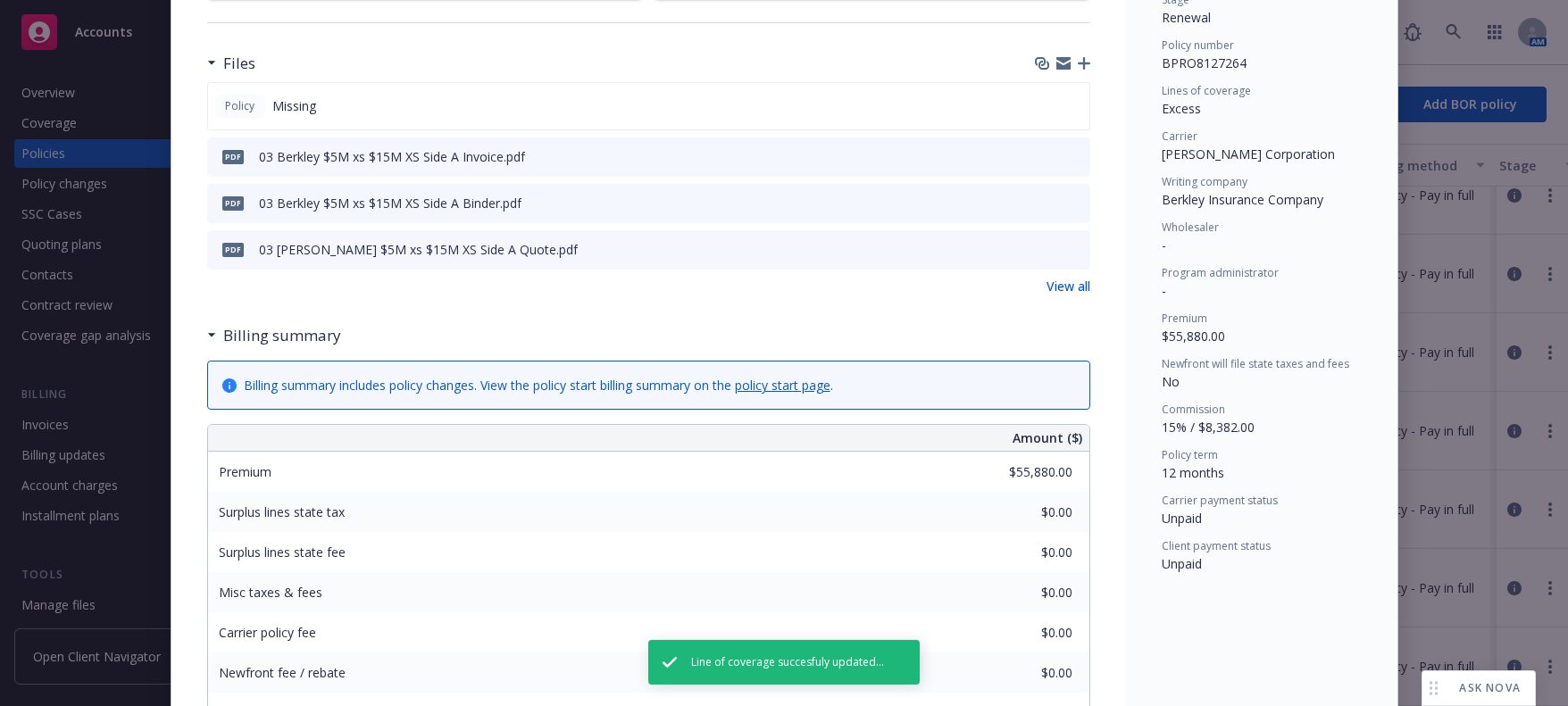 scroll, scrollTop: 0, scrollLeft: 0, axis: both 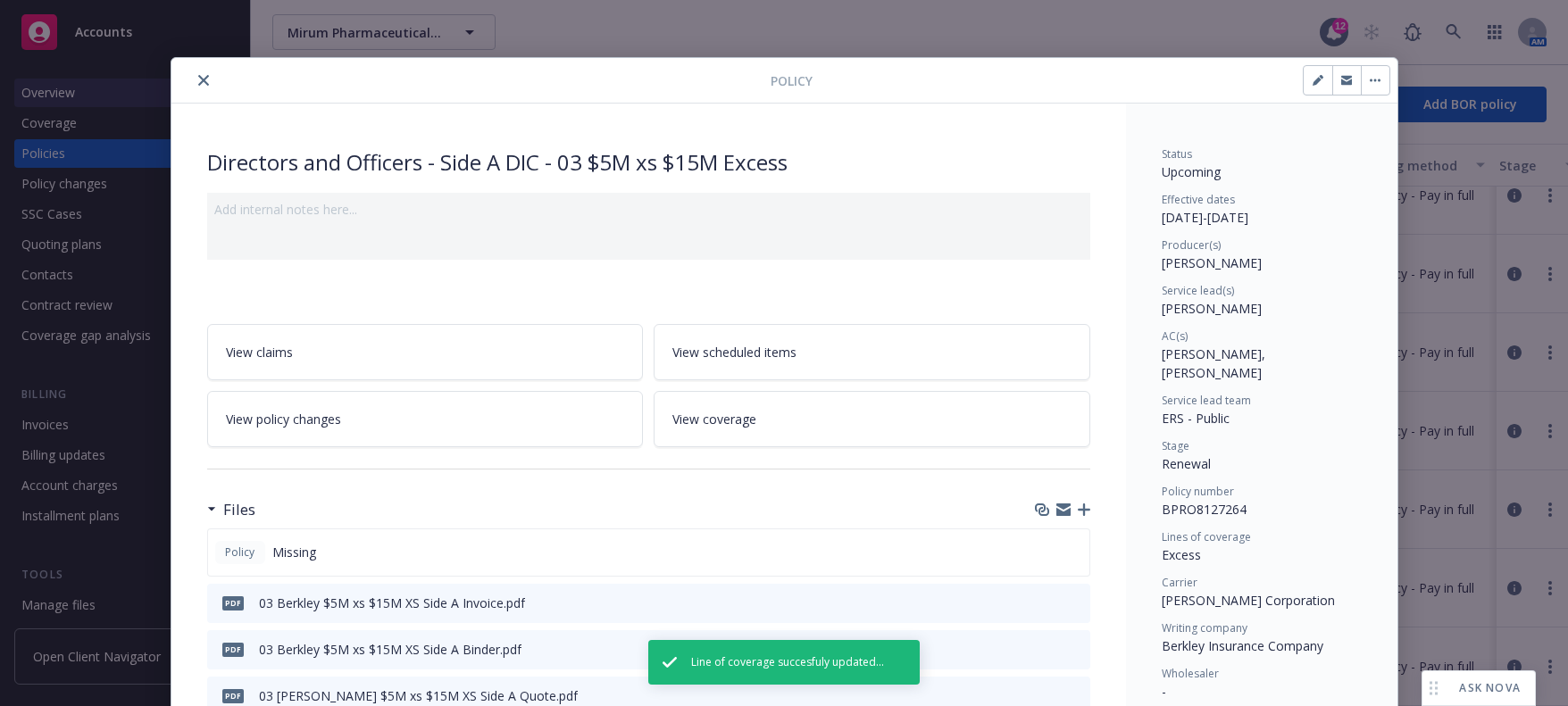 click 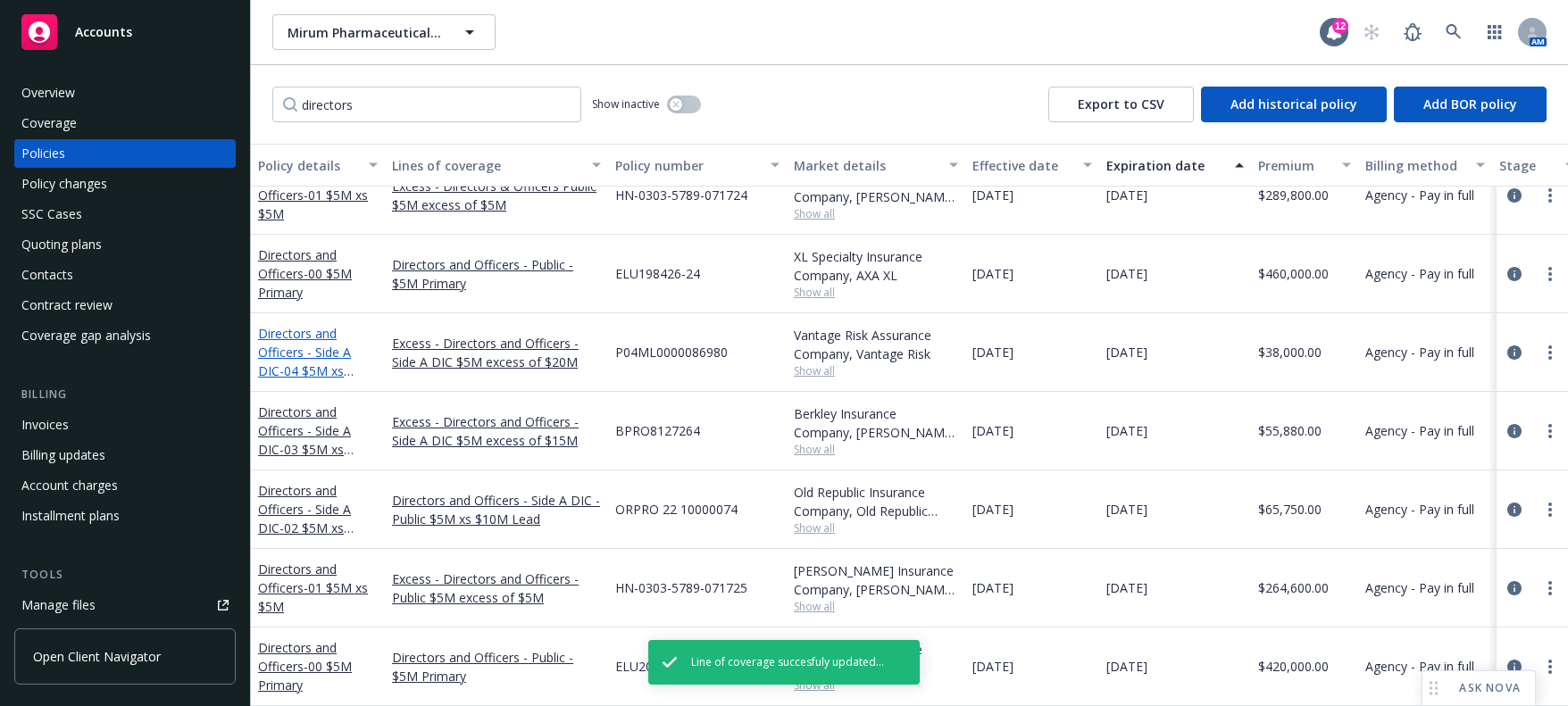 click on "Directors and Officers - Side A DIC  -  04 $5M xs $20M Excess" at bounding box center (304, 361) 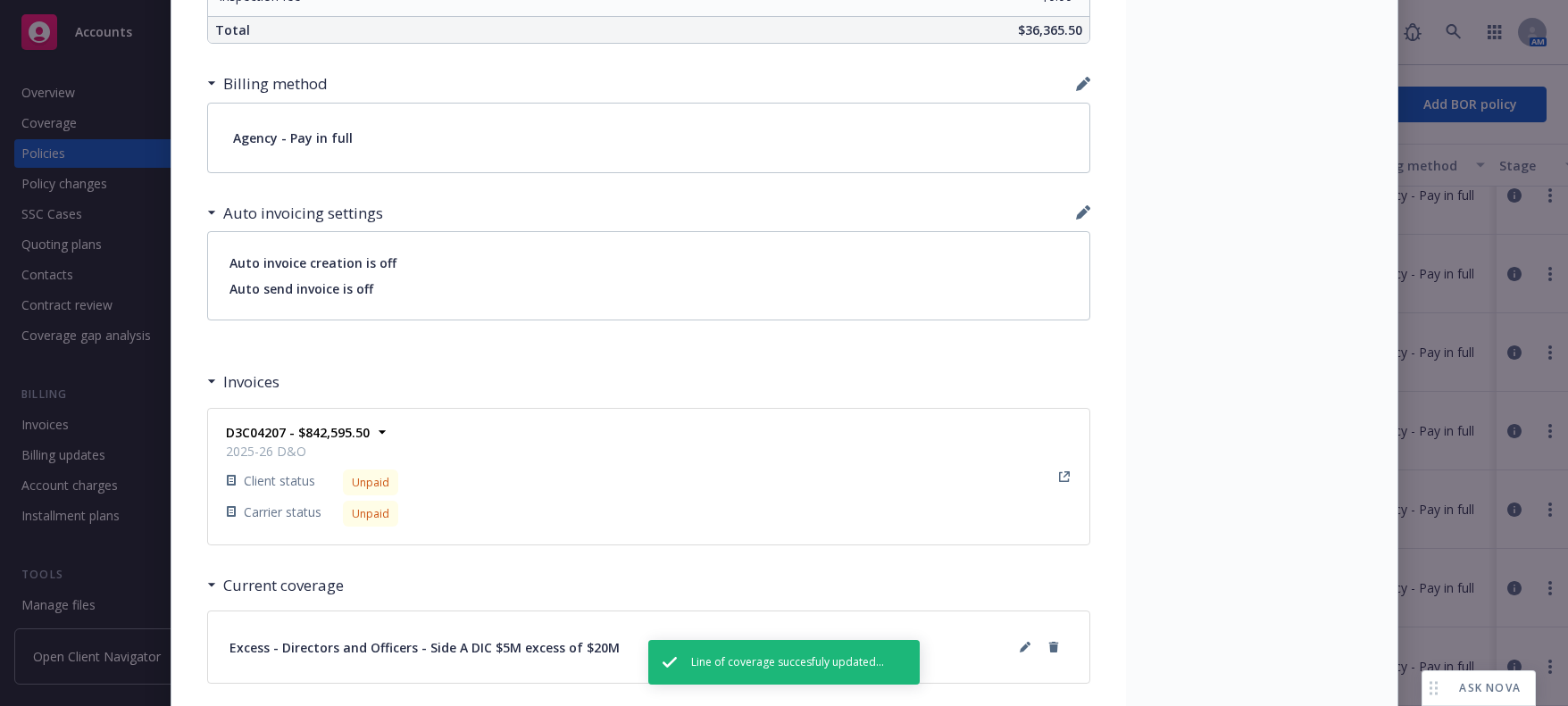 scroll, scrollTop: 1292, scrollLeft: 0, axis: vertical 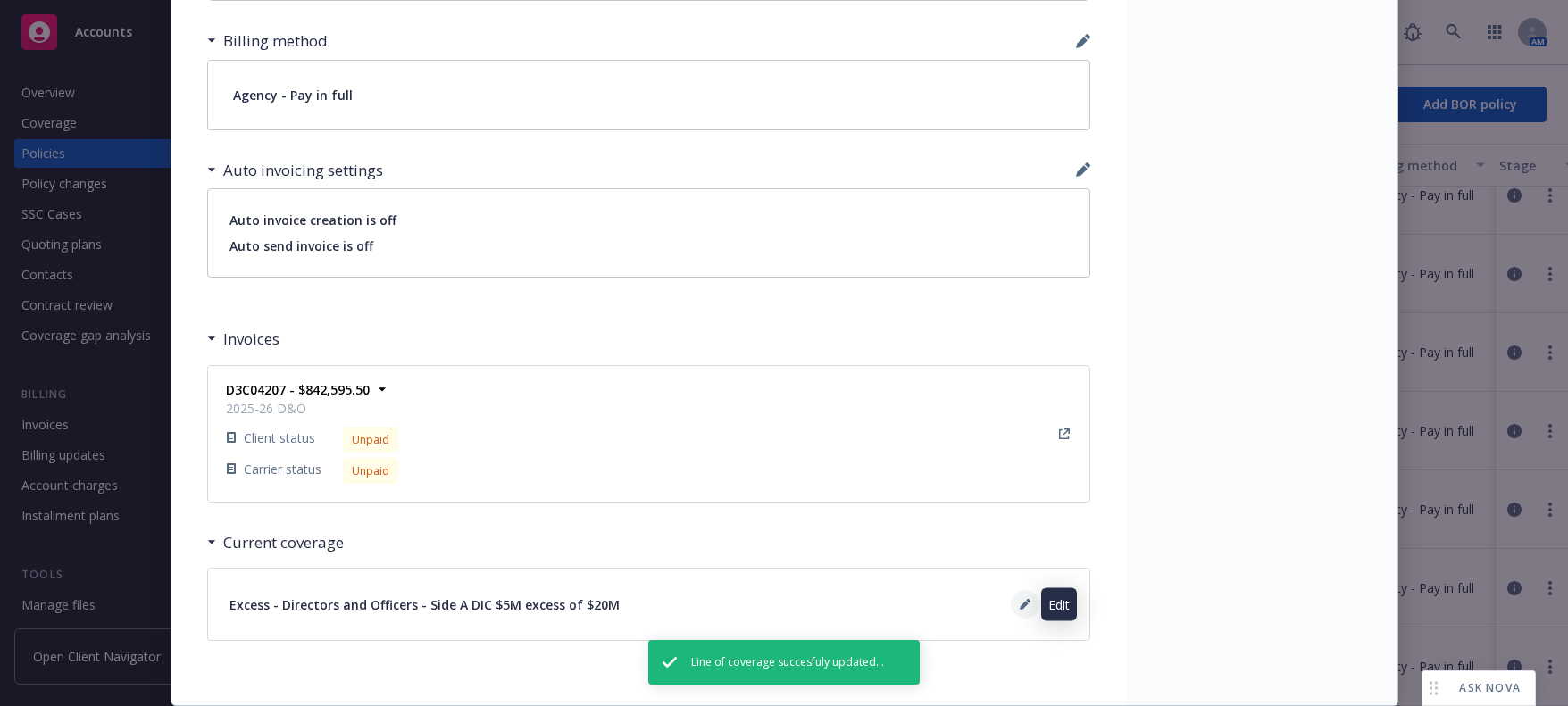 click at bounding box center [1025, 604] 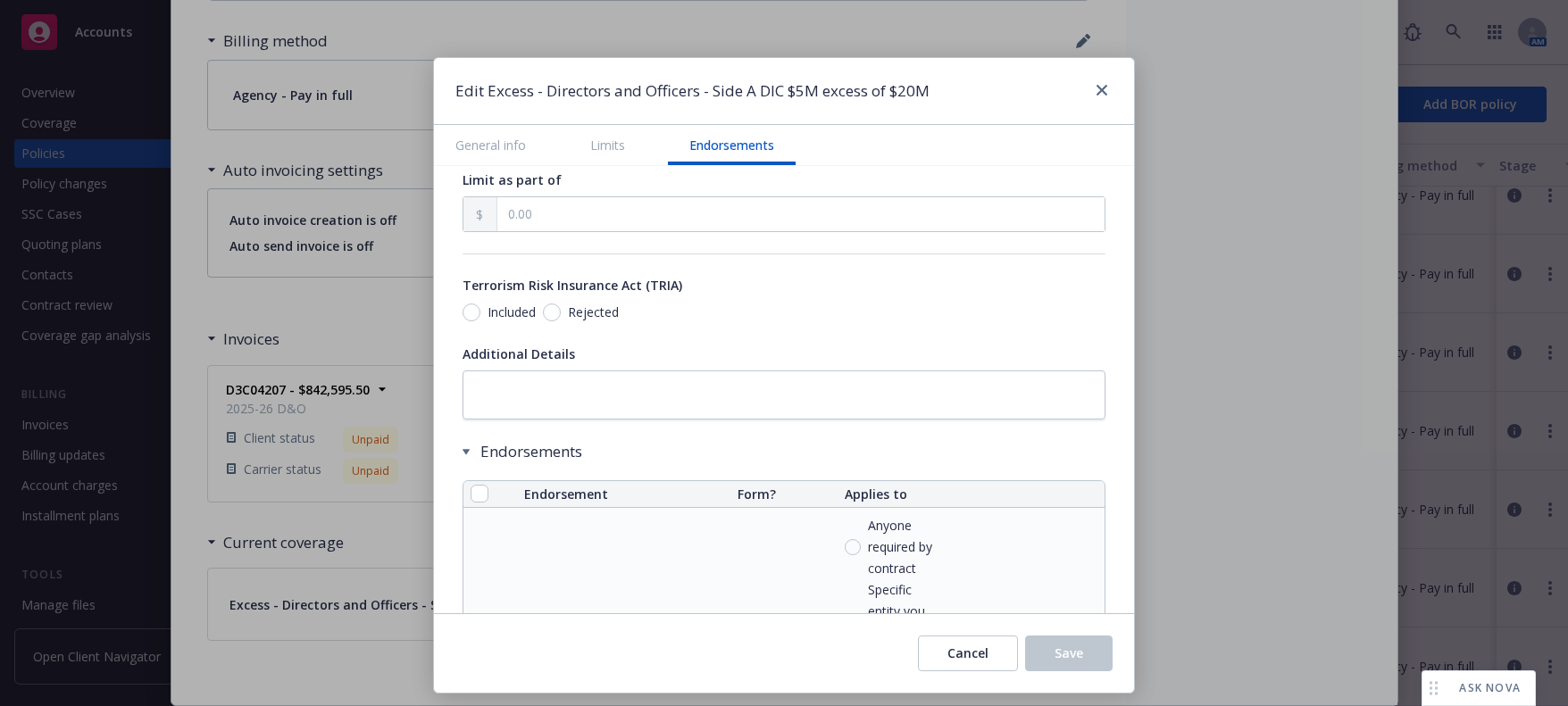 scroll, scrollTop: 1070, scrollLeft: 0, axis: vertical 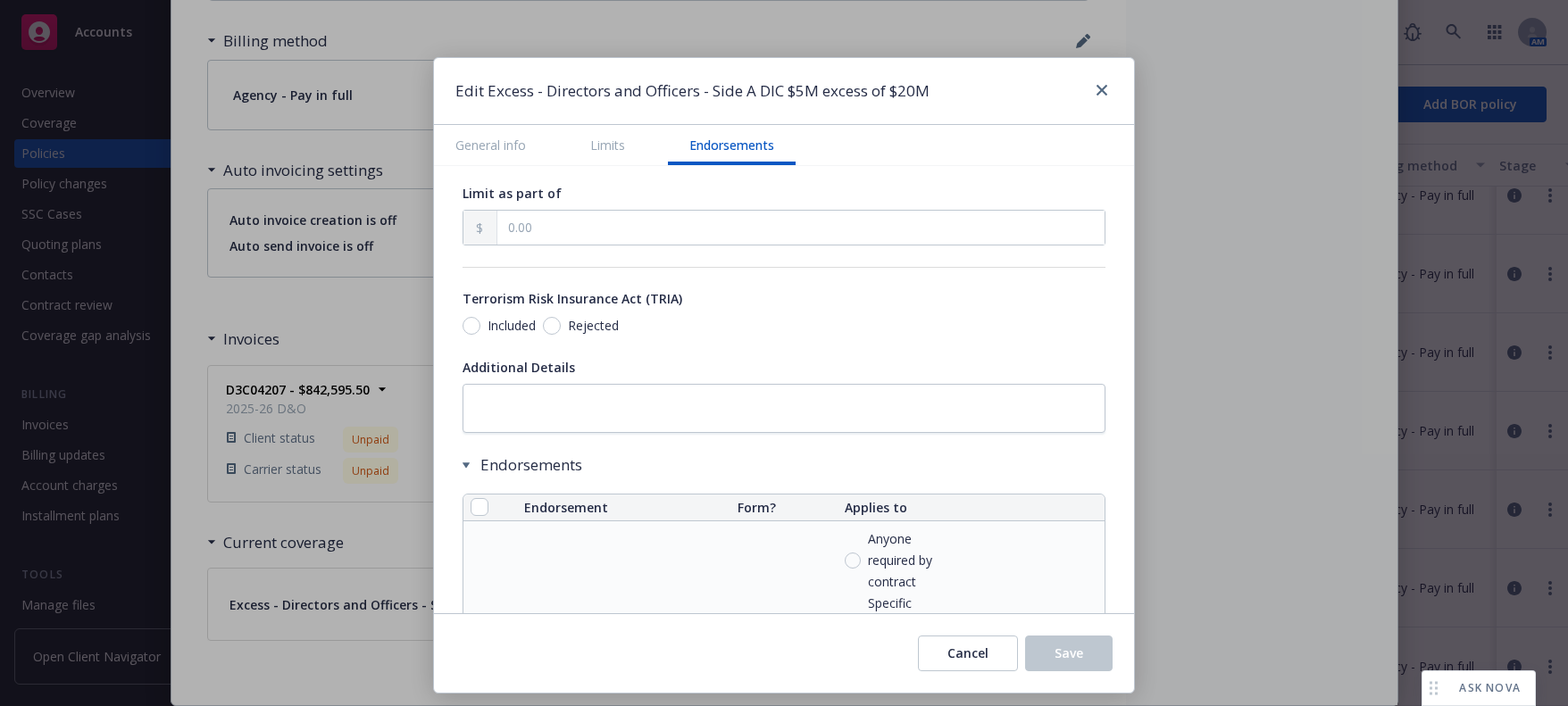 click at bounding box center [490, 508] 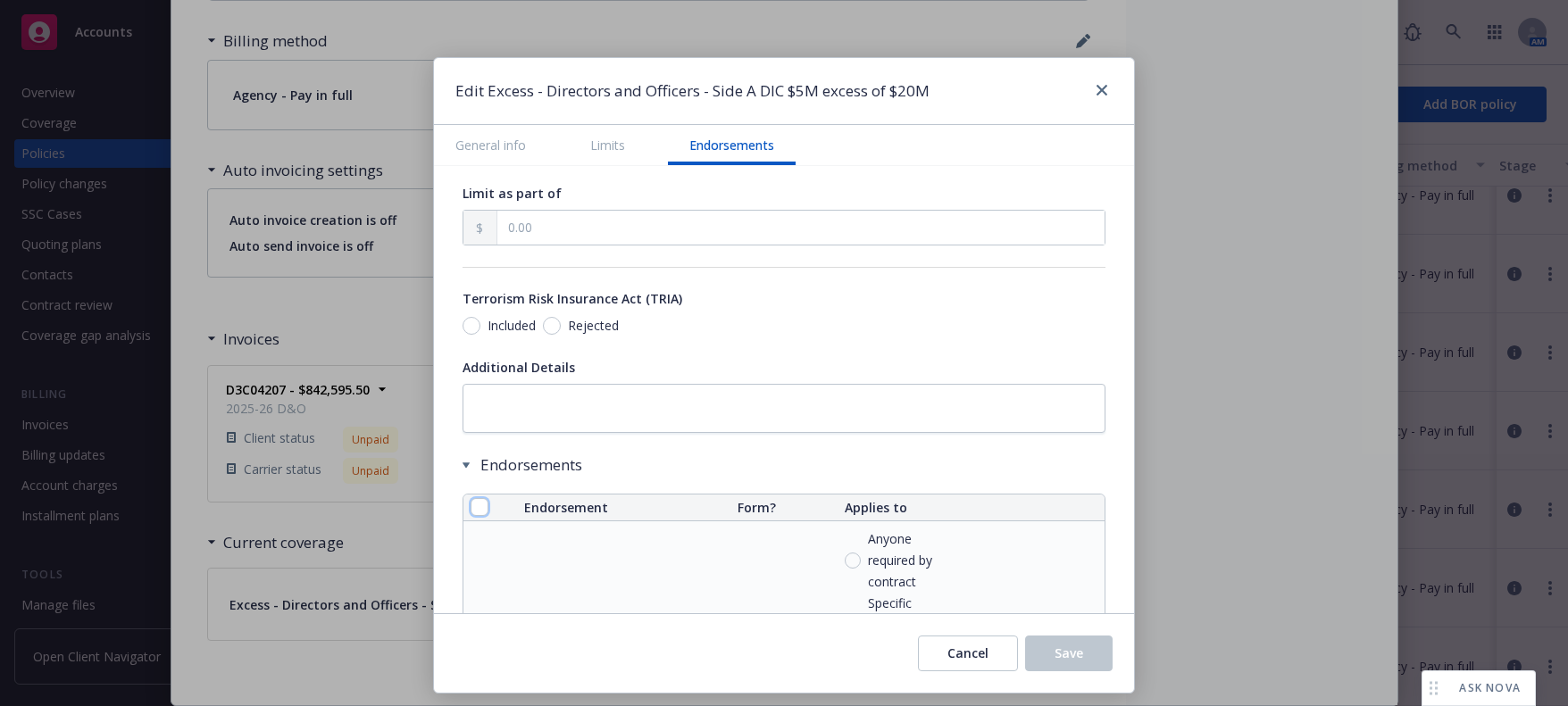 click at bounding box center (480, 507) 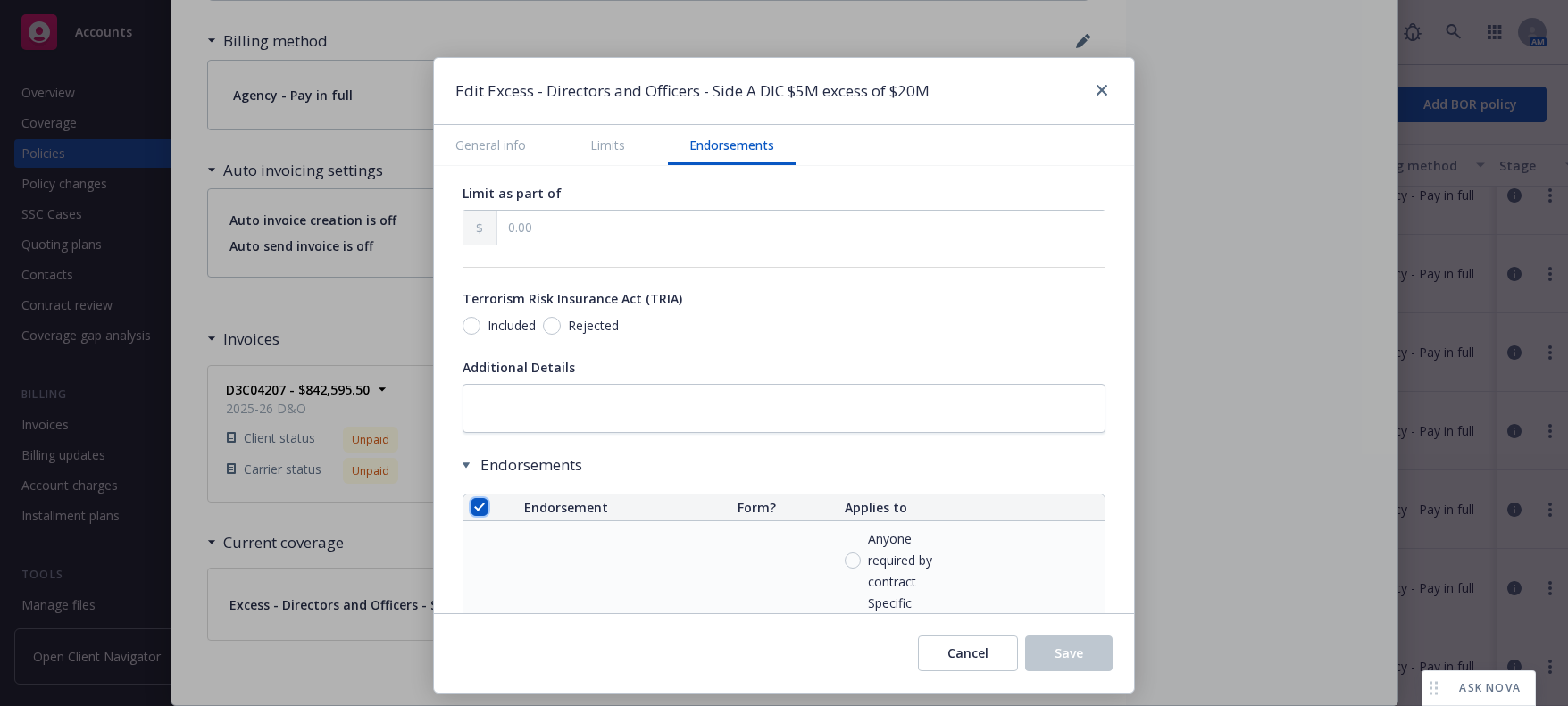 checkbox on "true" 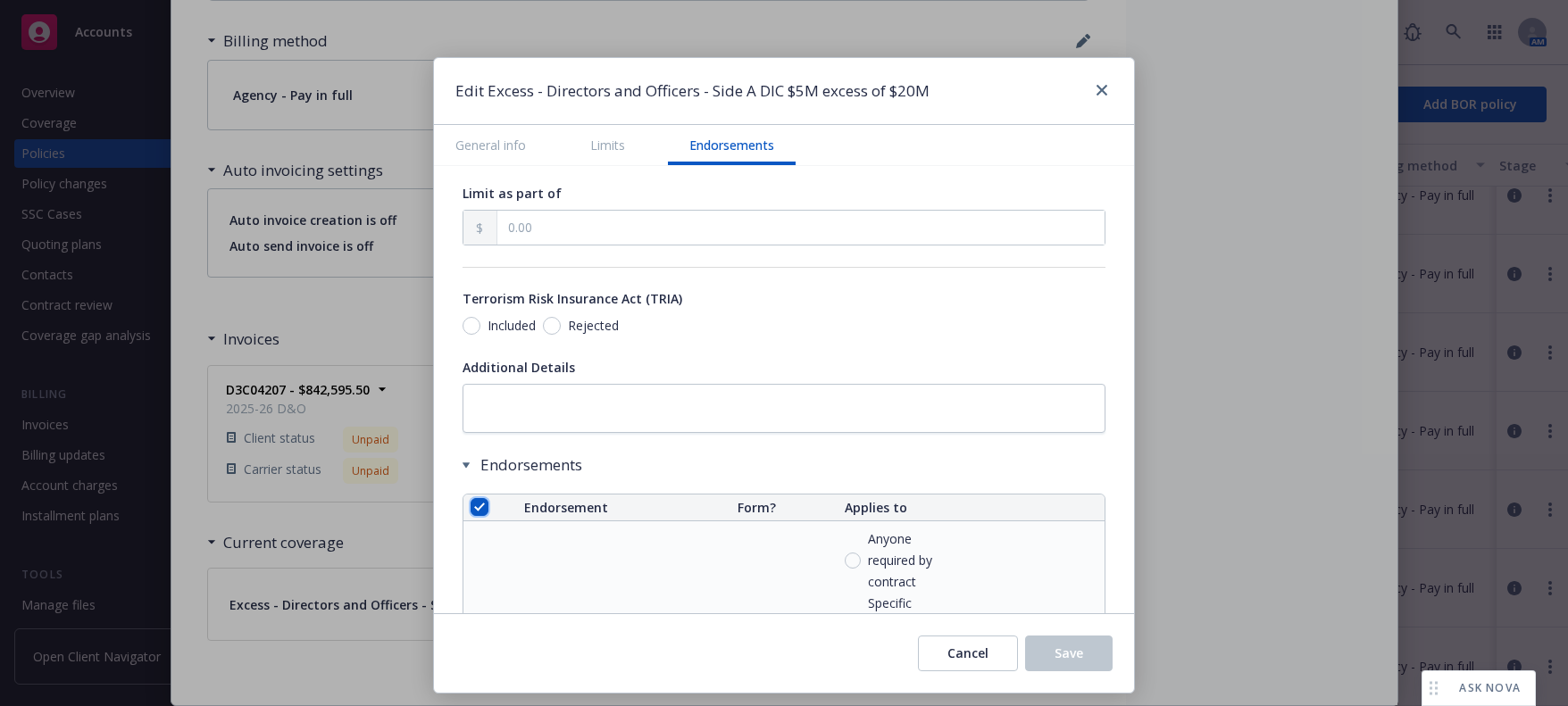 checkbox on "true" 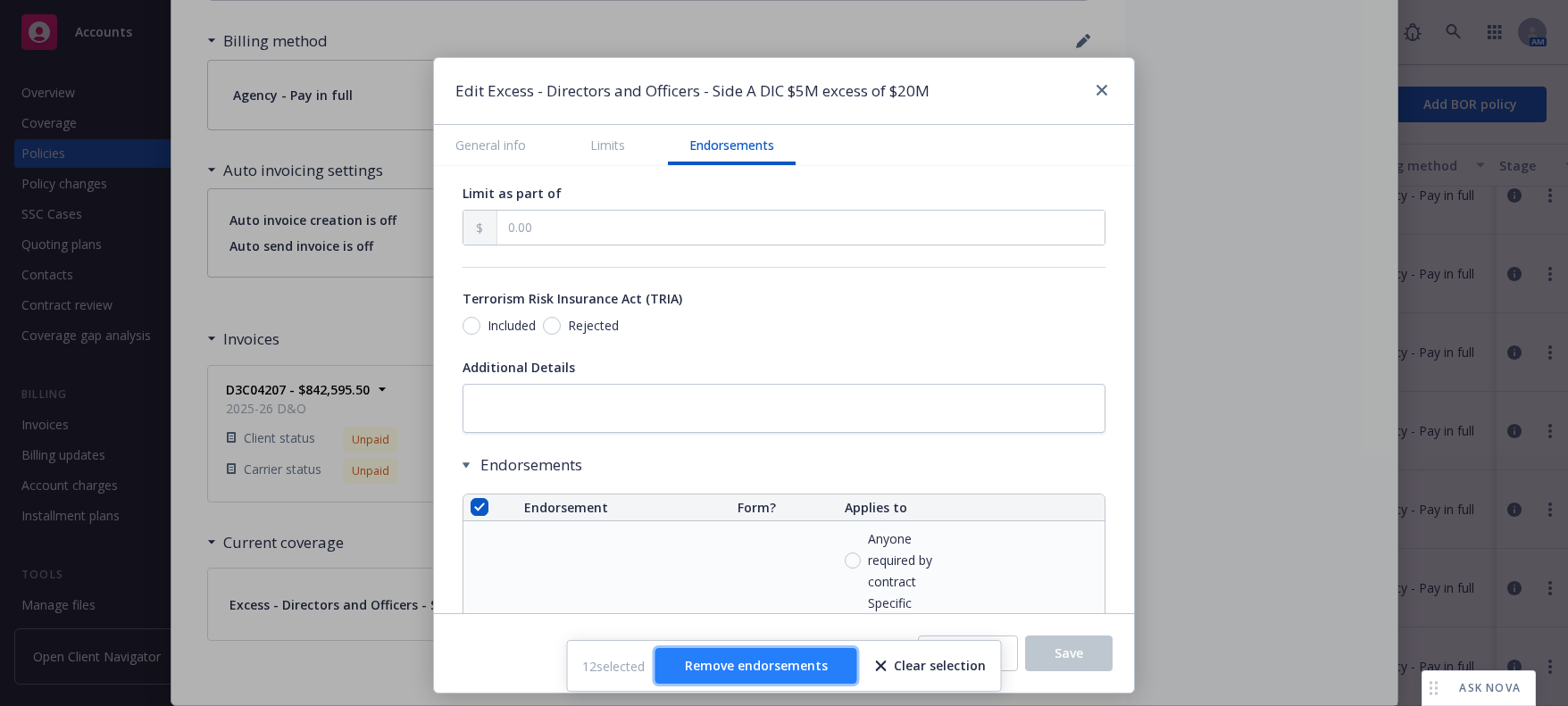 click on "Remove endorsements" at bounding box center (756, 665) 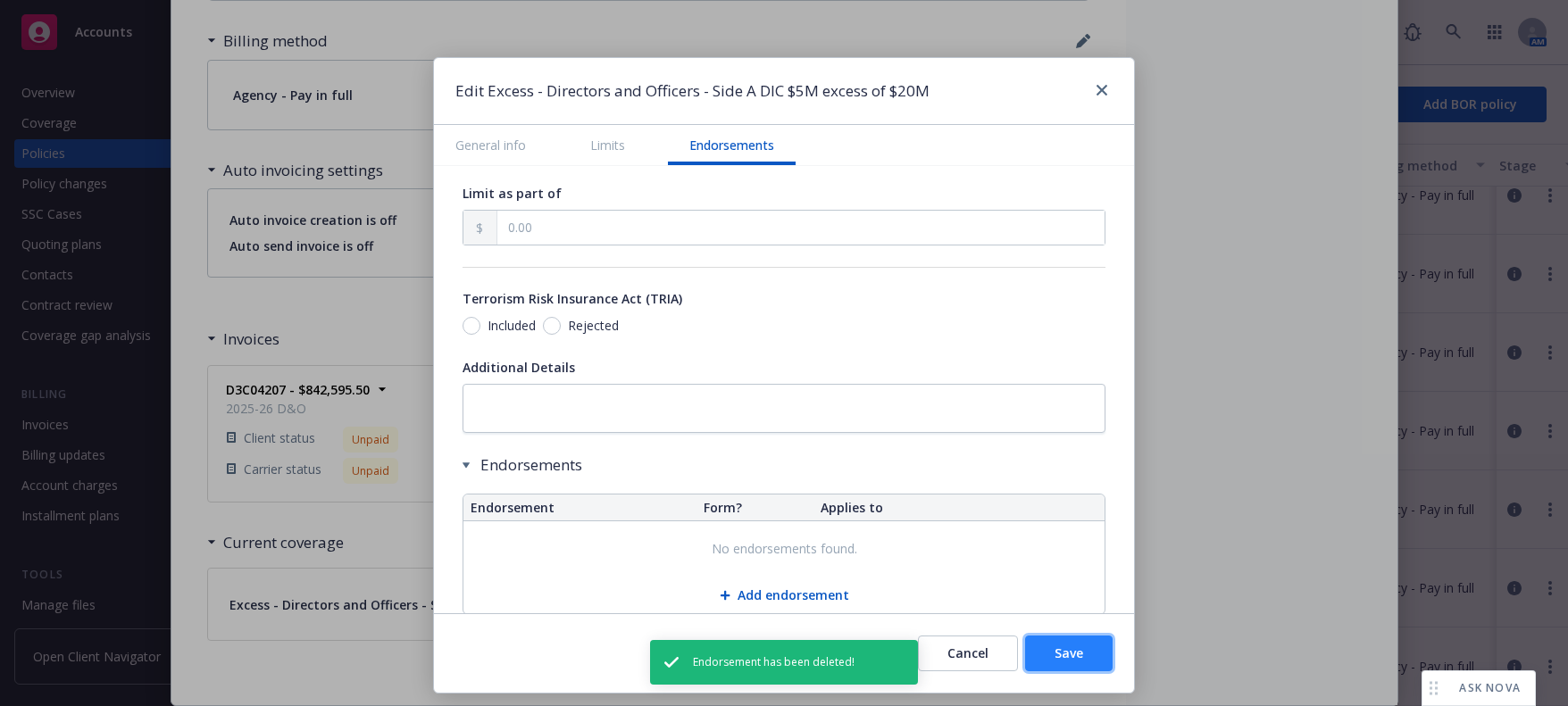 click on "Save" at bounding box center [1069, 653] 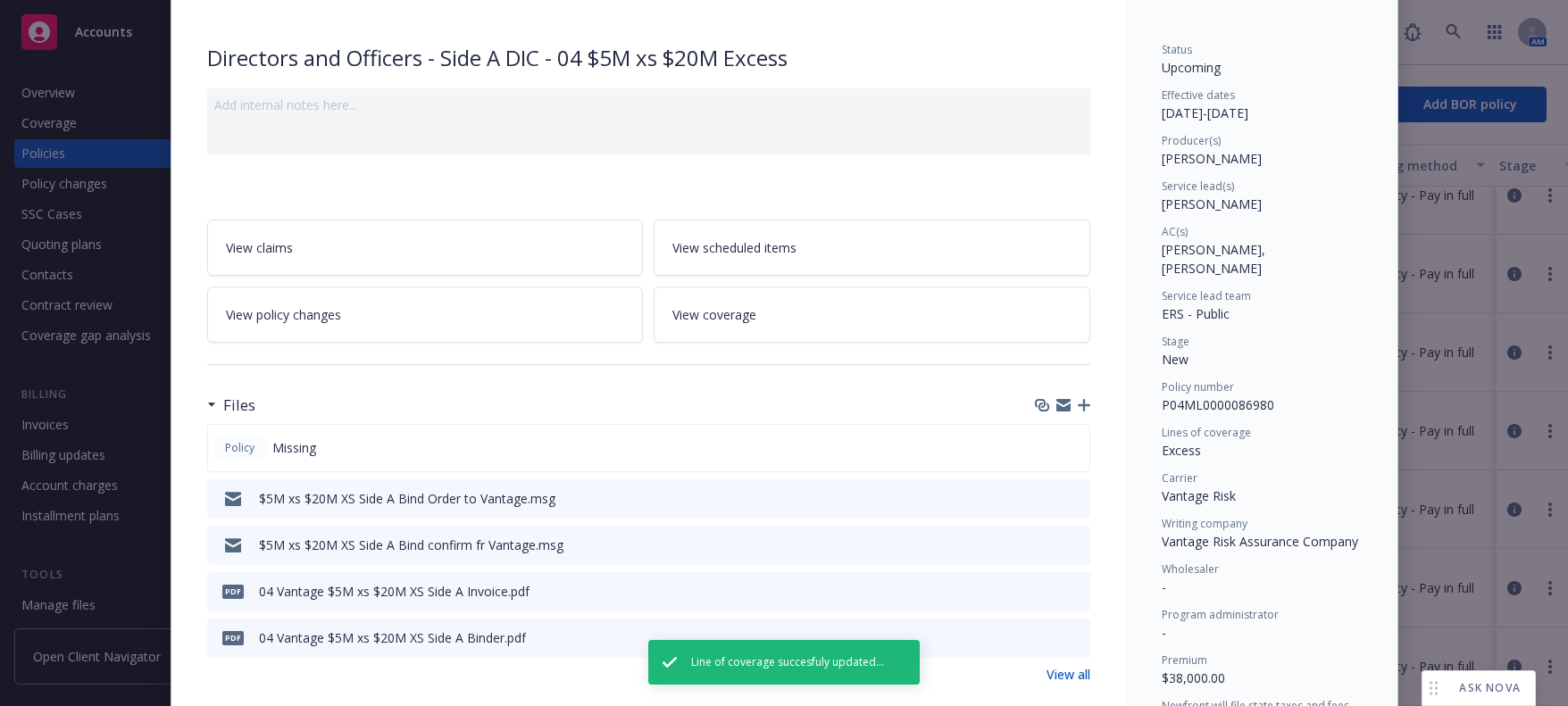 scroll, scrollTop: 0, scrollLeft: 0, axis: both 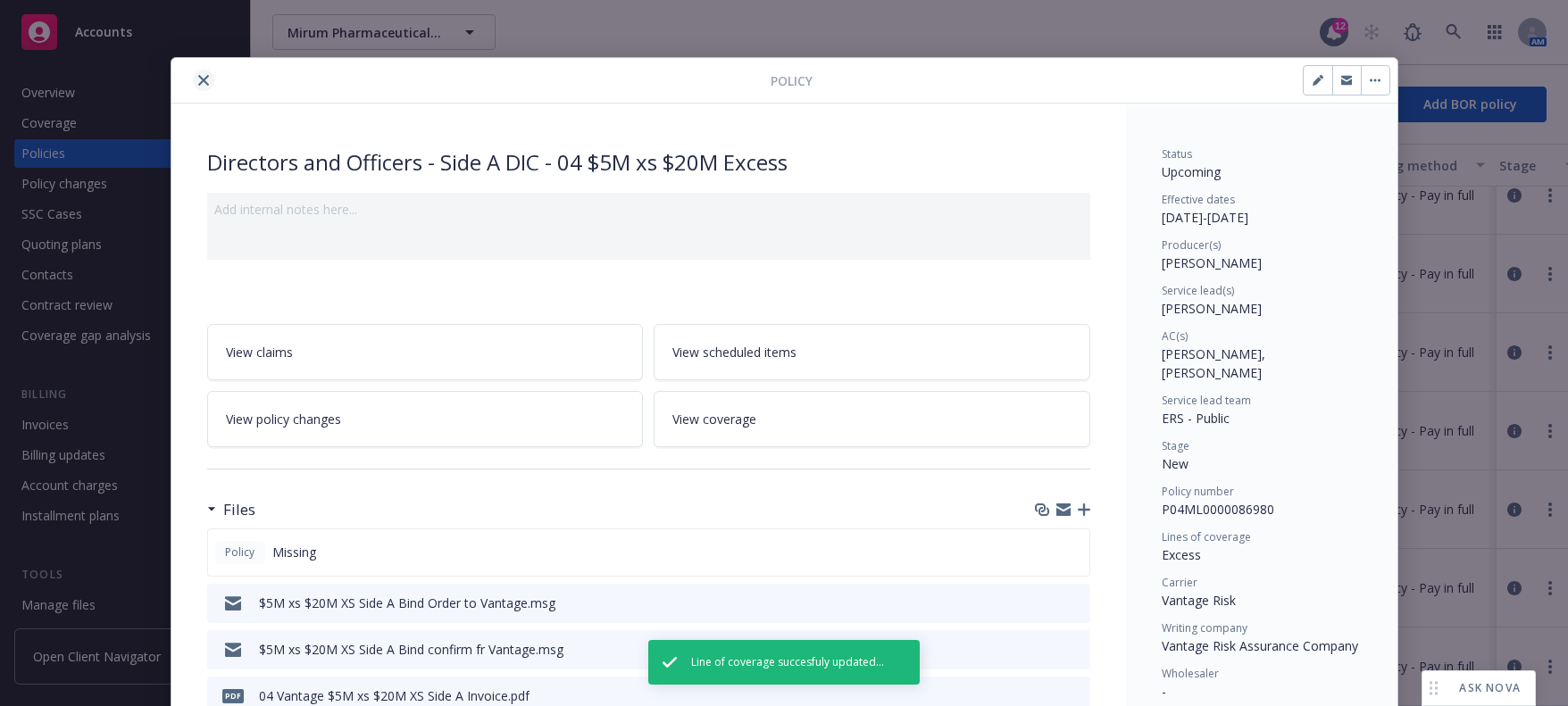 click at bounding box center [204, 80] 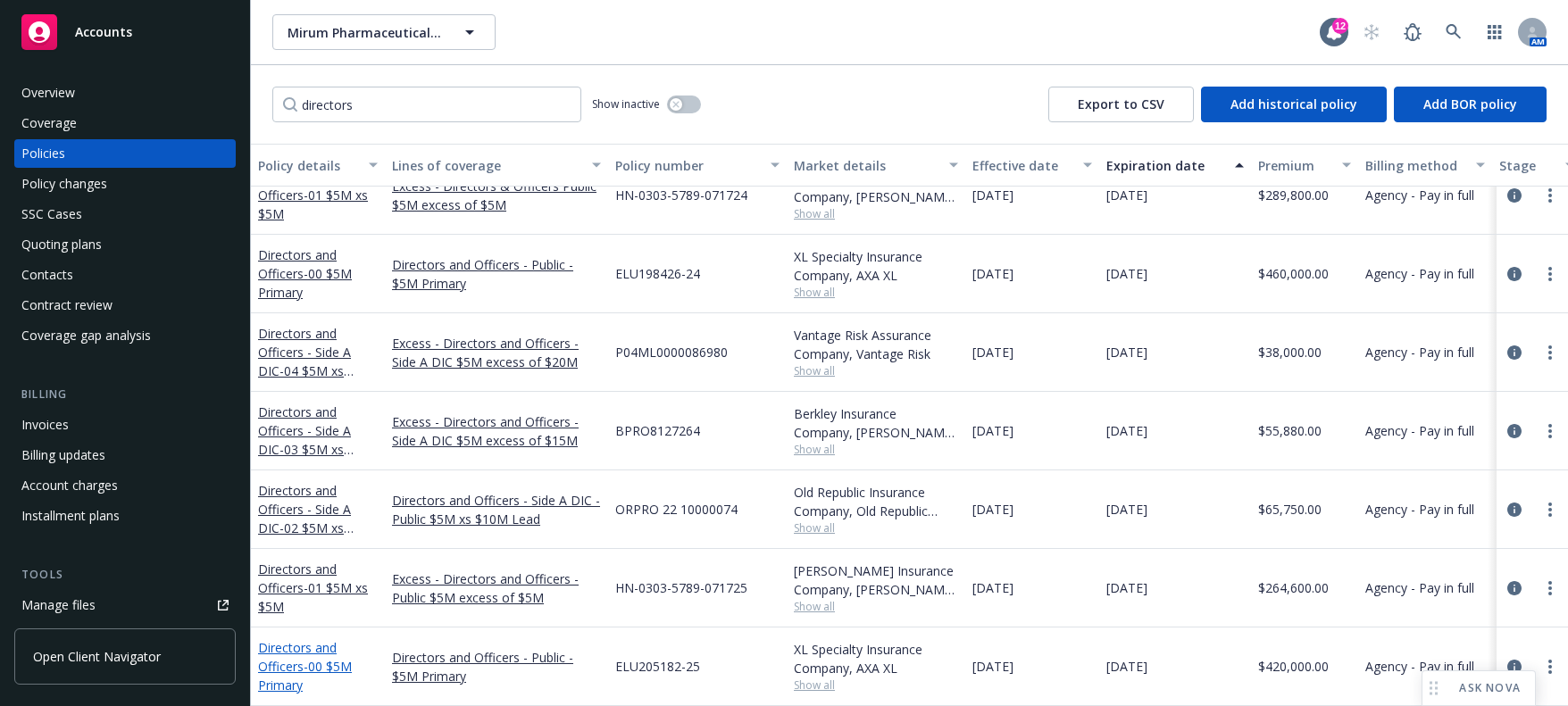 click on "Directors and Officers  -  00 $5M Primary" at bounding box center (304, 666) 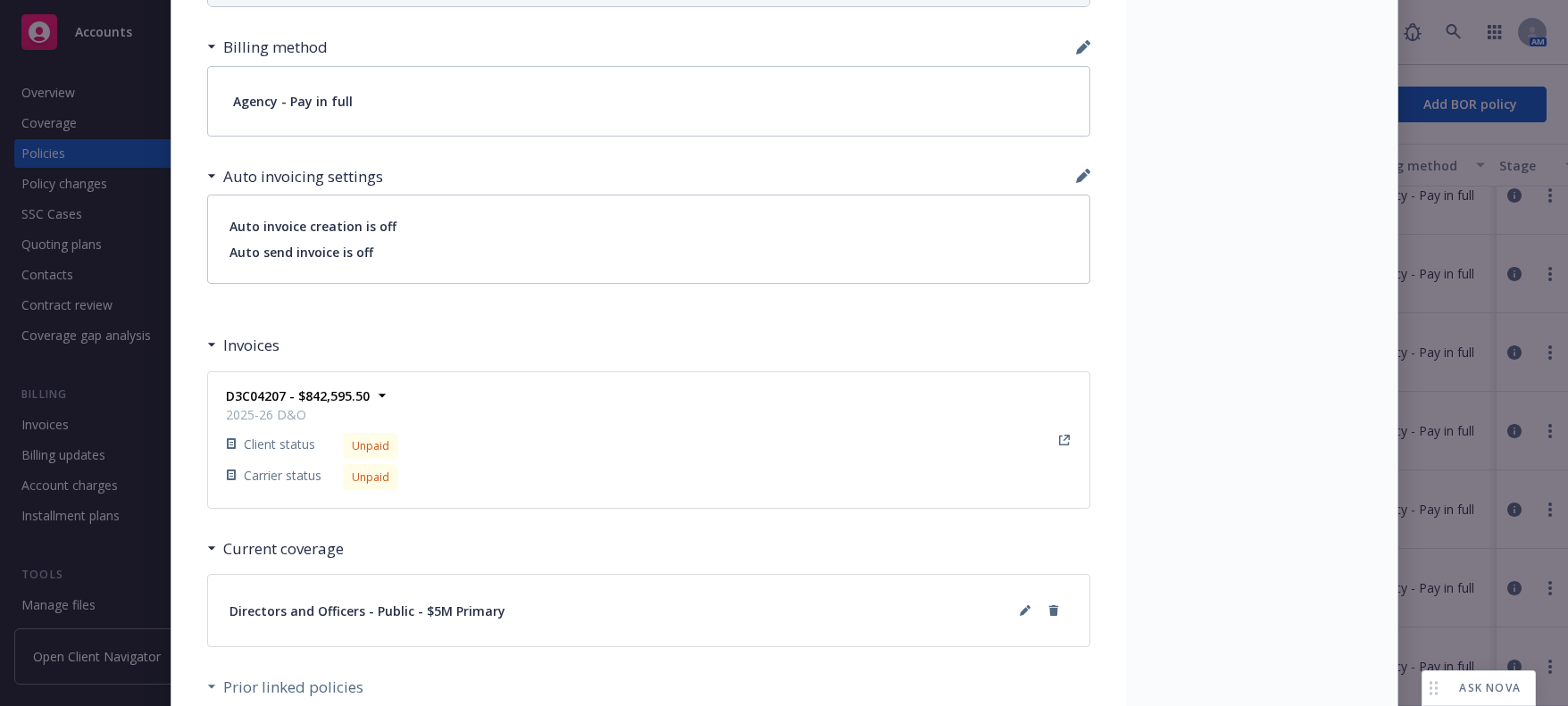 scroll, scrollTop: 1529, scrollLeft: 0, axis: vertical 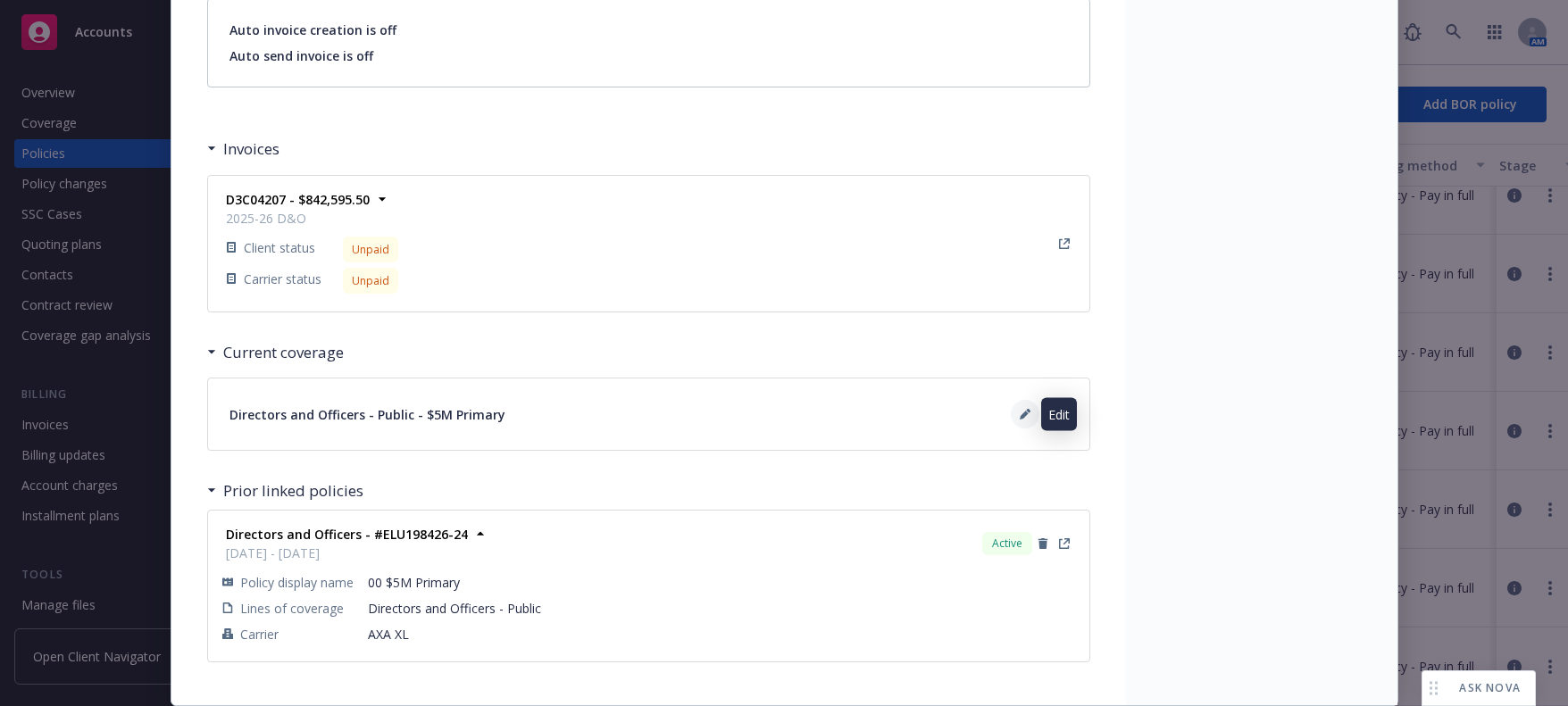 click at bounding box center (1025, 414) 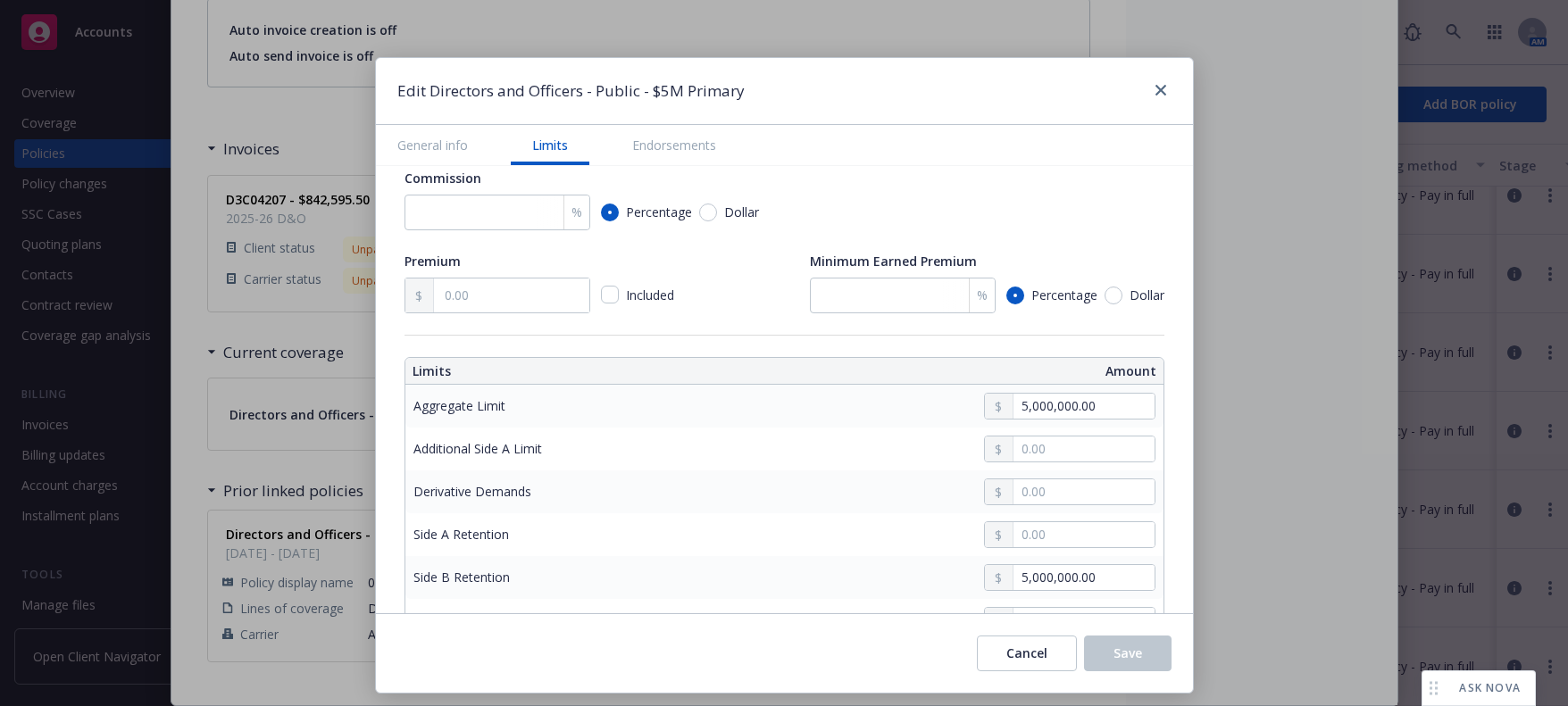 scroll, scrollTop: 201, scrollLeft: 0, axis: vertical 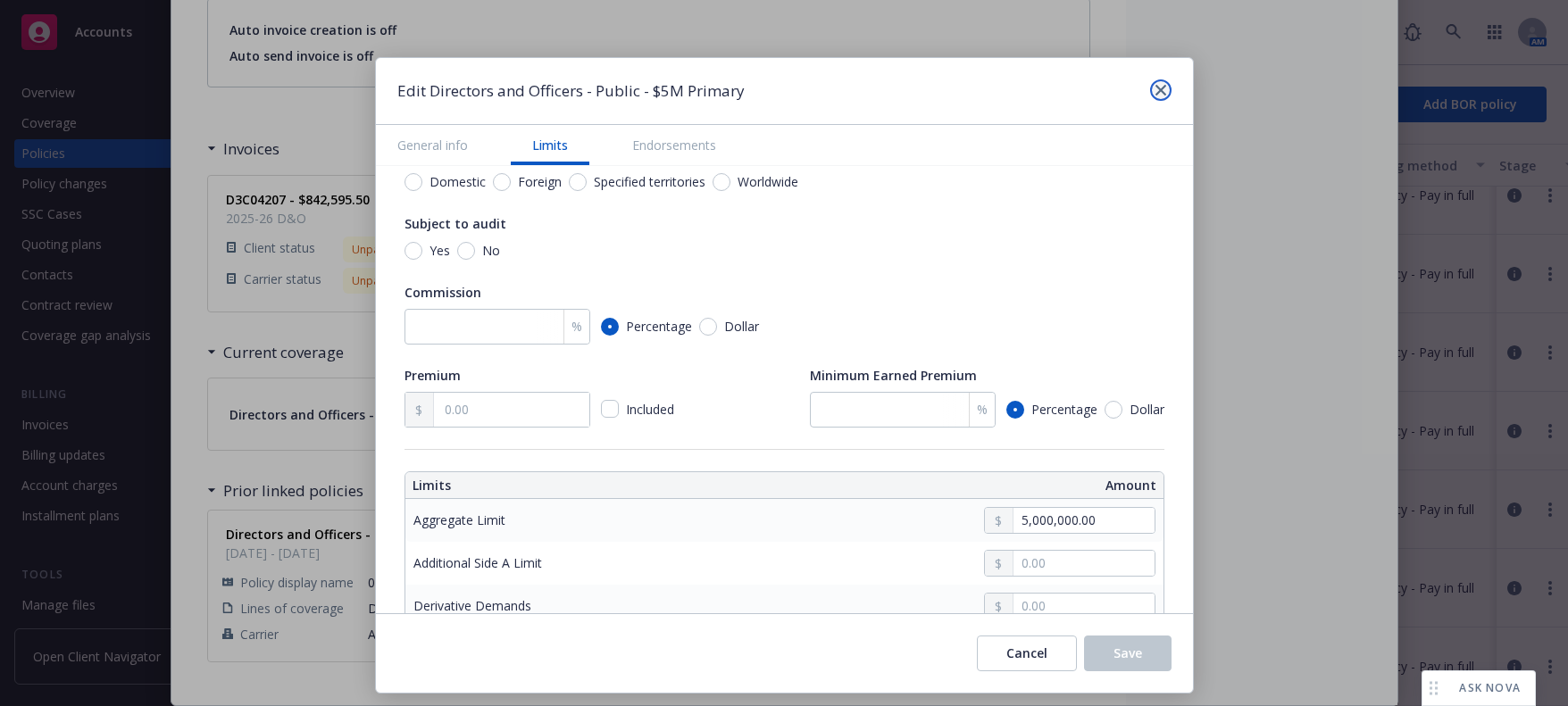 click 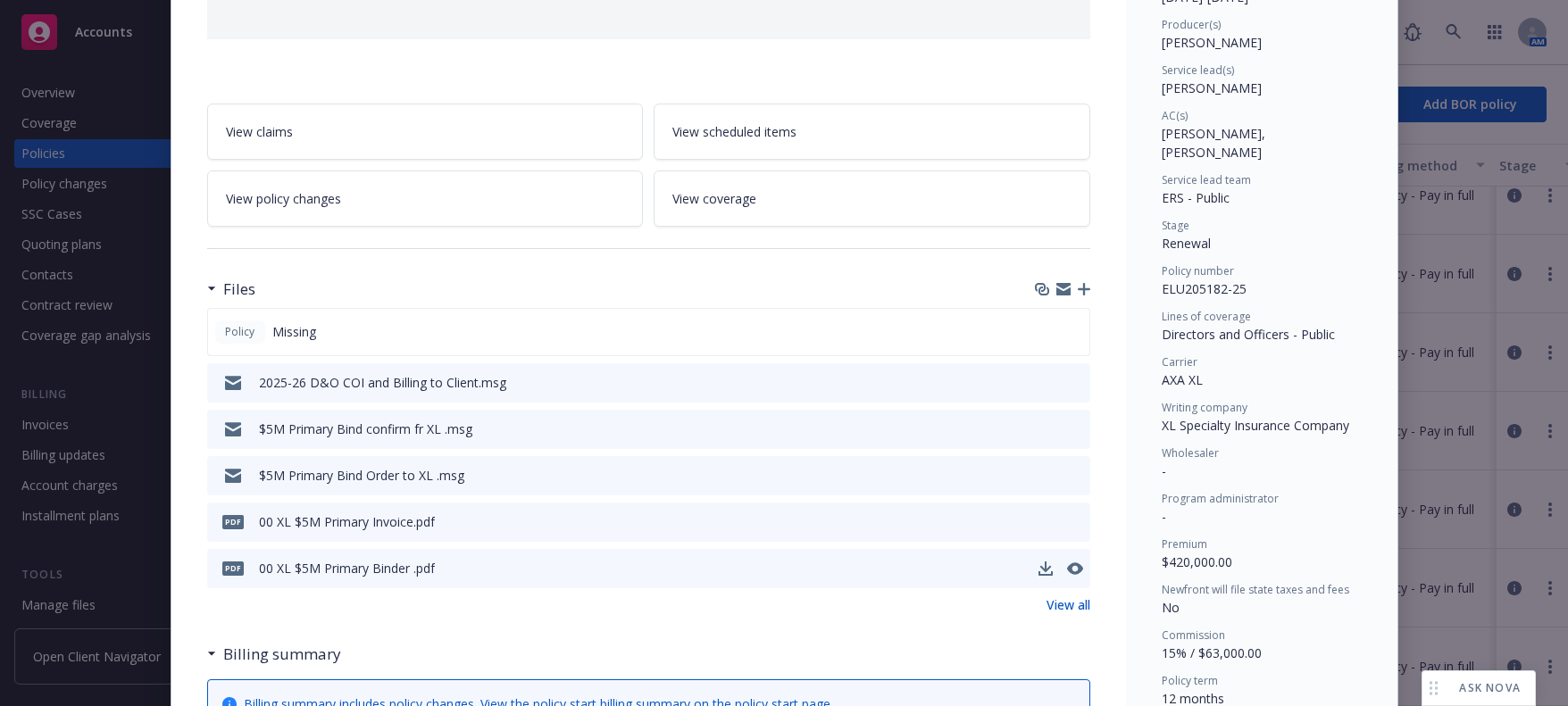 scroll, scrollTop: 12, scrollLeft: 0, axis: vertical 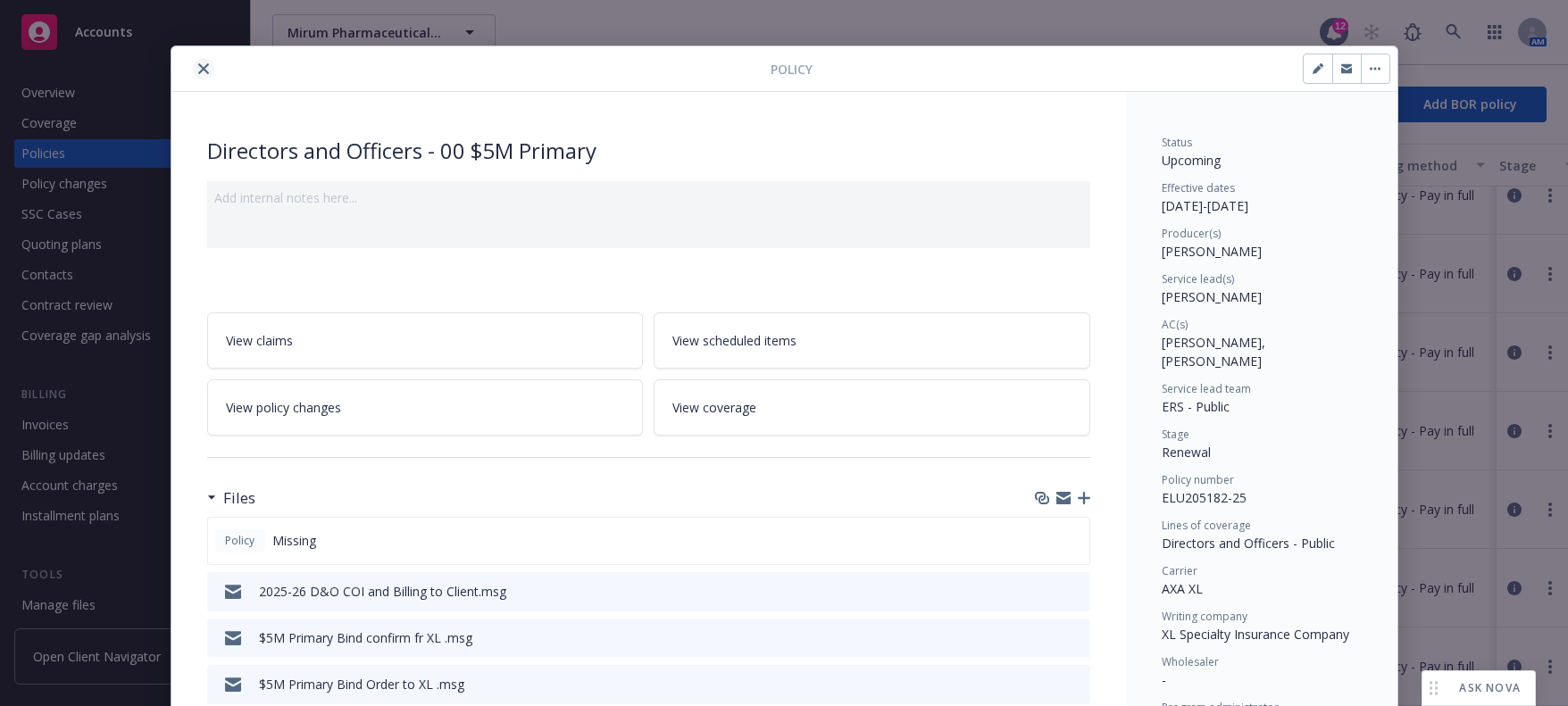 click 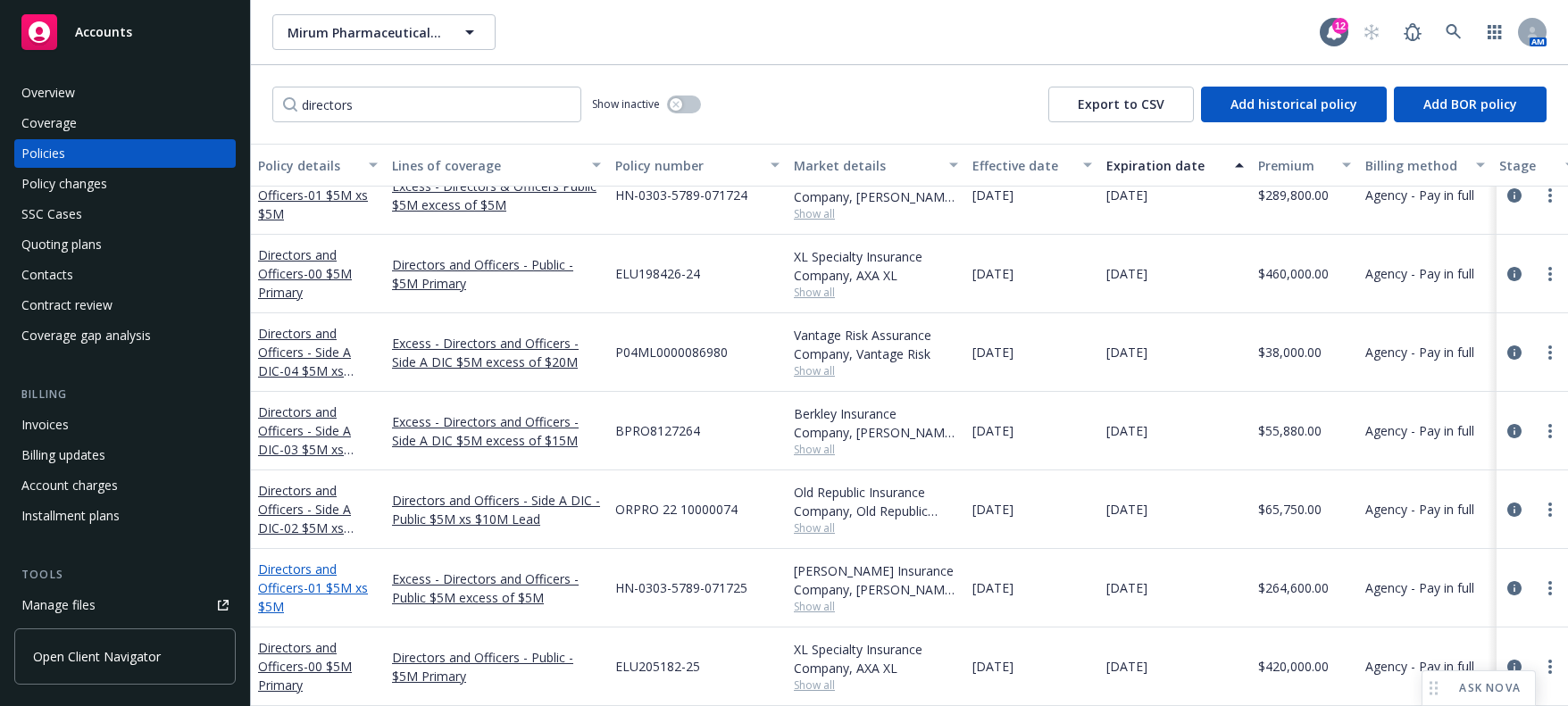 click on "-  01 $5M xs $5M" at bounding box center (313, 597) 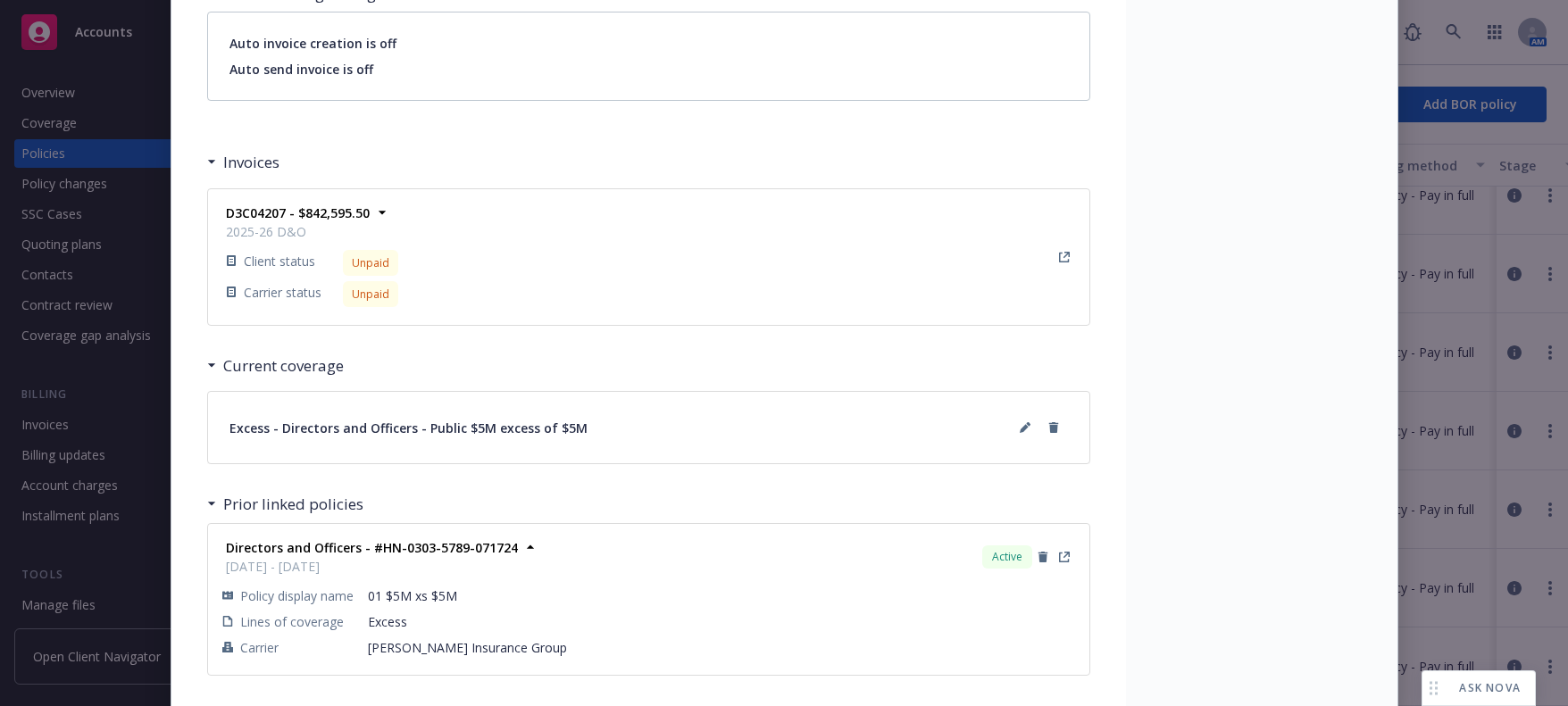 scroll, scrollTop: 1483, scrollLeft: 0, axis: vertical 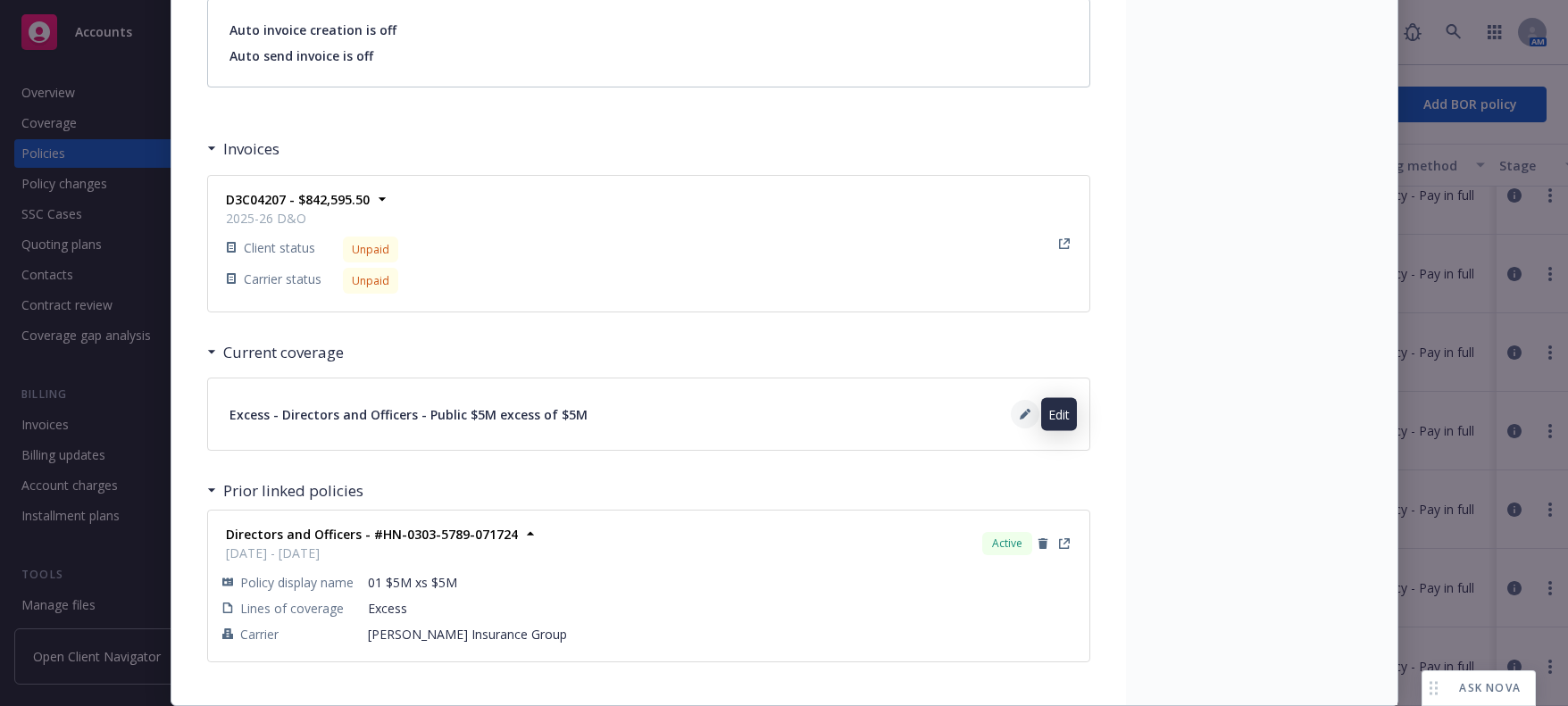 click 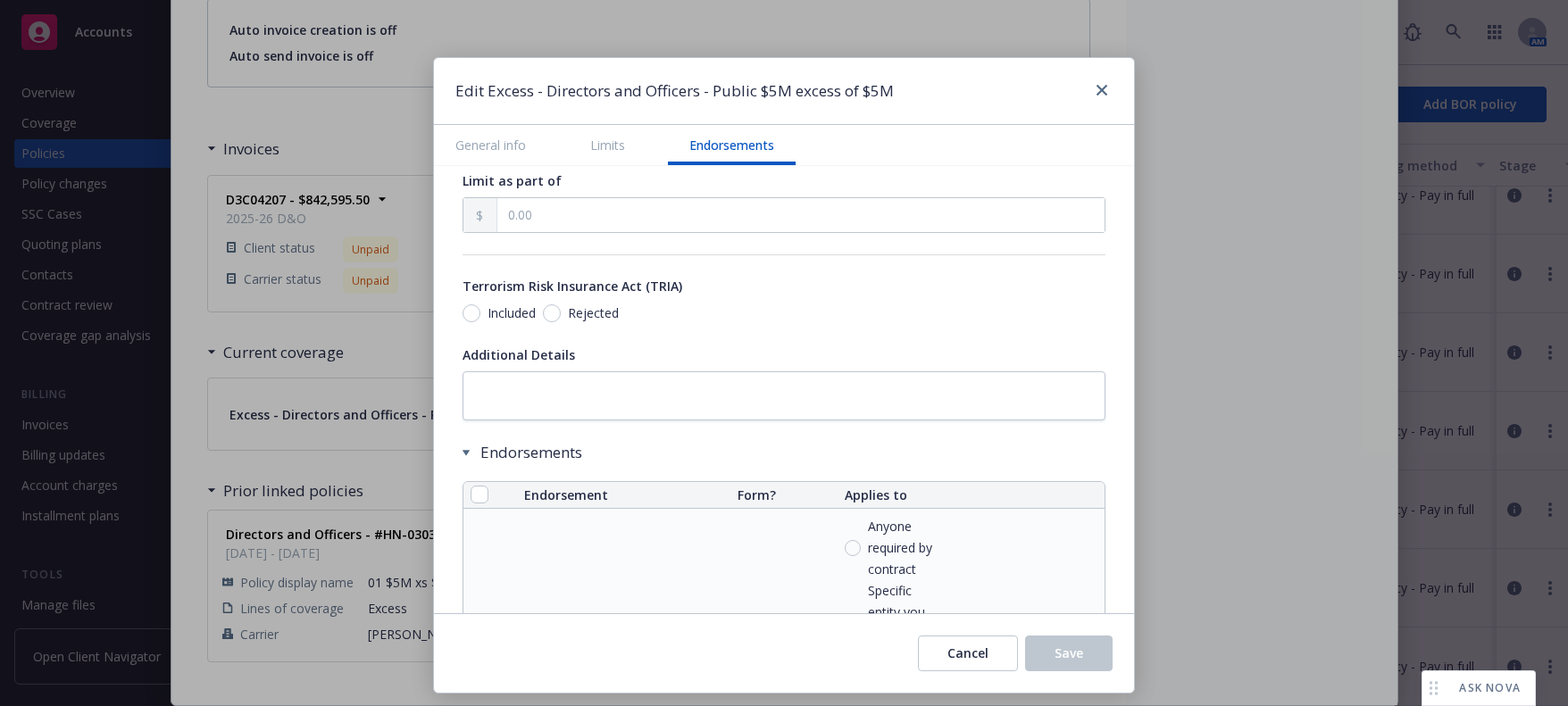 scroll, scrollTop: 1160, scrollLeft: 0, axis: vertical 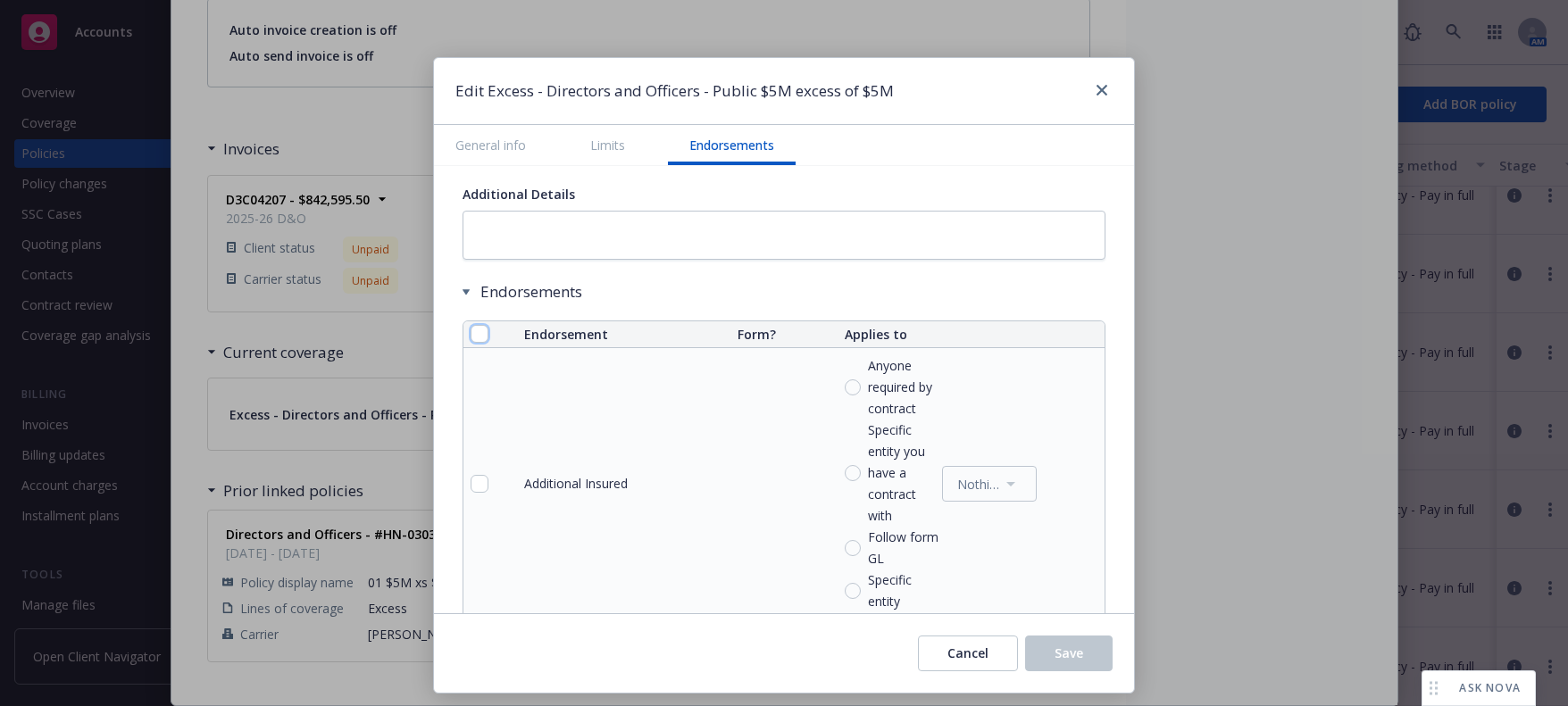 click at bounding box center (480, 334) 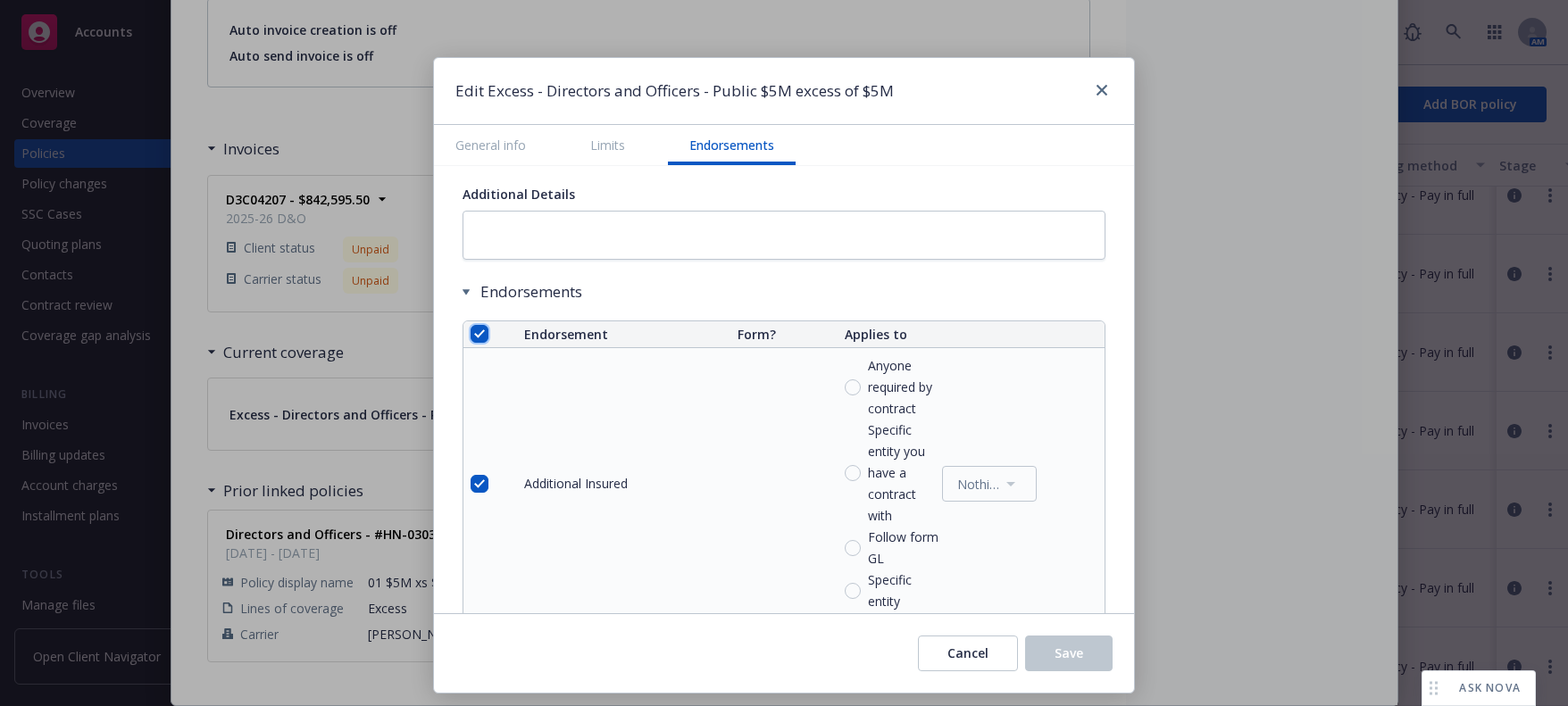 checkbox on "true" 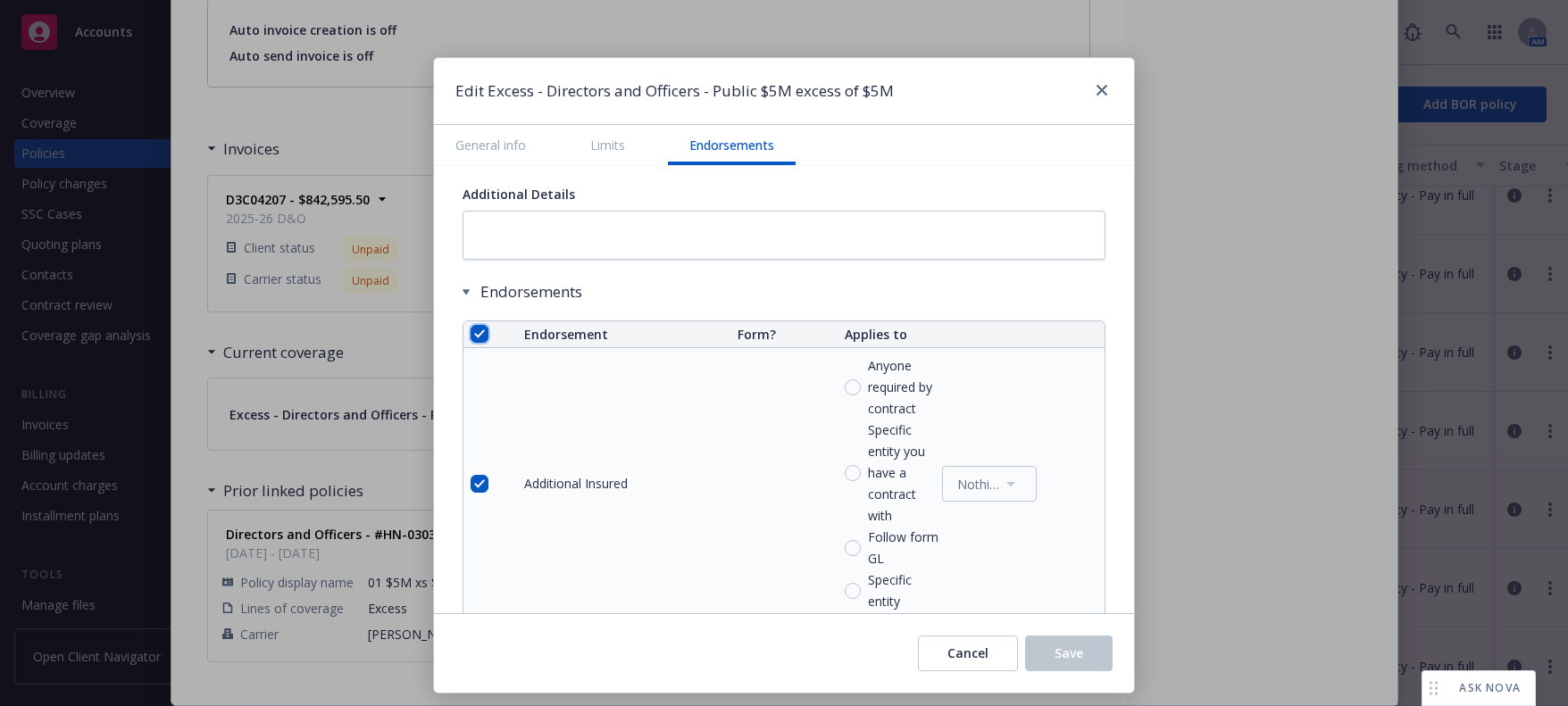 checkbox on "true" 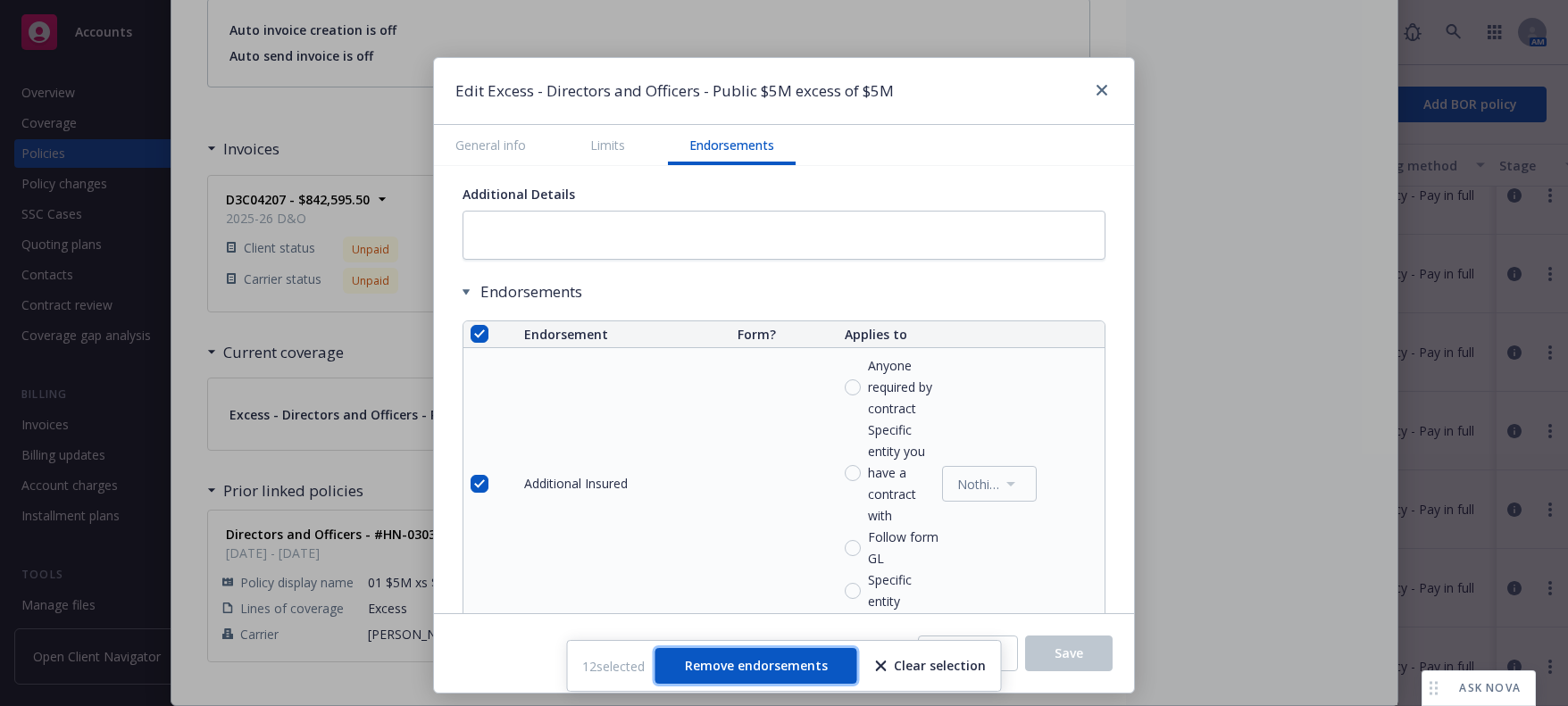 click on "Remove endorsements" at bounding box center [756, 665] 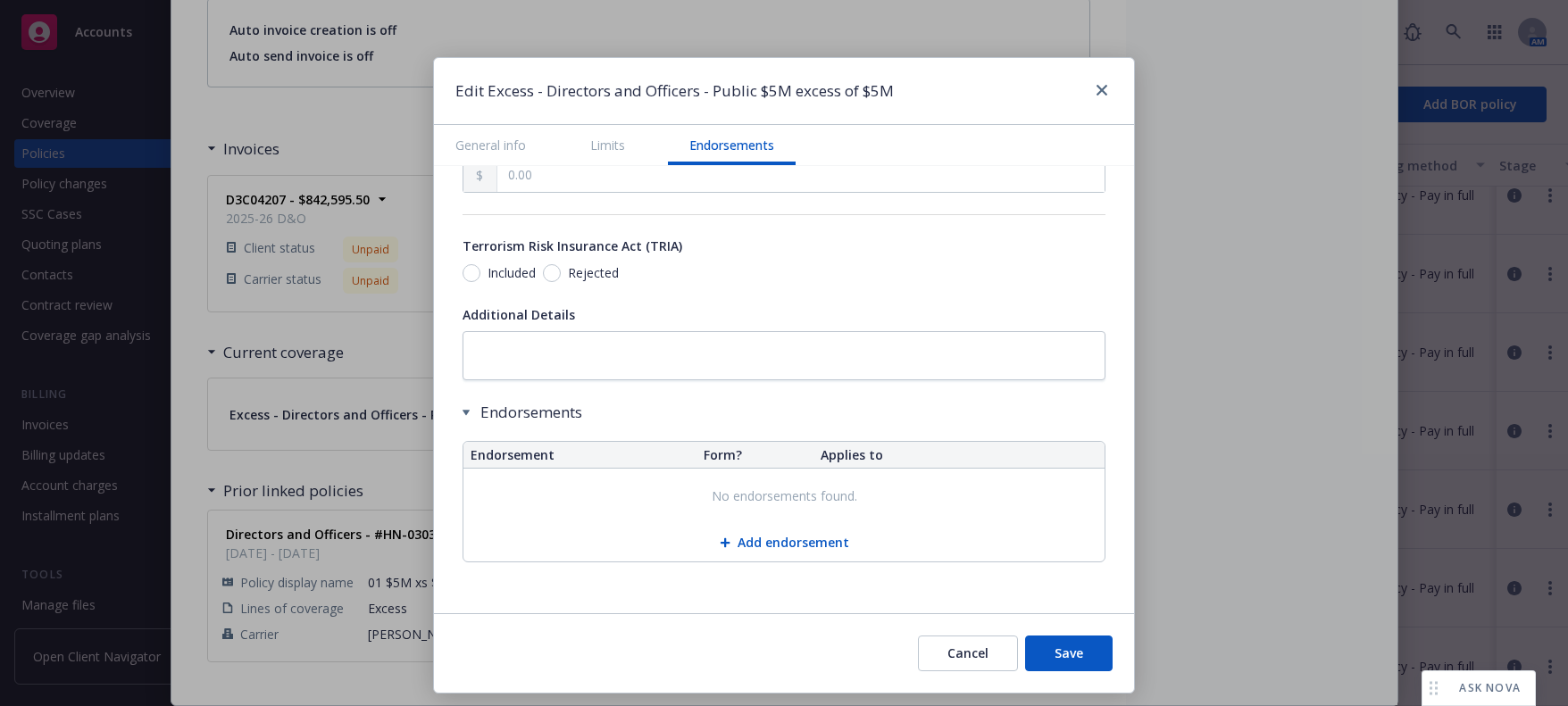 scroll, scrollTop: 1040, scrollLeft: 0, axis: vertical 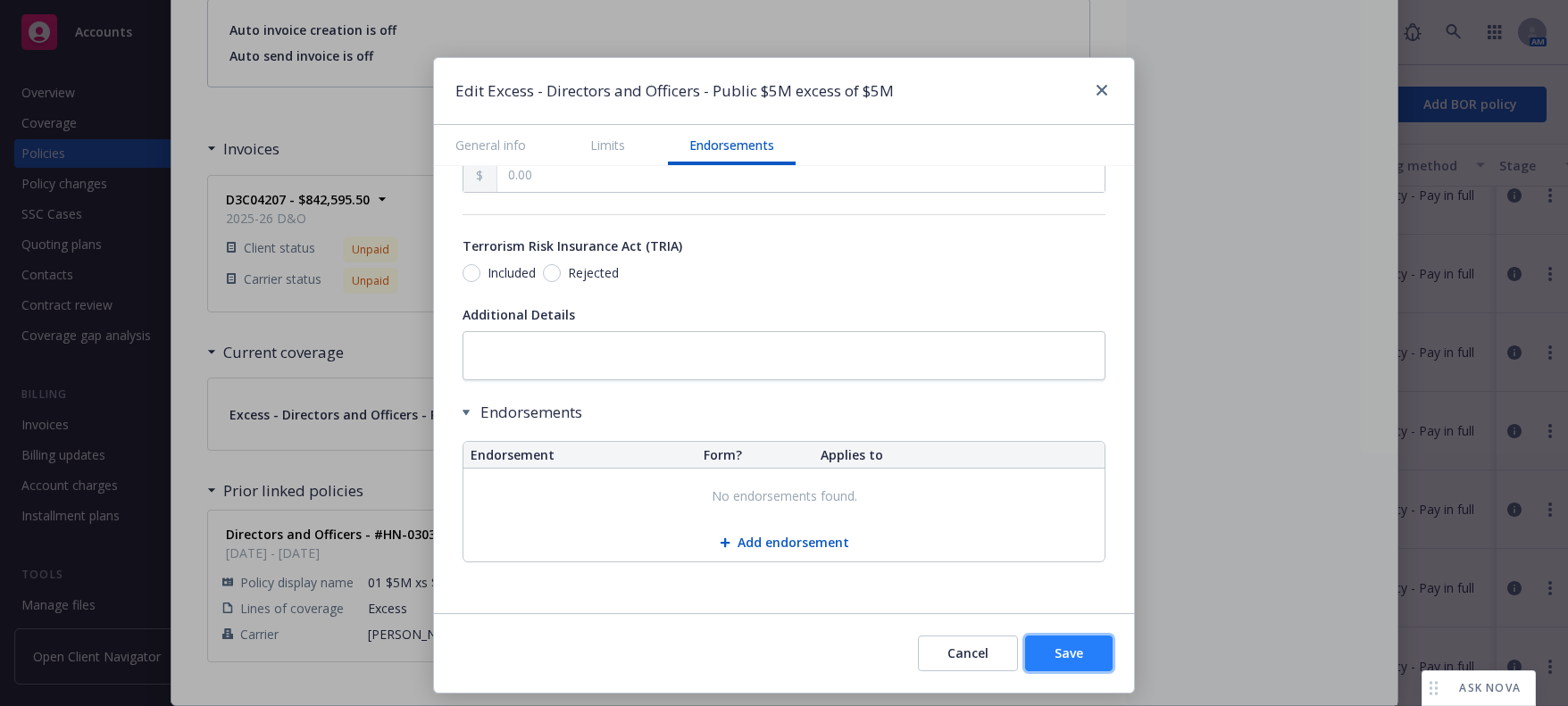 click on "Save" at bounding box center (1069, 653) 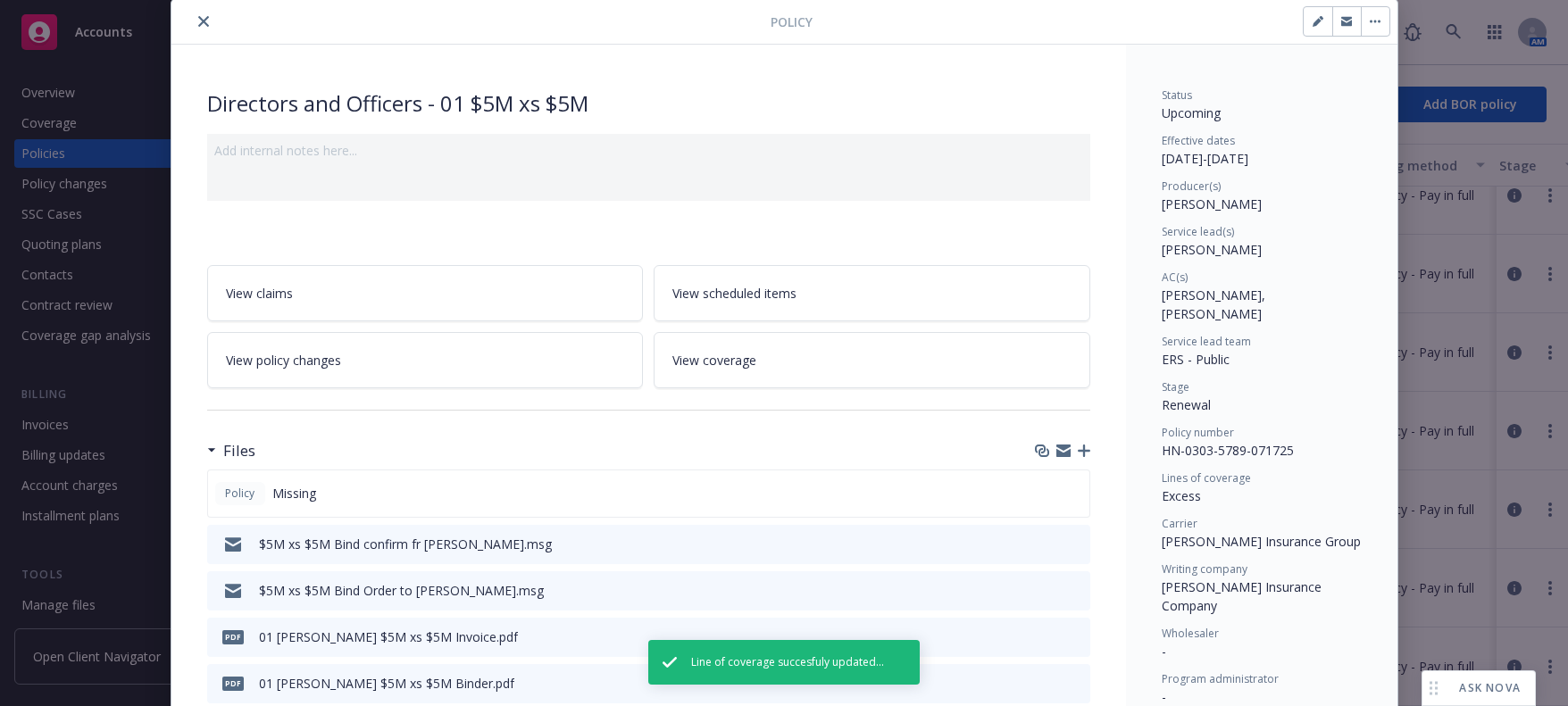 scroll, scrollTop: 0, scrollLeft: 0, axis: both 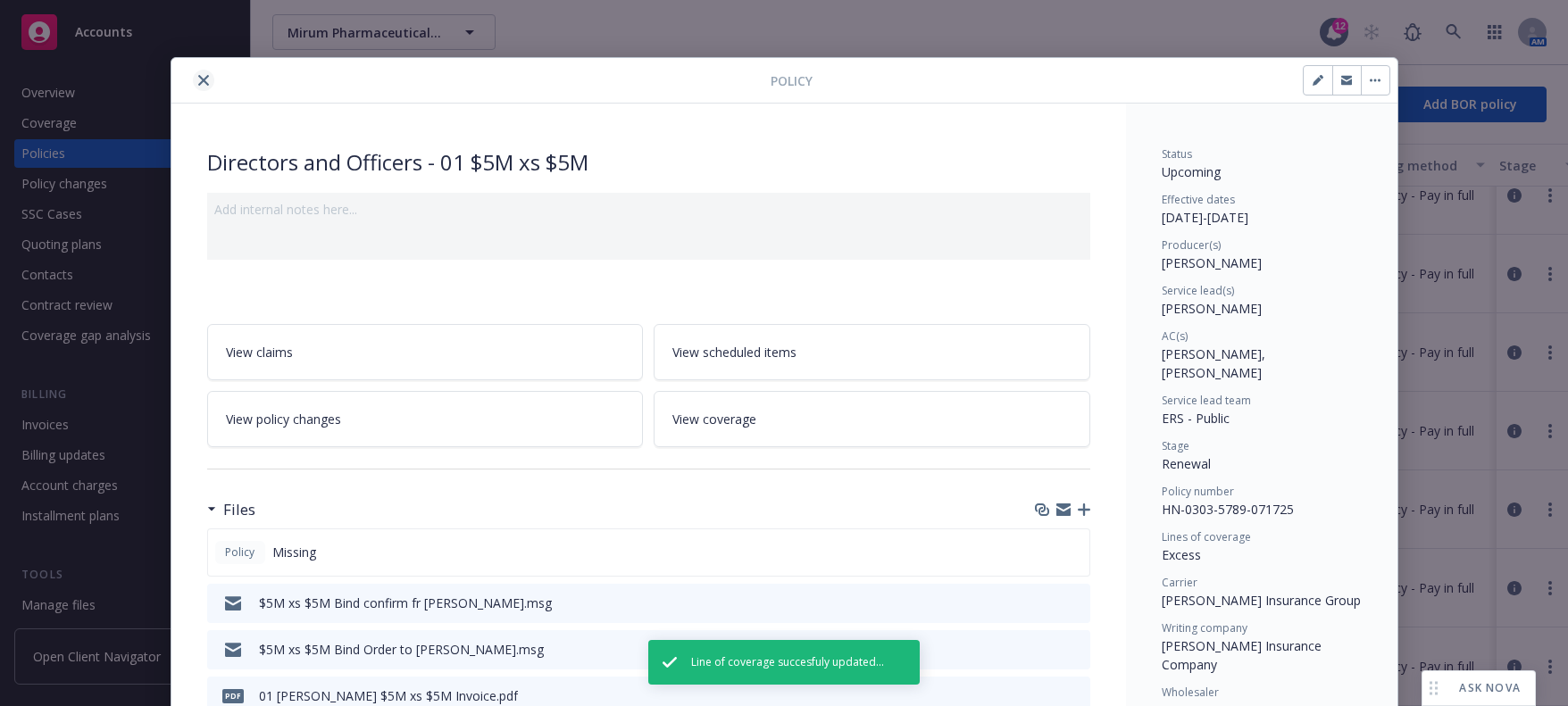 click at bounding box center (204, 80) 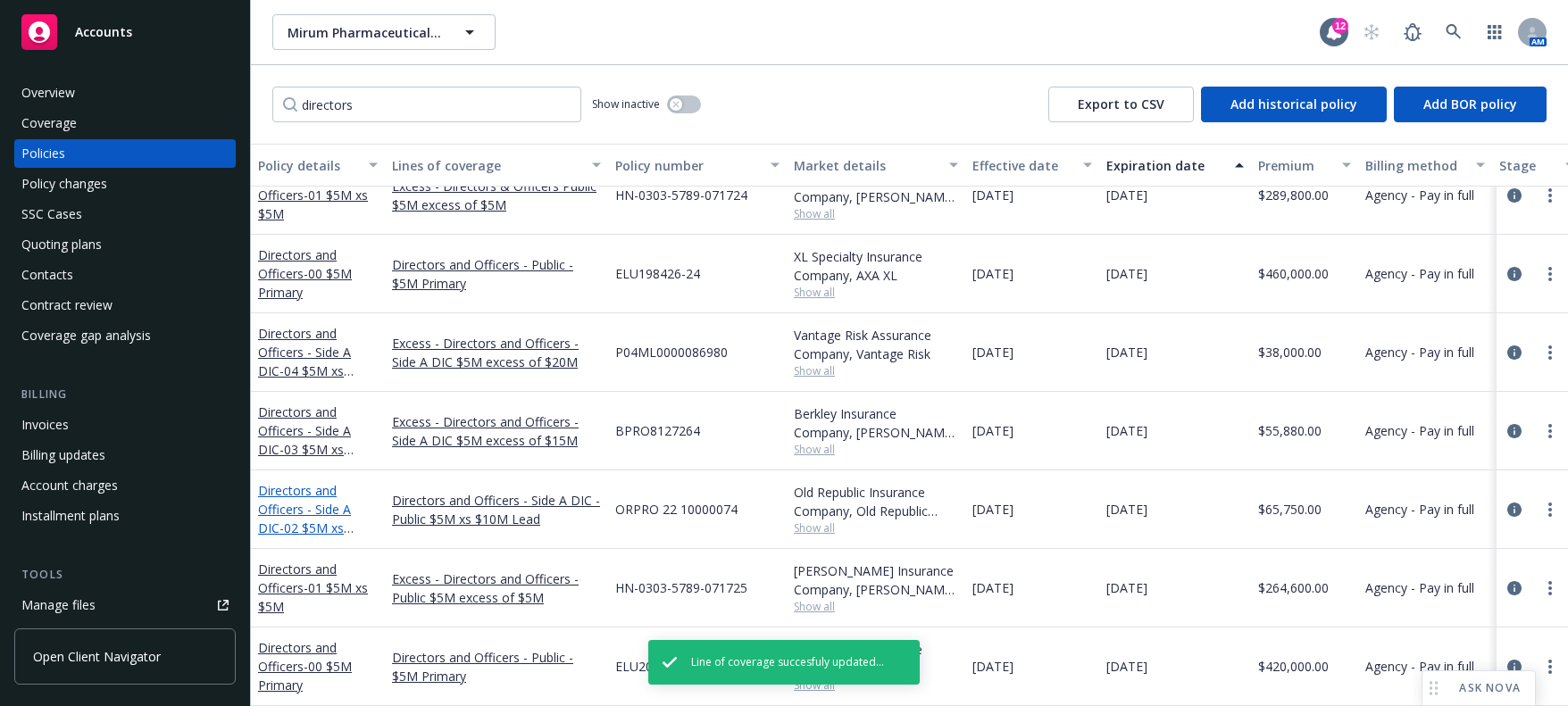 click on "Directors and Officers - Side A DIC  -  02 $5M xs $10M Lead" at bounding box center [304, 519] 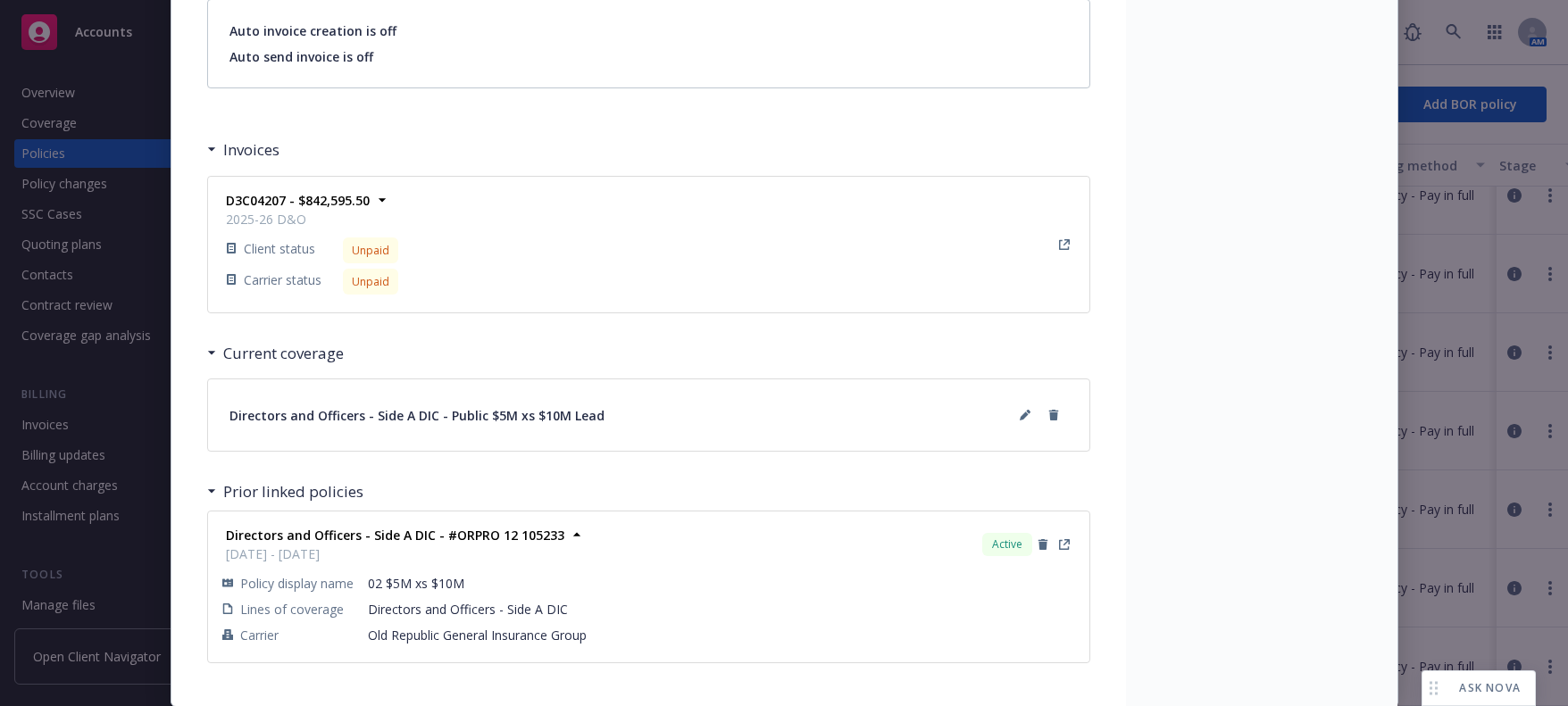 scroll, scrollTop: 1483, scrollLeft: 0, axis: vertical 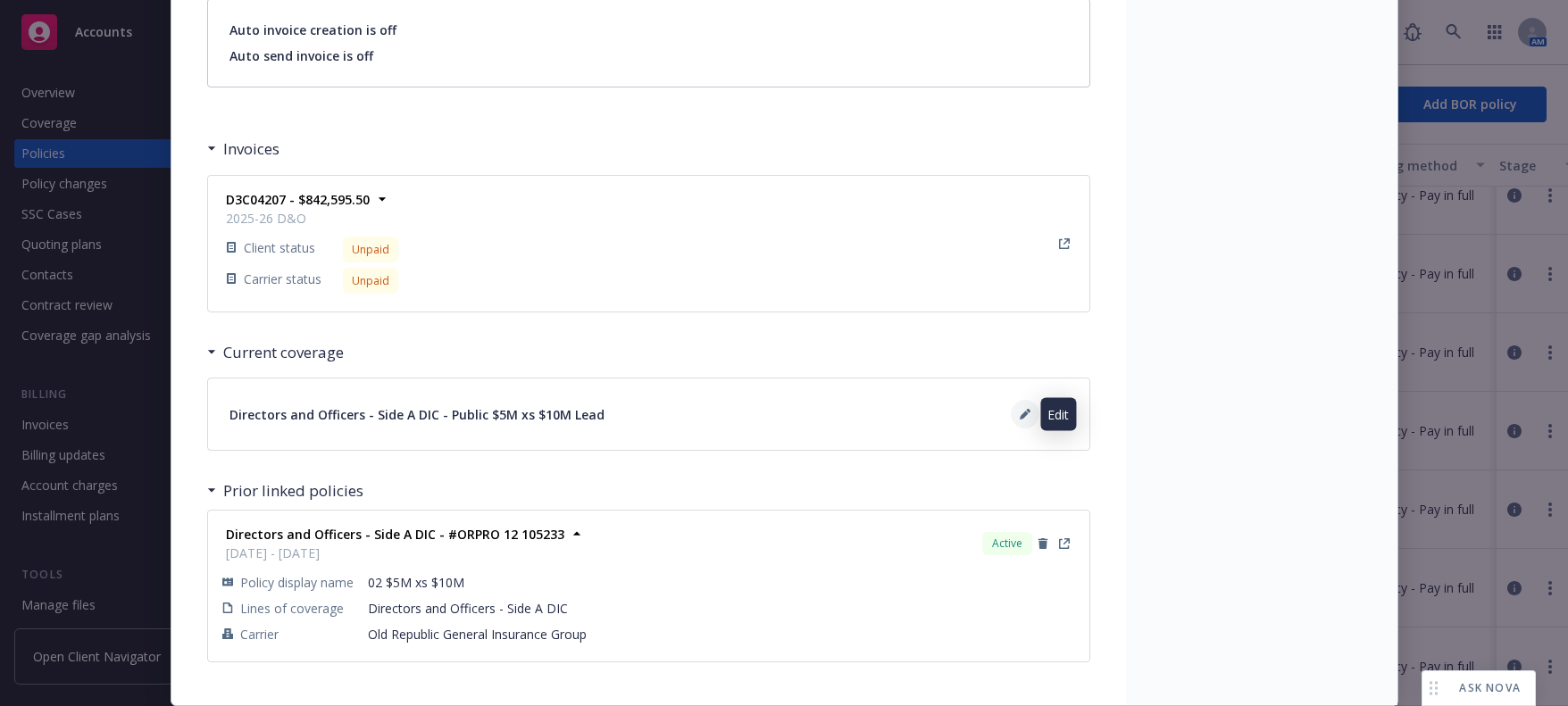 click 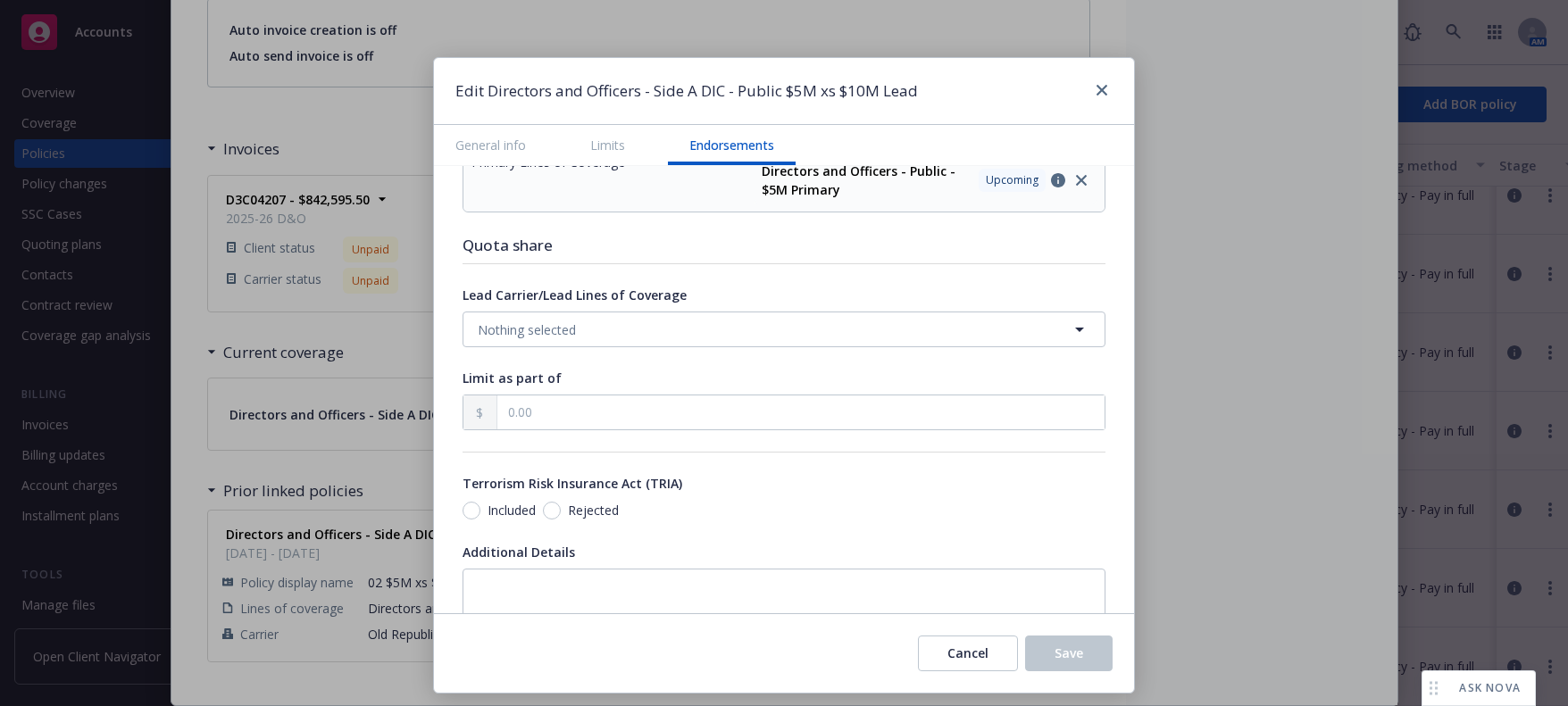 scroll, scrollTop: 550, scrollLeft: 0, axis: vertical 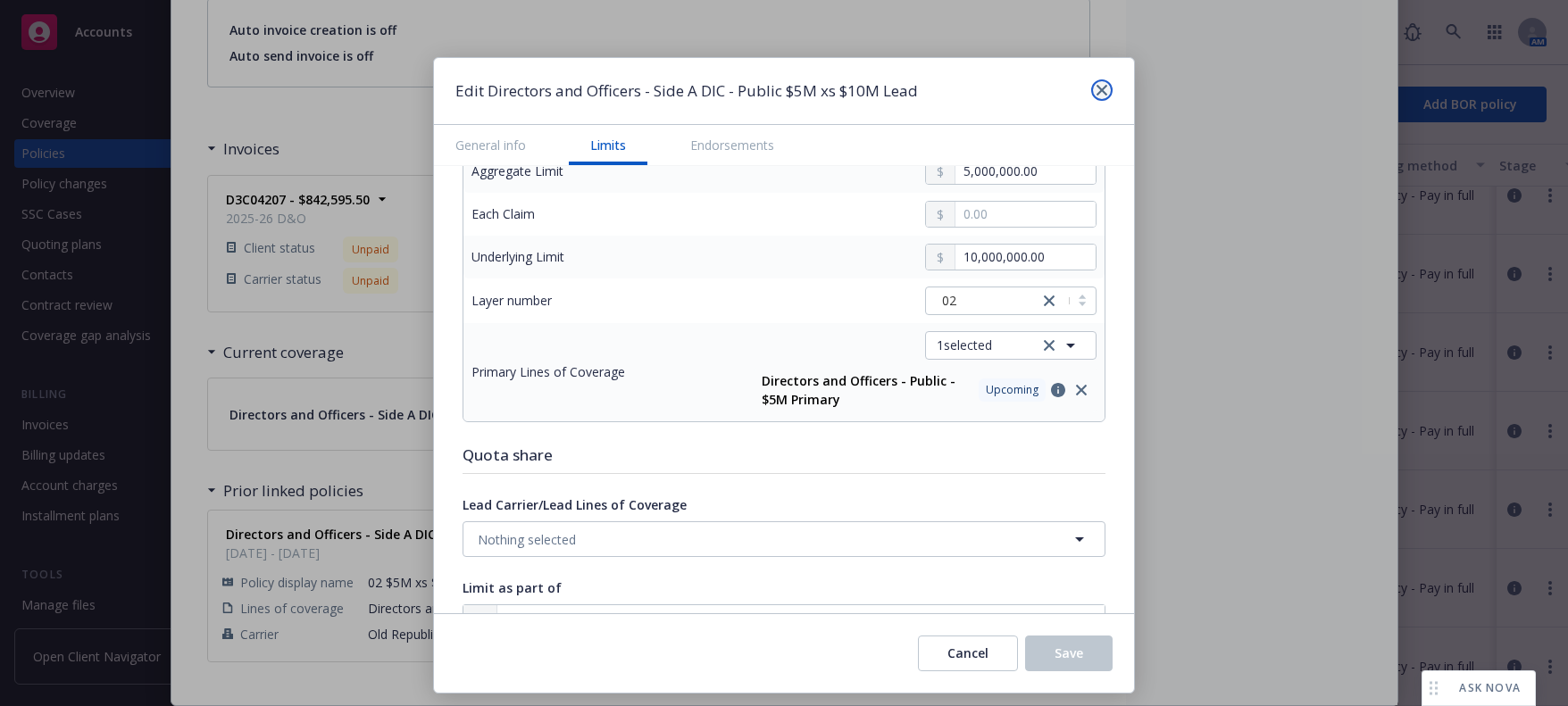 click 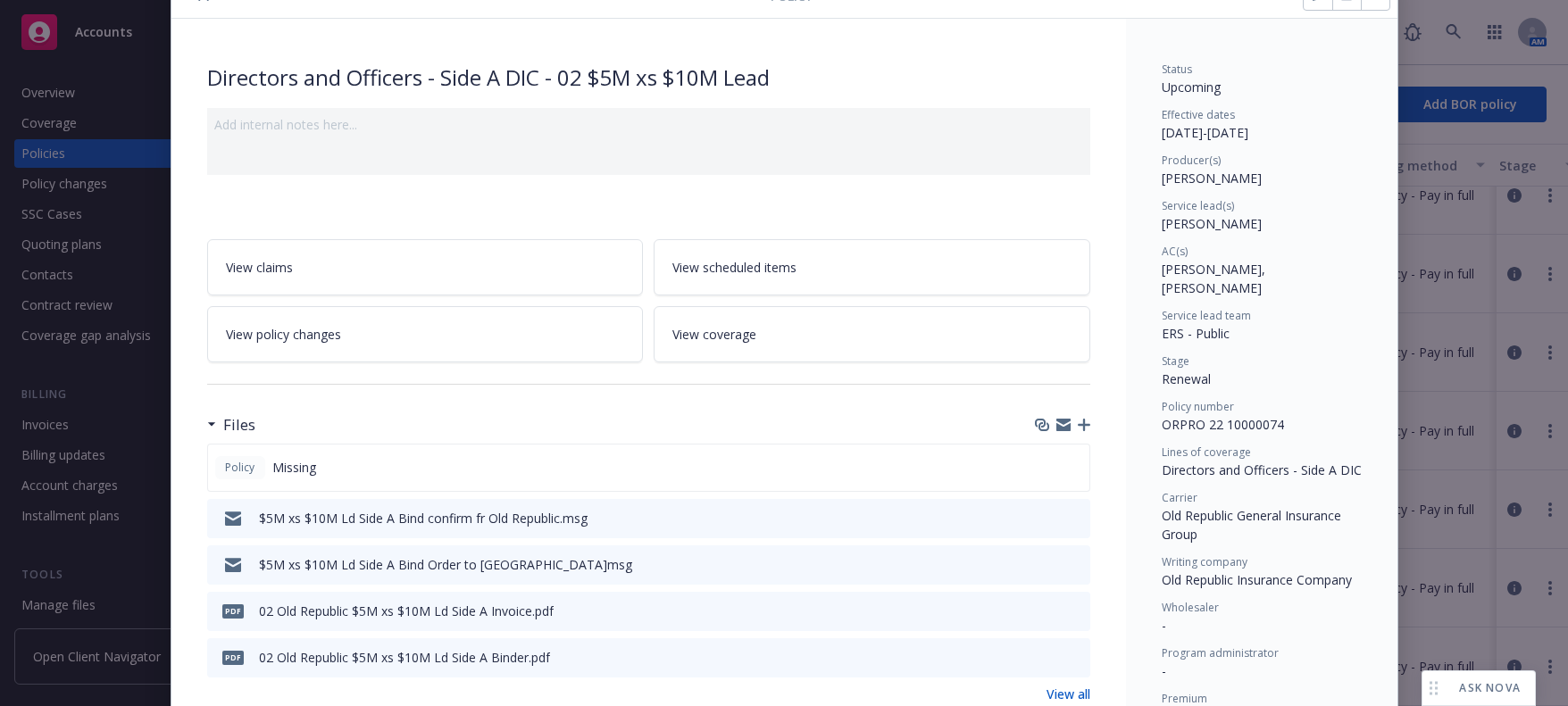 scroll, scrollTop: 0, scrollLeft: 0, axis: both 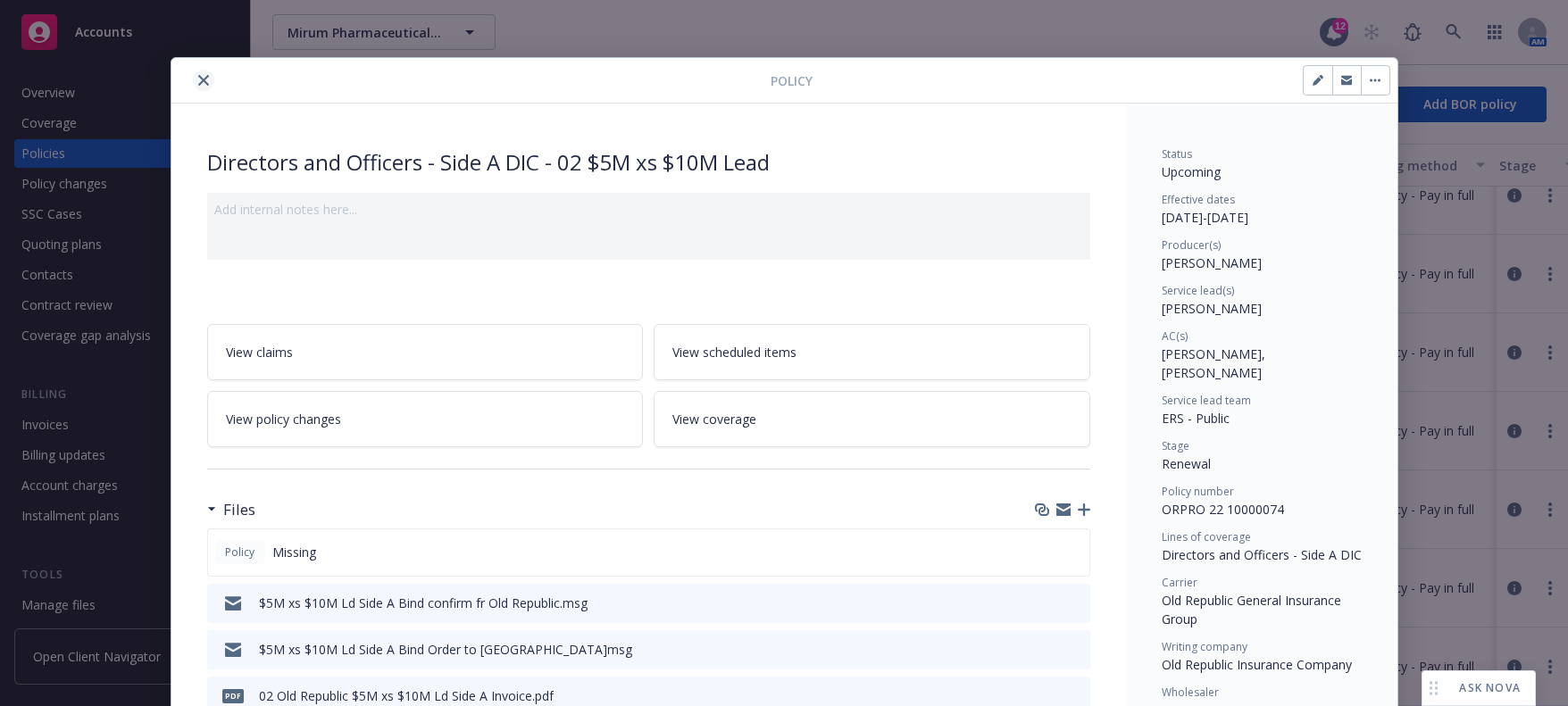 click 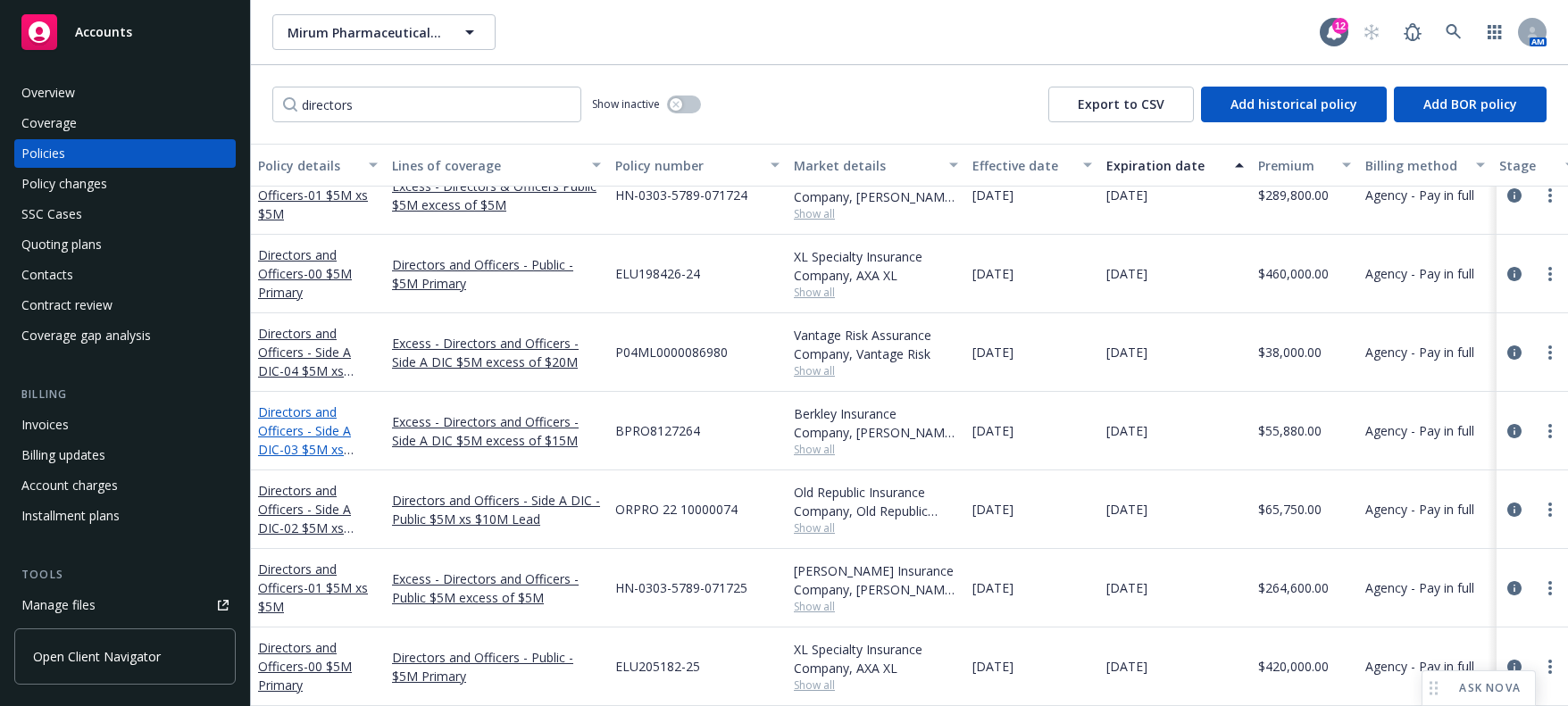 click on "-  03 $5M xs $15M Excess" at bounding box center (305, 459) 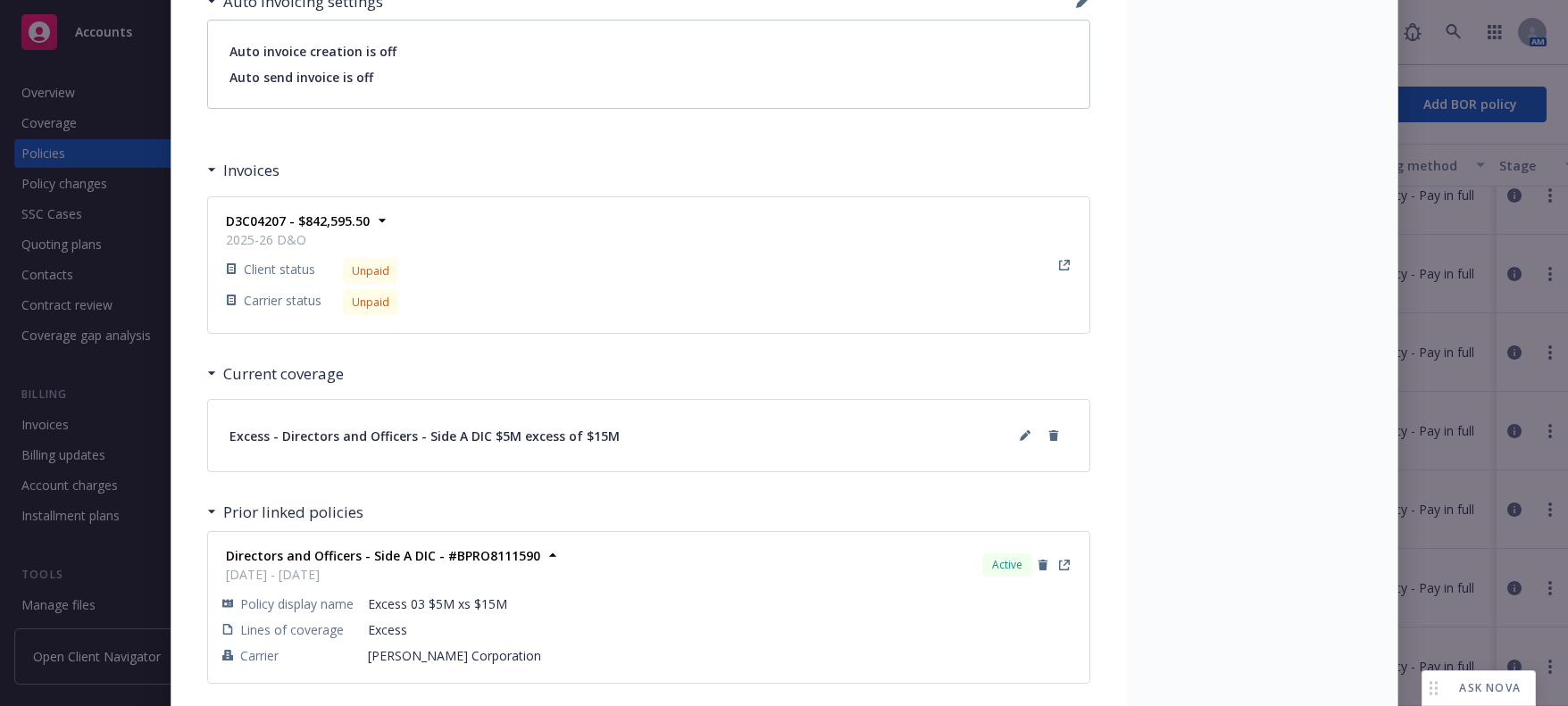 scroll, scrollTop: 1436, scrollLeft: 0, axis: vertical 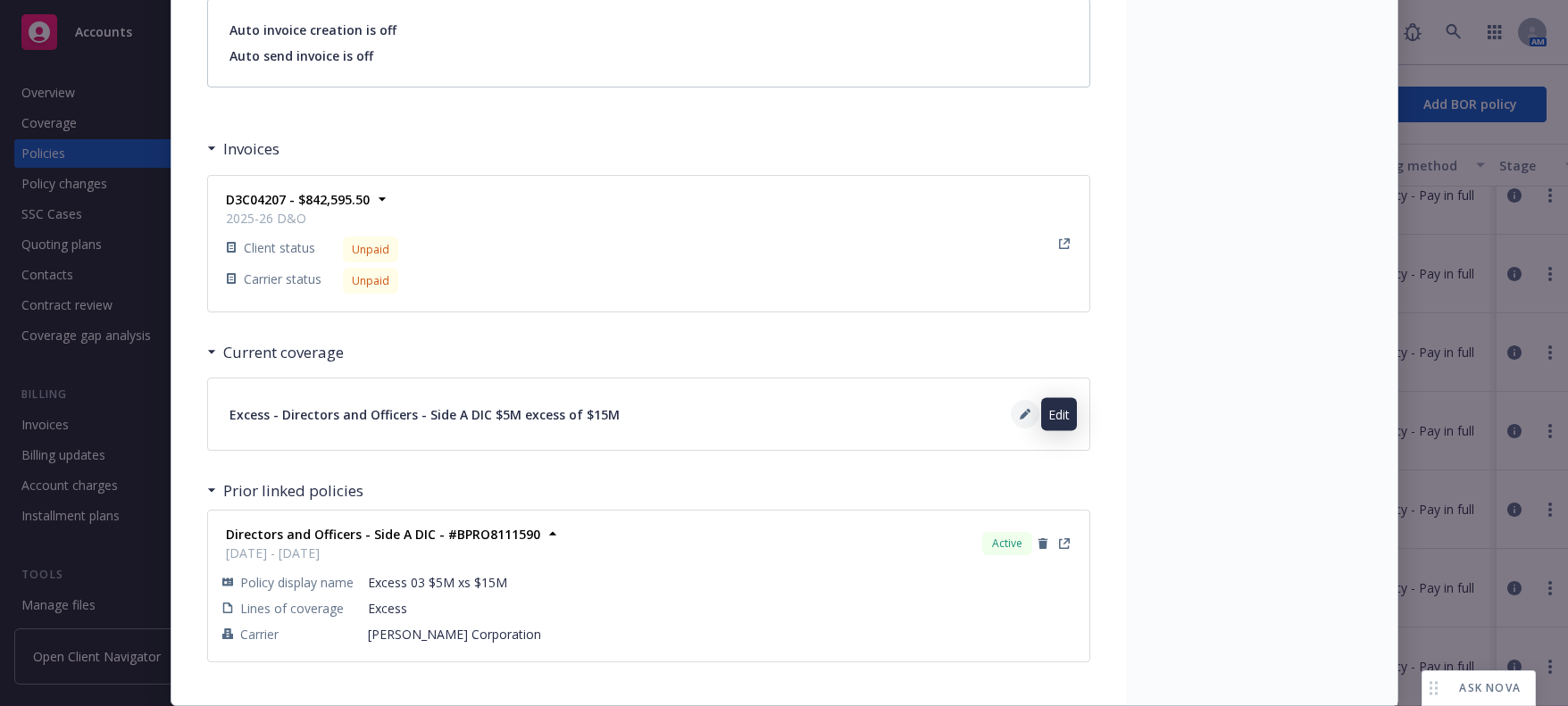 click 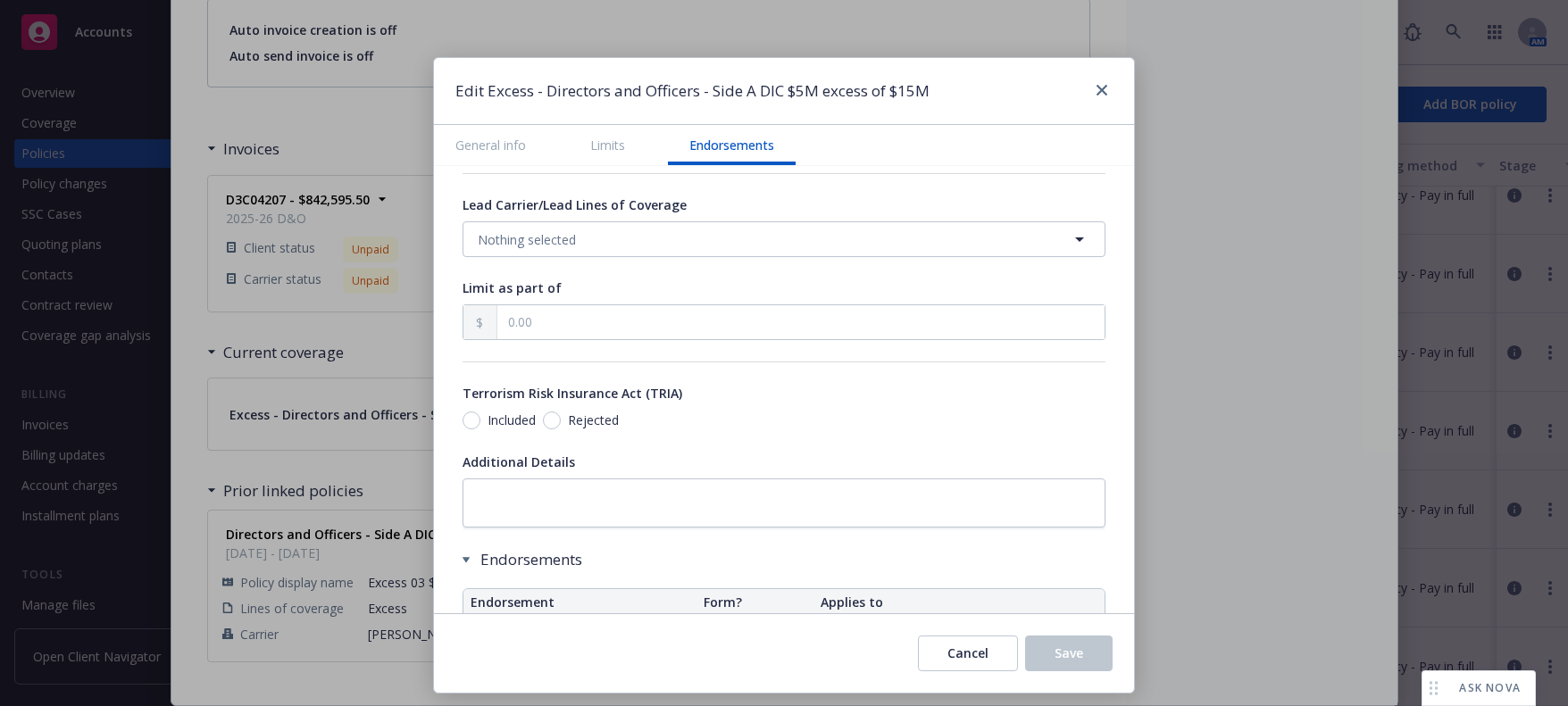 scroll, scrollTop: 1039, scrollLeft: 0, axis: vertical 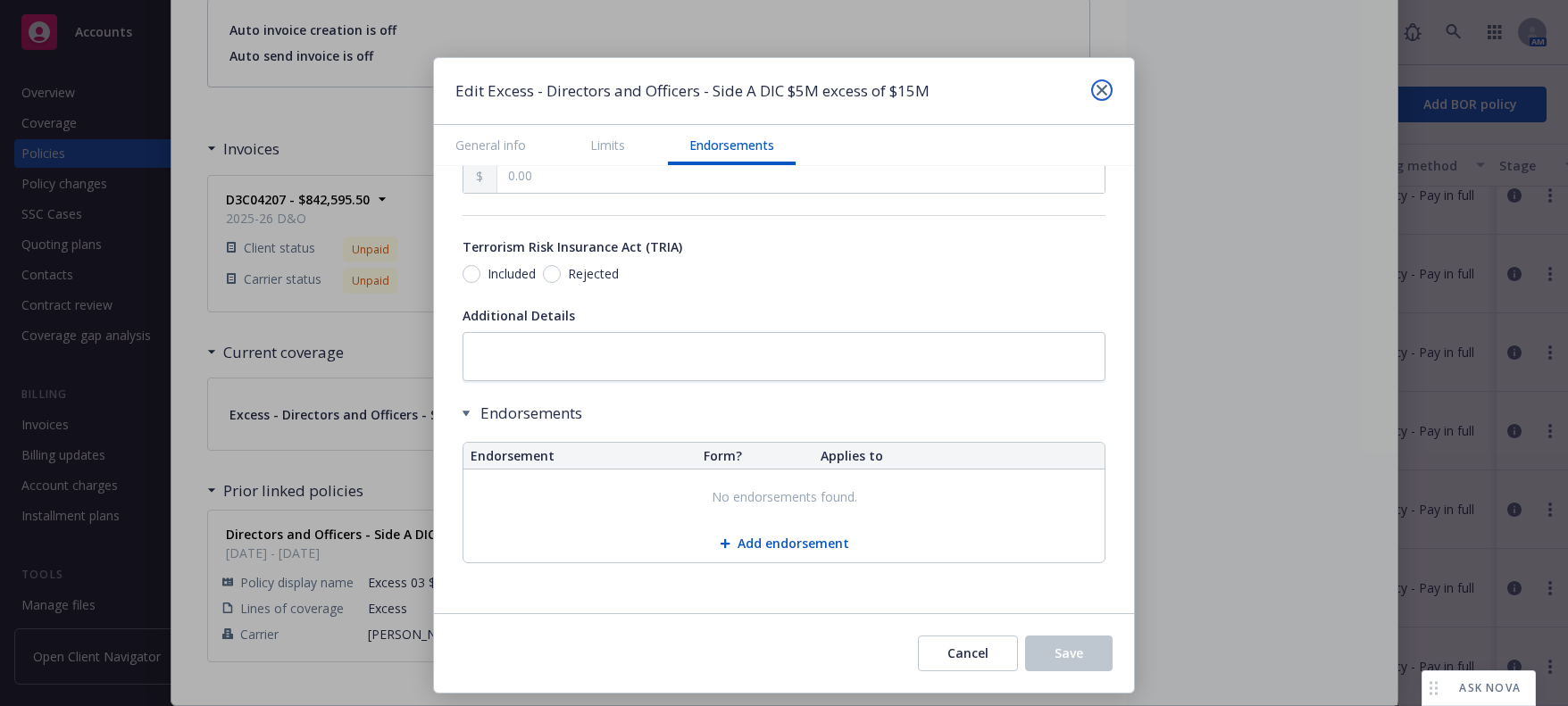 click 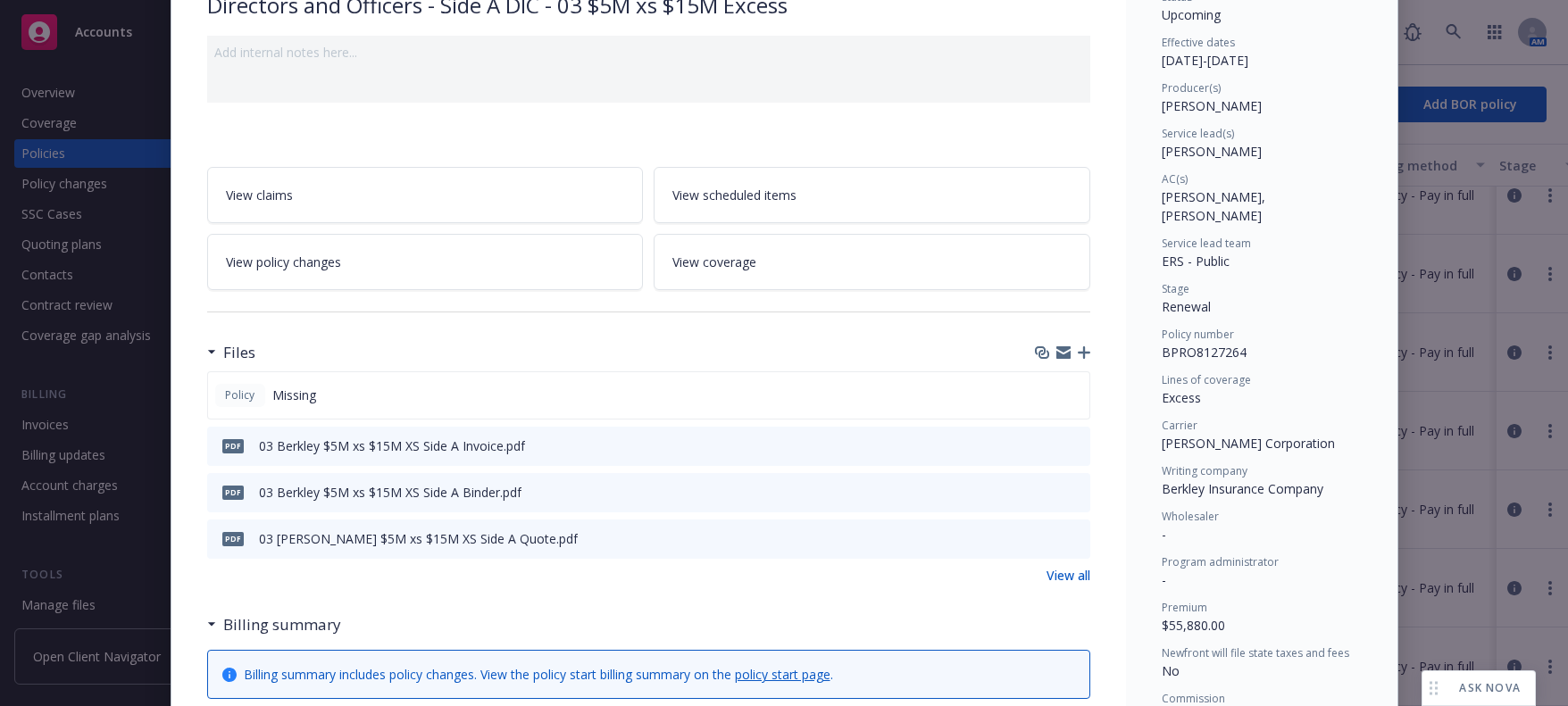 scroll, scrollTop: 0, scrollLeft: 0, axis: both 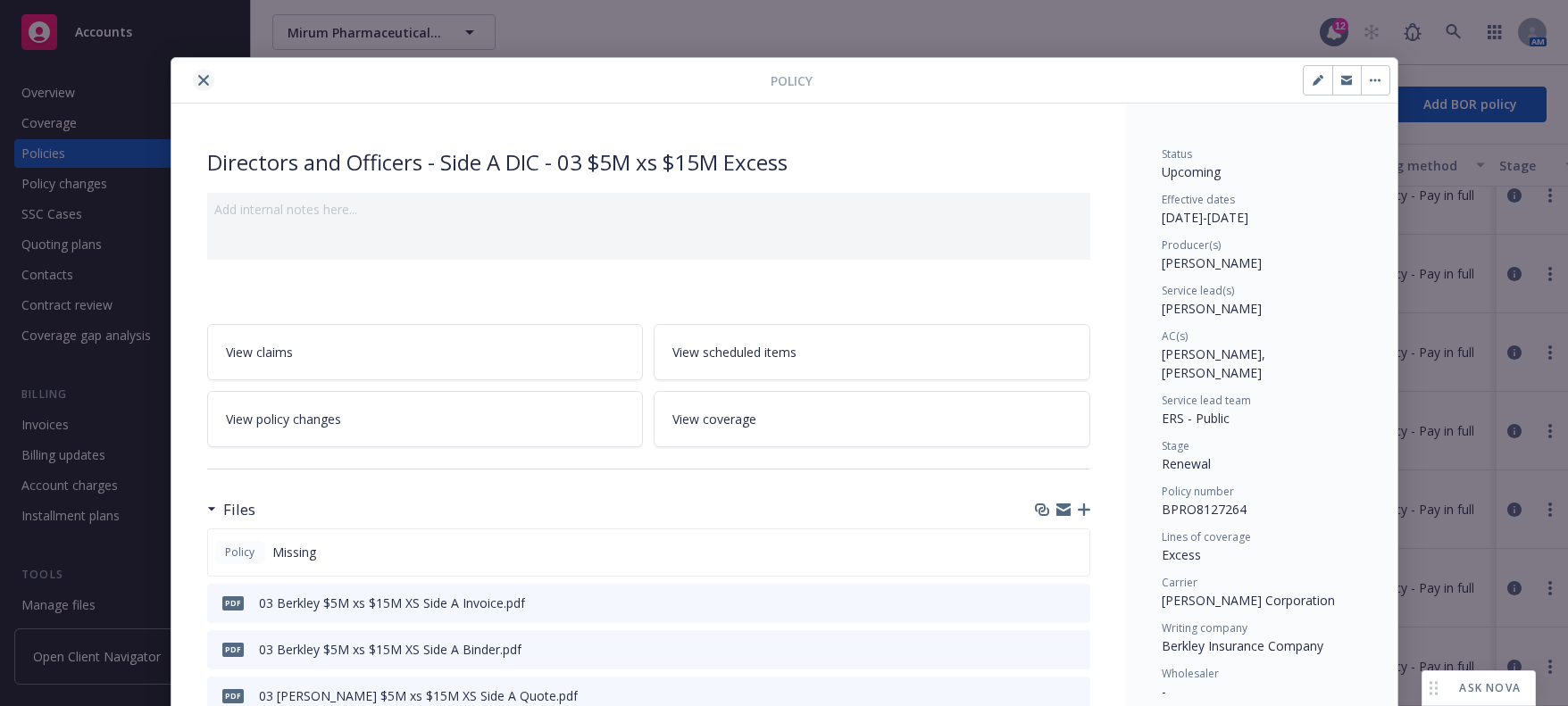 click 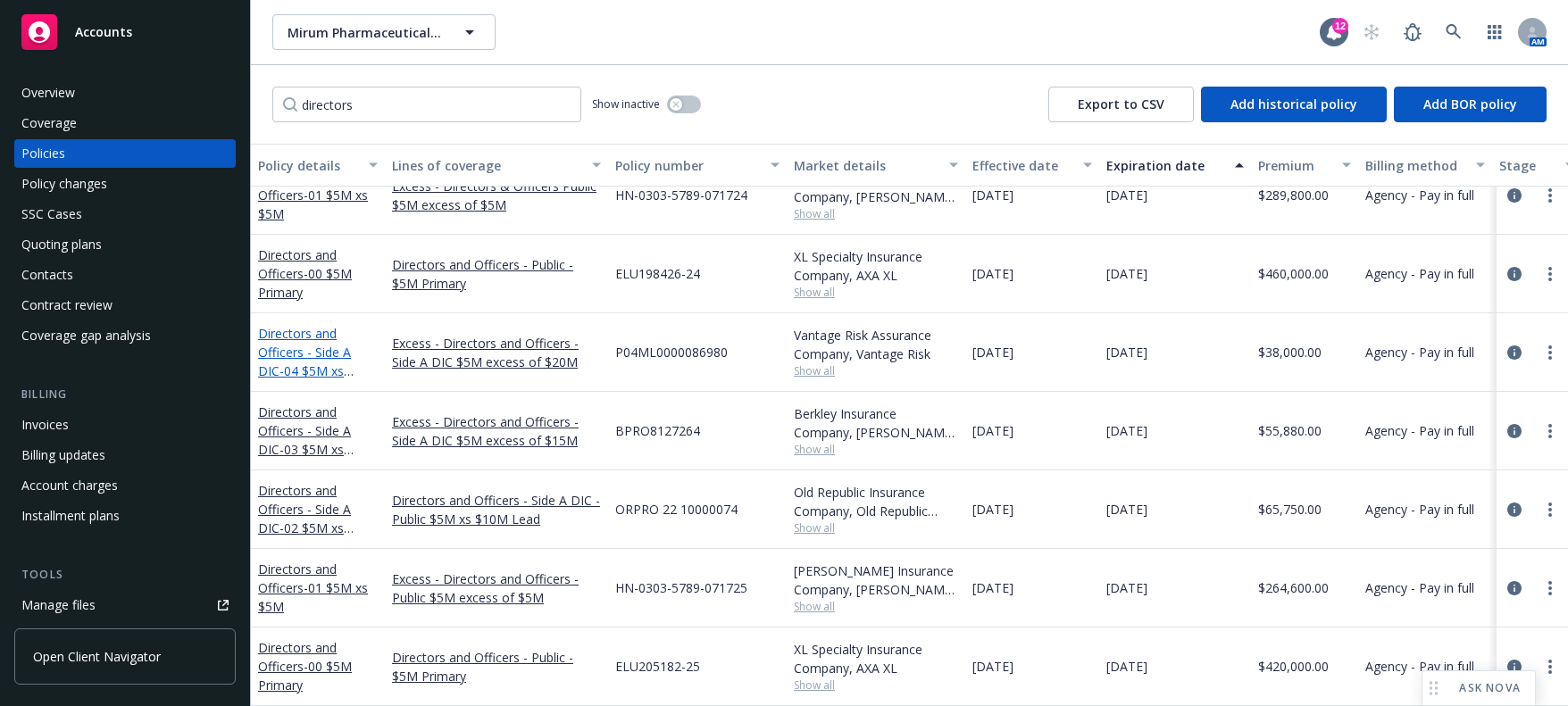 click on "Directors and Officers - Side A DIC  -  04 $5M xs $20M Excess" at bounding box center [304, 361] 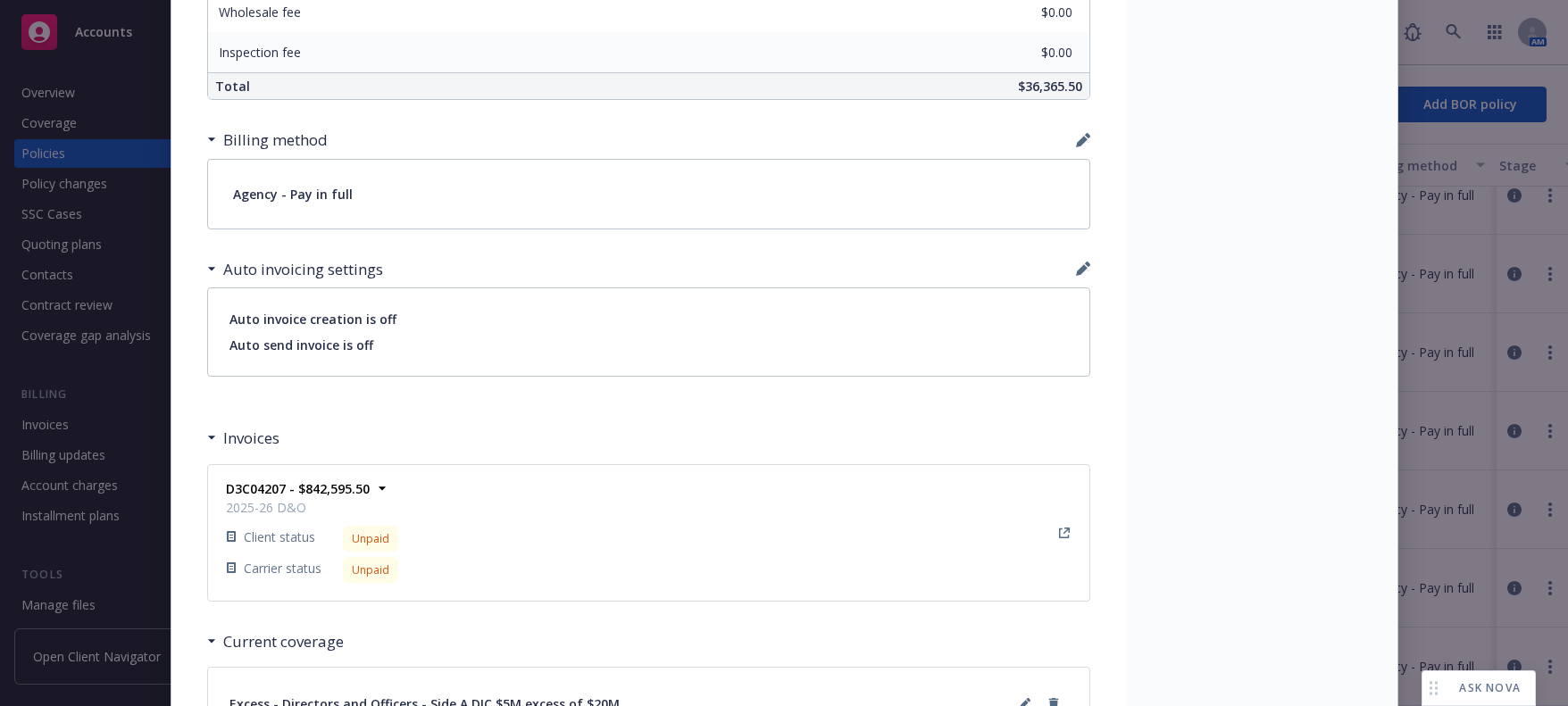 scroll, scrollTop: 1292, scrollLeft: 0, axis: vertical 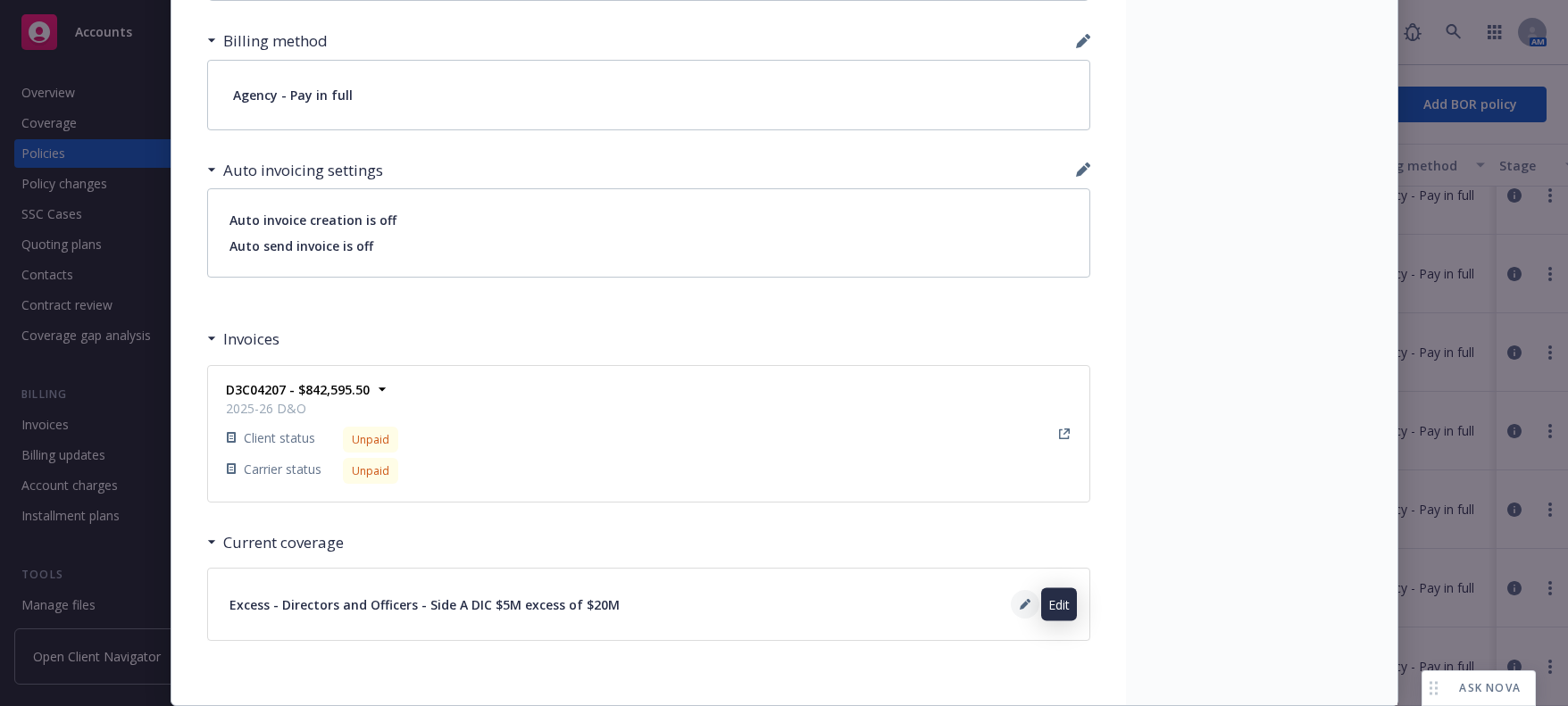 click 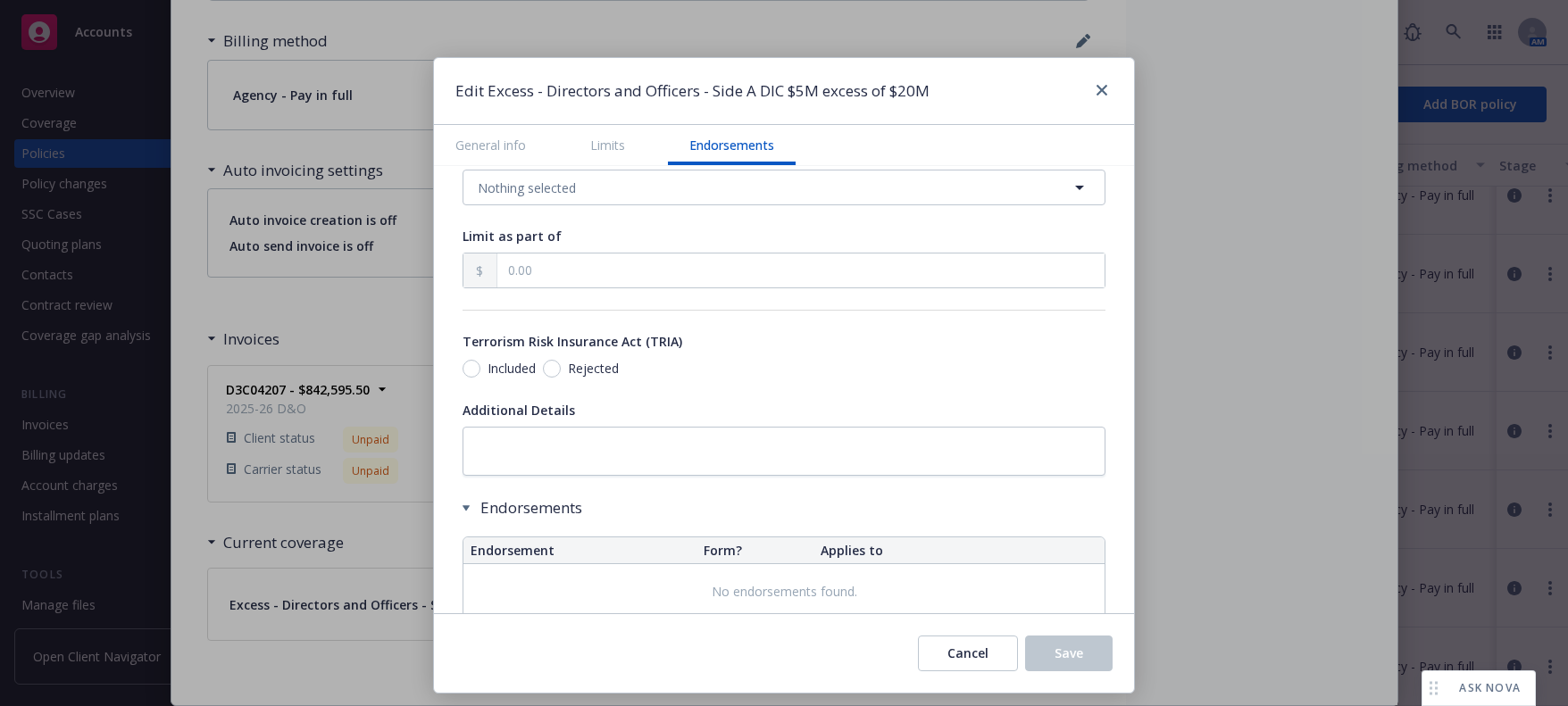 scroll, scrollTop: 1122, scrollLeft: 0, axis: vertical 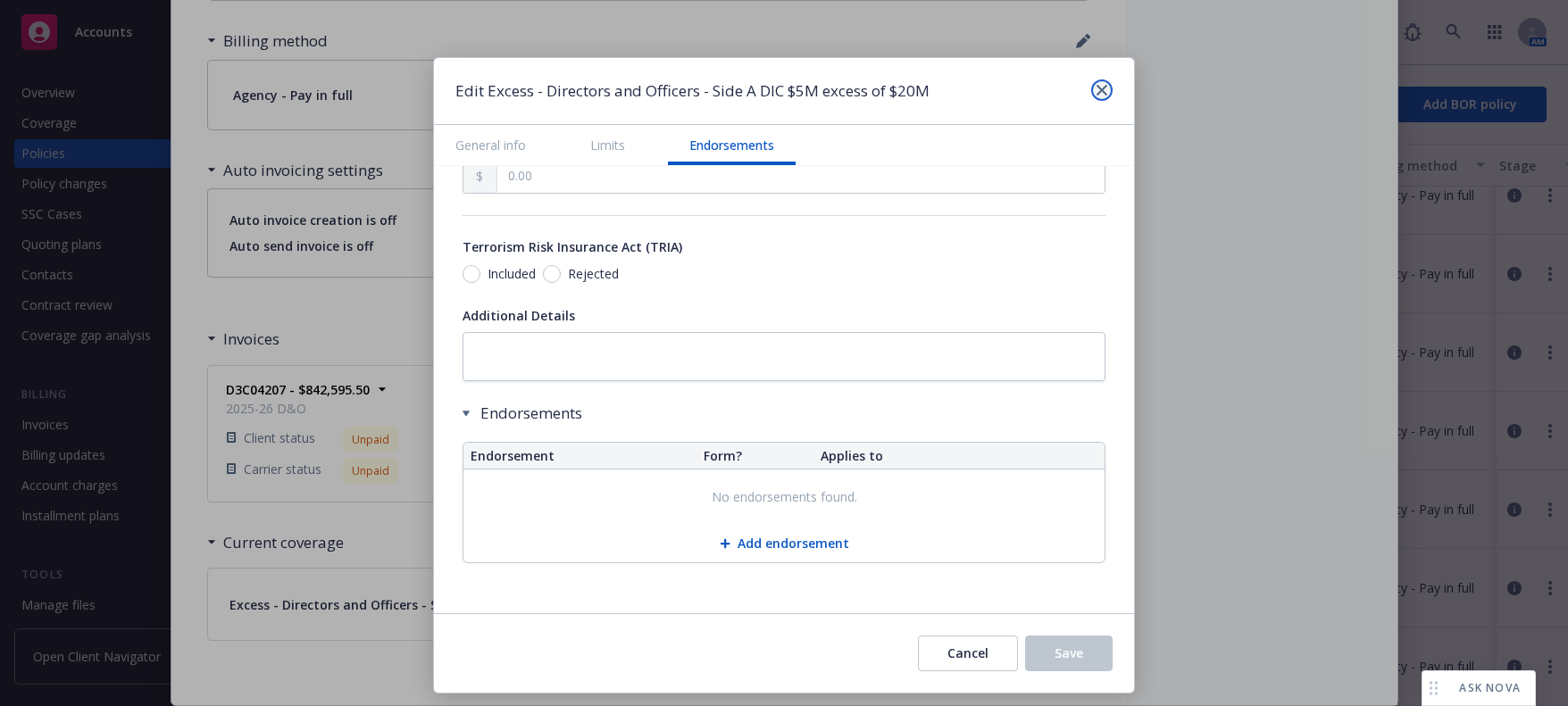 click at bounding box center (1102, 90) 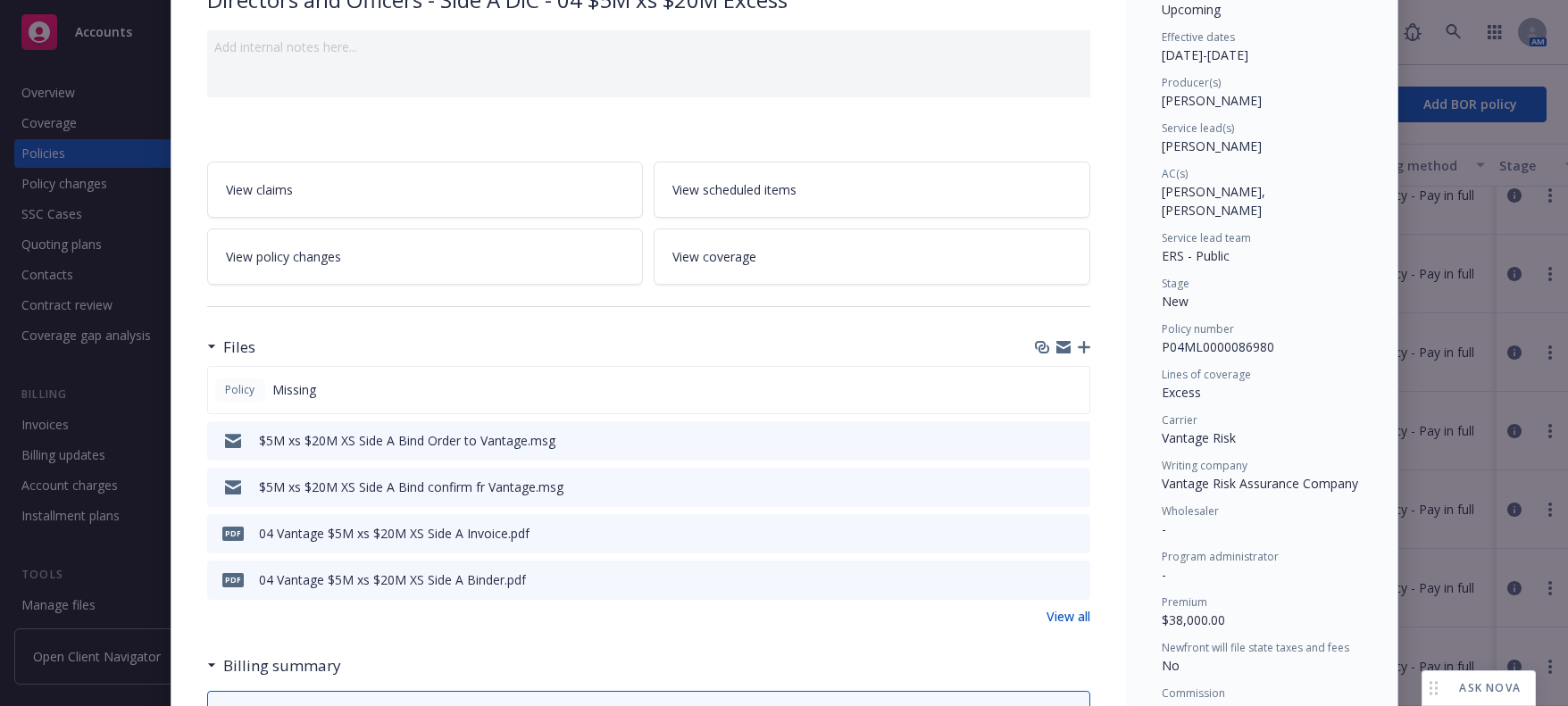 scroll, scrollTop: 0, scrollLeft: 0, axis: both 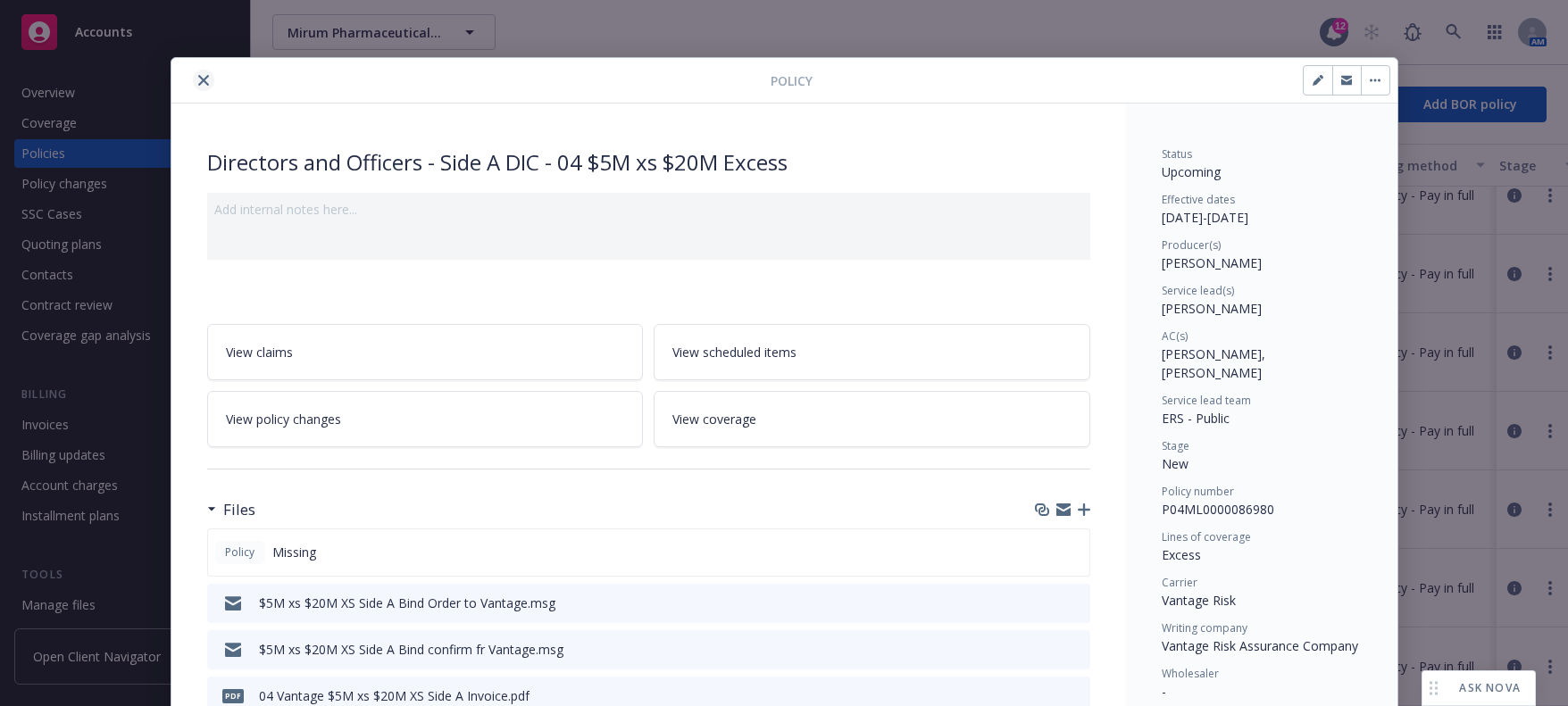 click 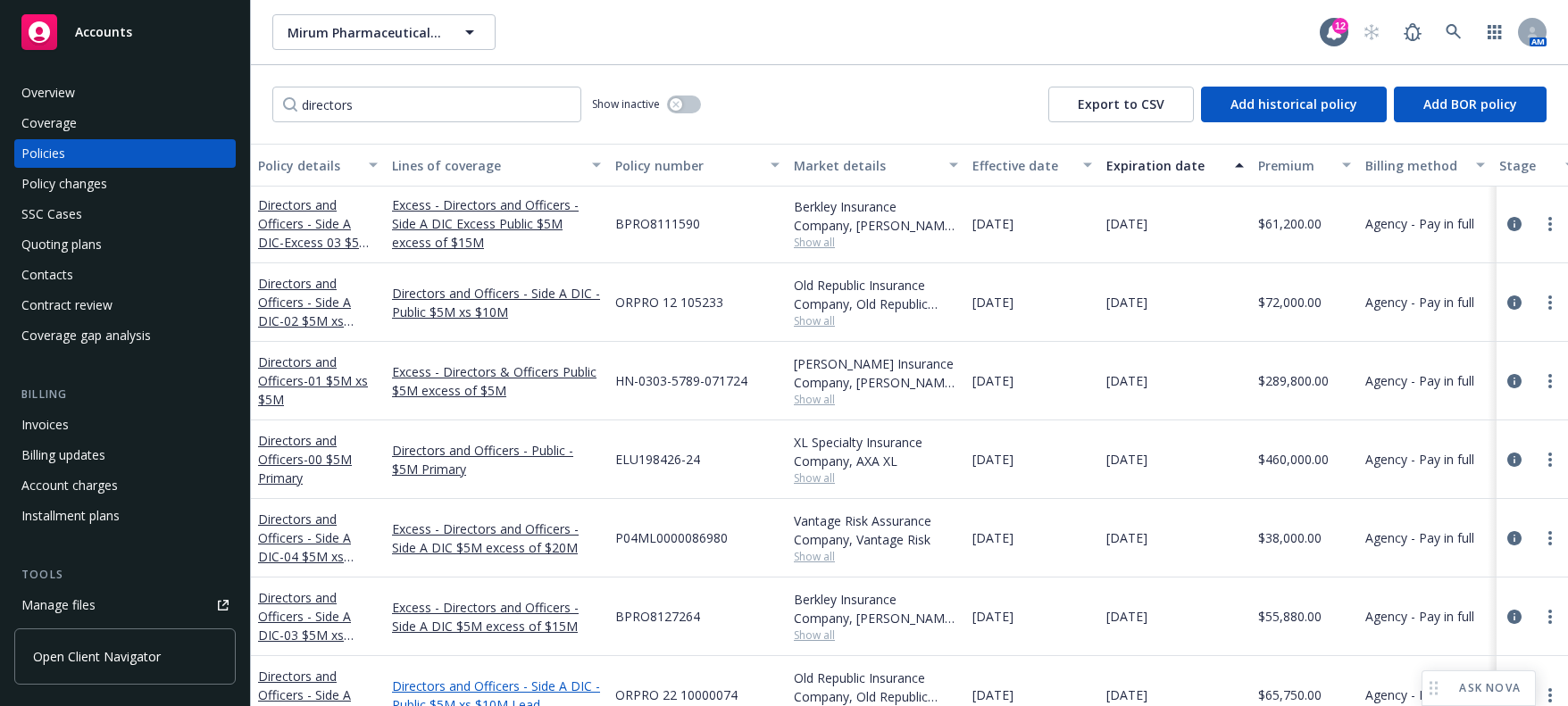 scroll, scrollTop: 0, scrollLeft: 0, axis: both 